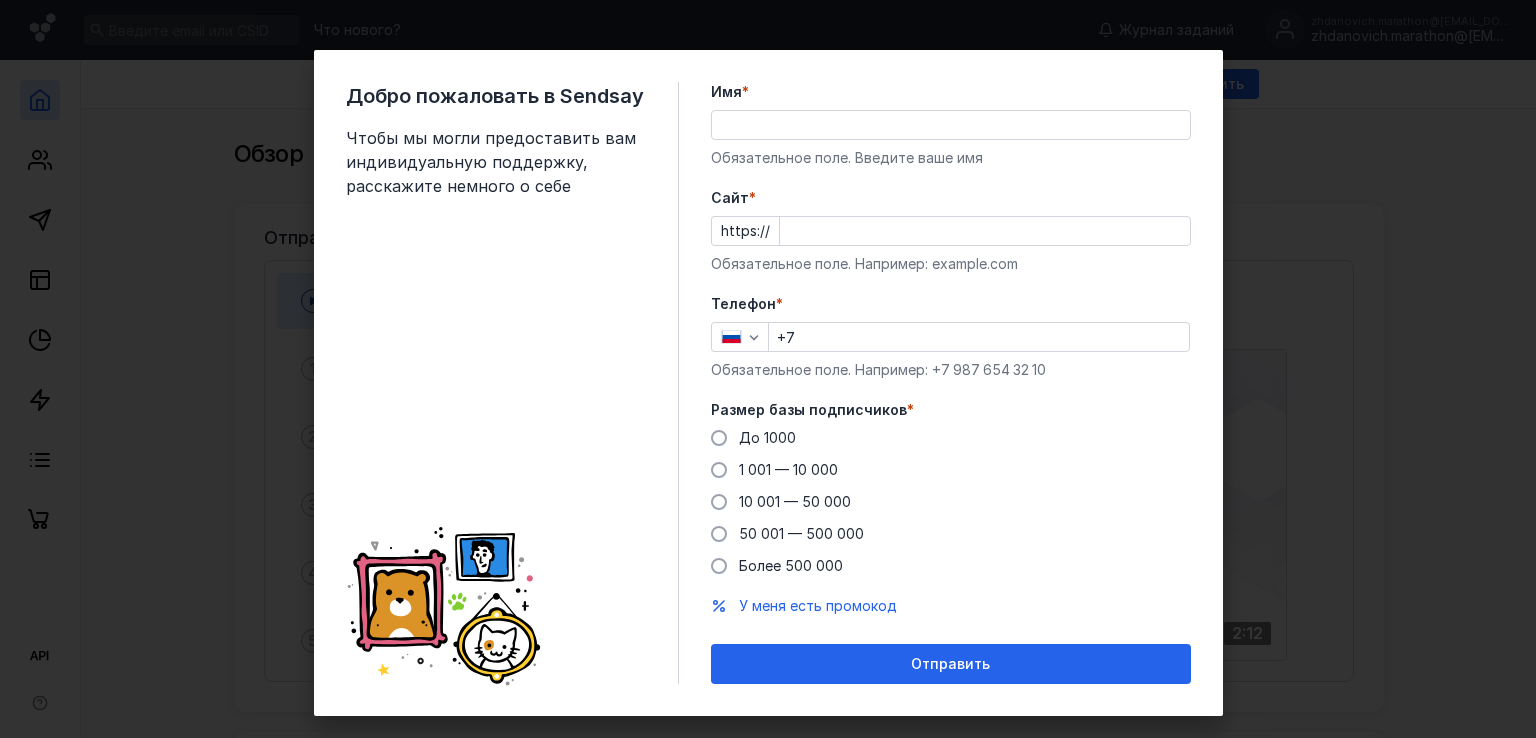 scroll, scrollTop: 0, scrollLeft: 0, axis: both 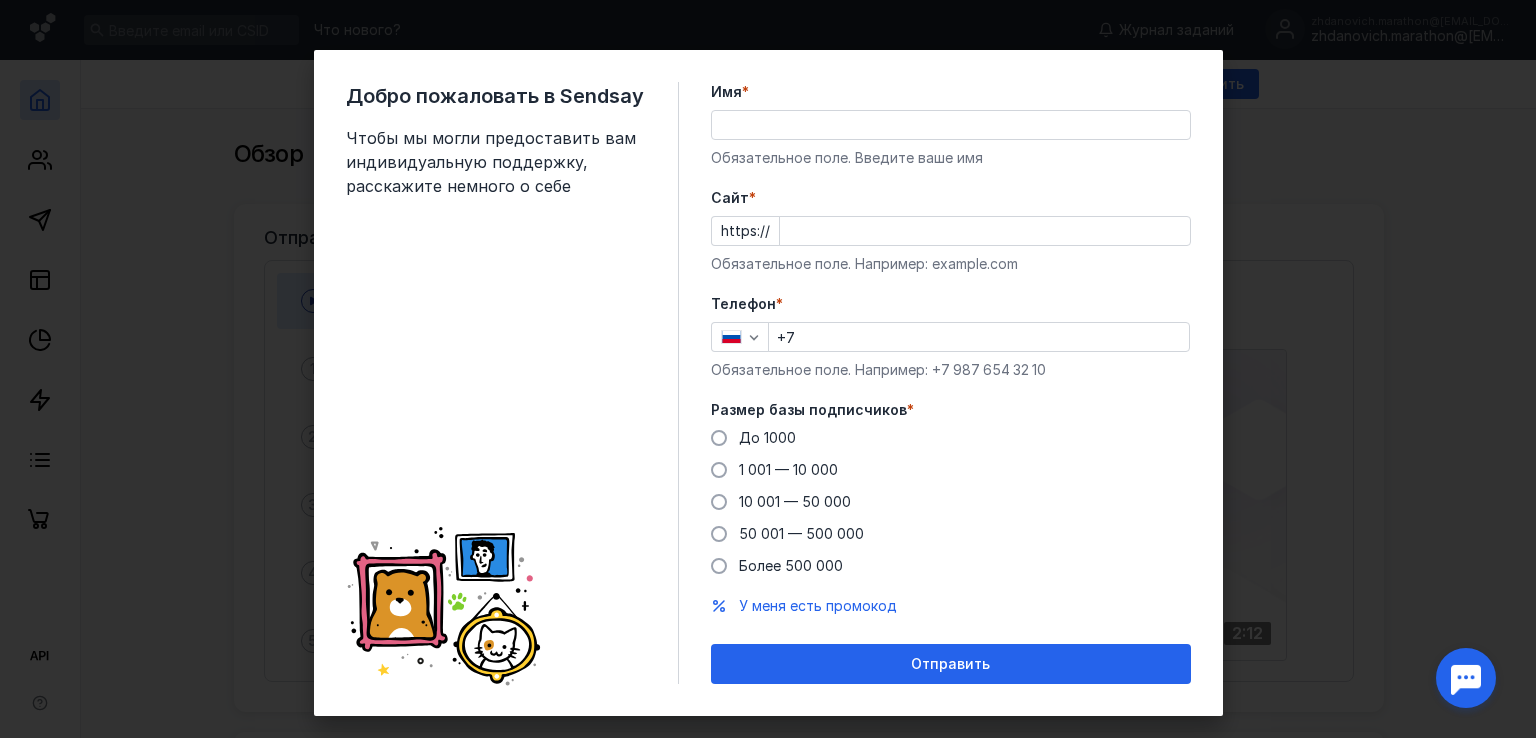 click at bounding box center (951, 125) 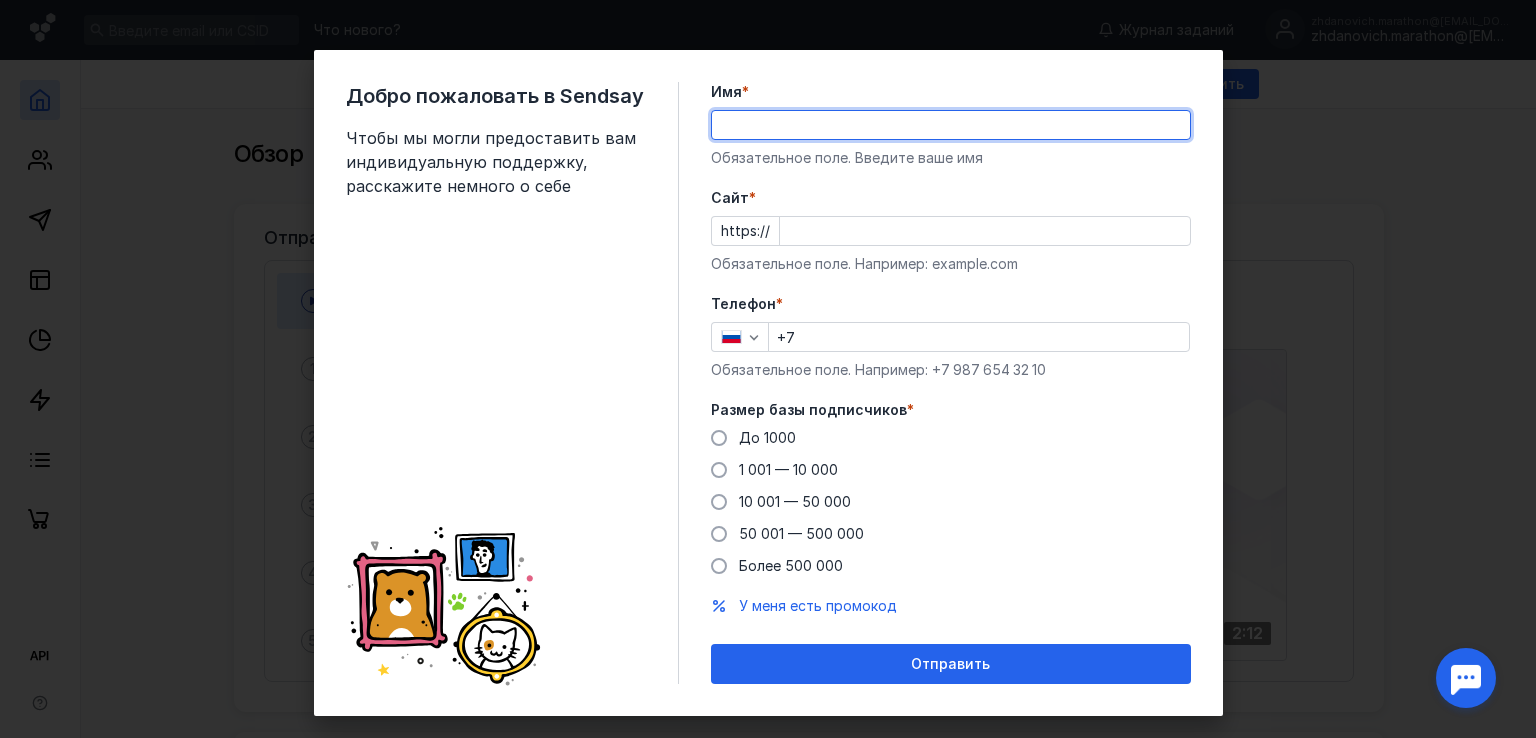 click on "Имя  *" at bounding box center [951, 125] 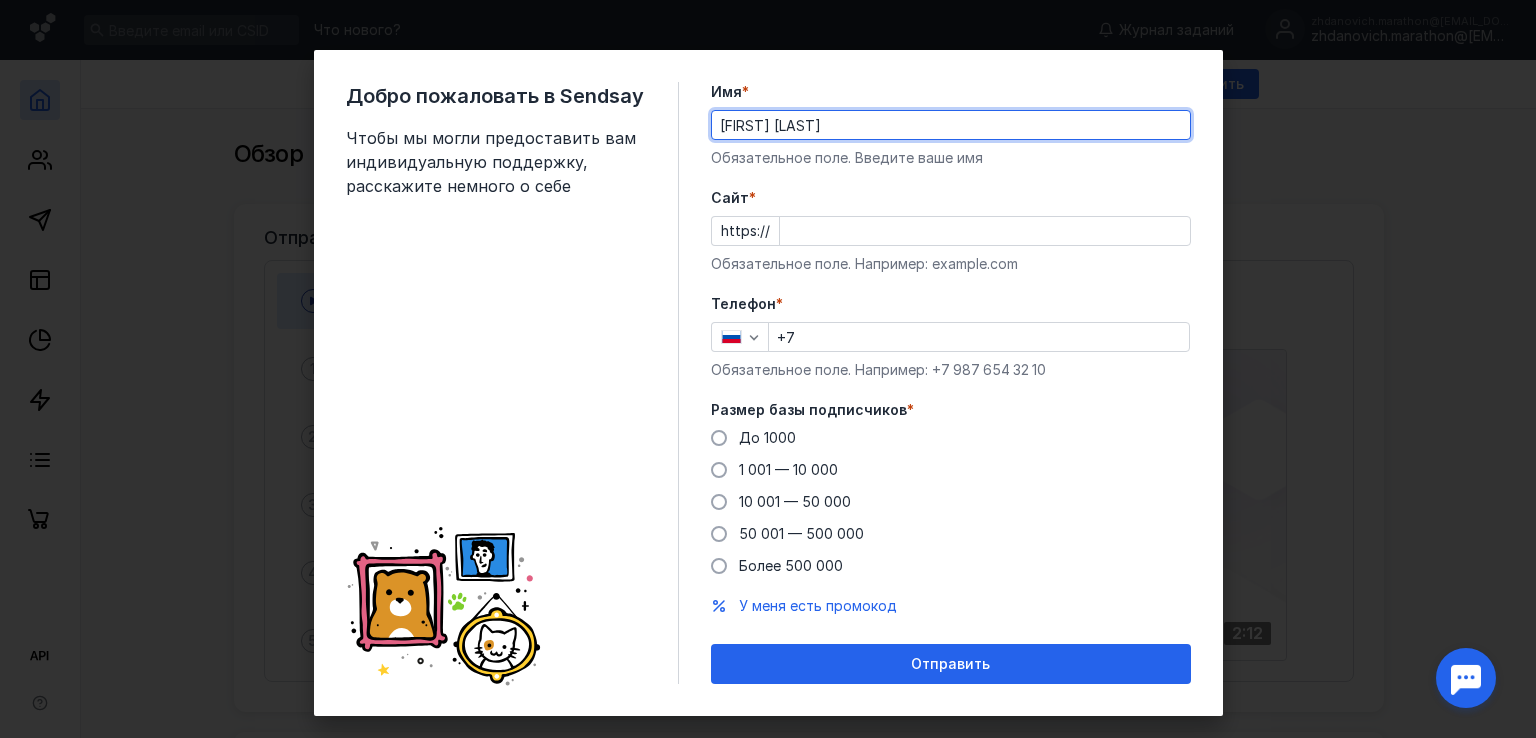 click on "Cайт  * https:// Обязательное поле. Например: example.com" at bounding box center [951, 231] 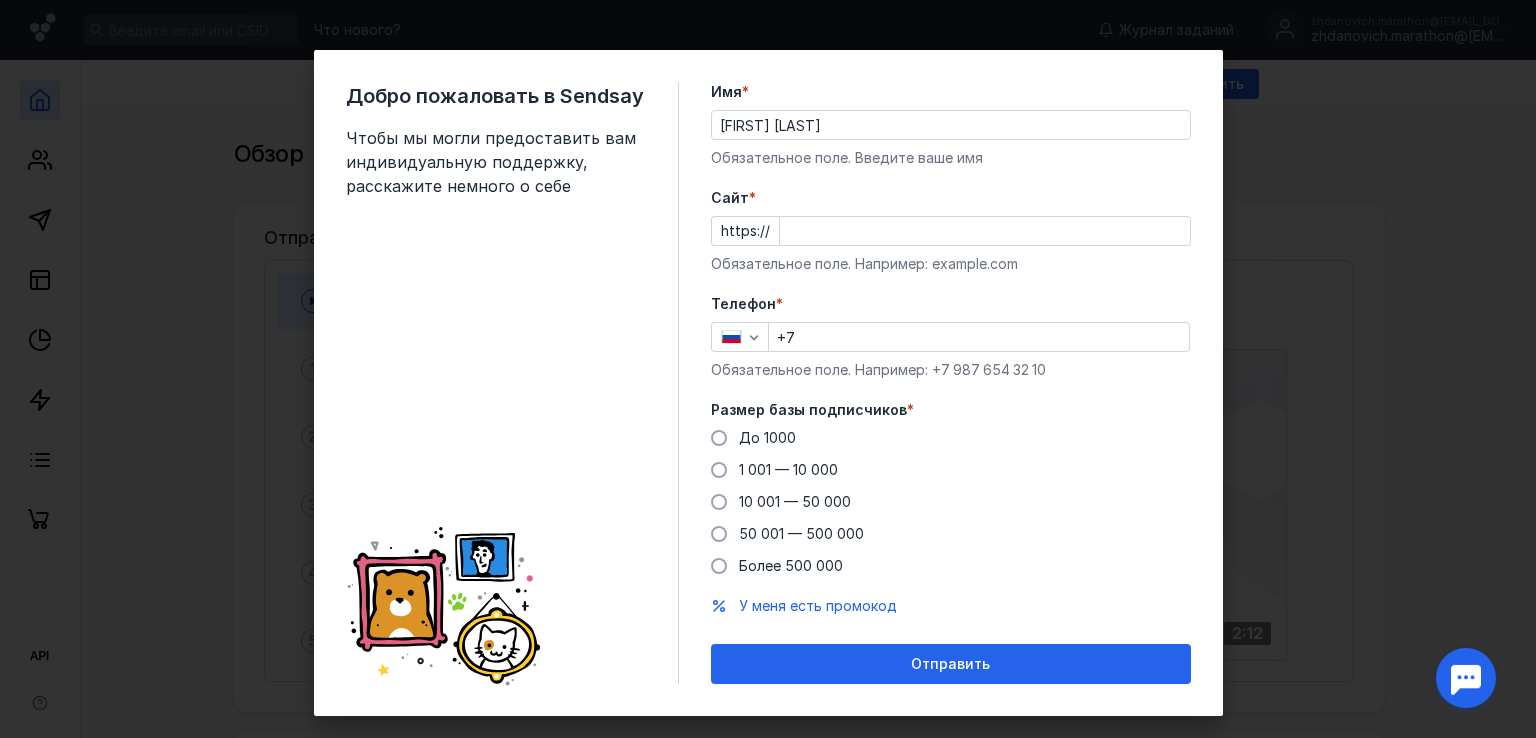 click on "Cайт  *" at bounding box center [985, 231] 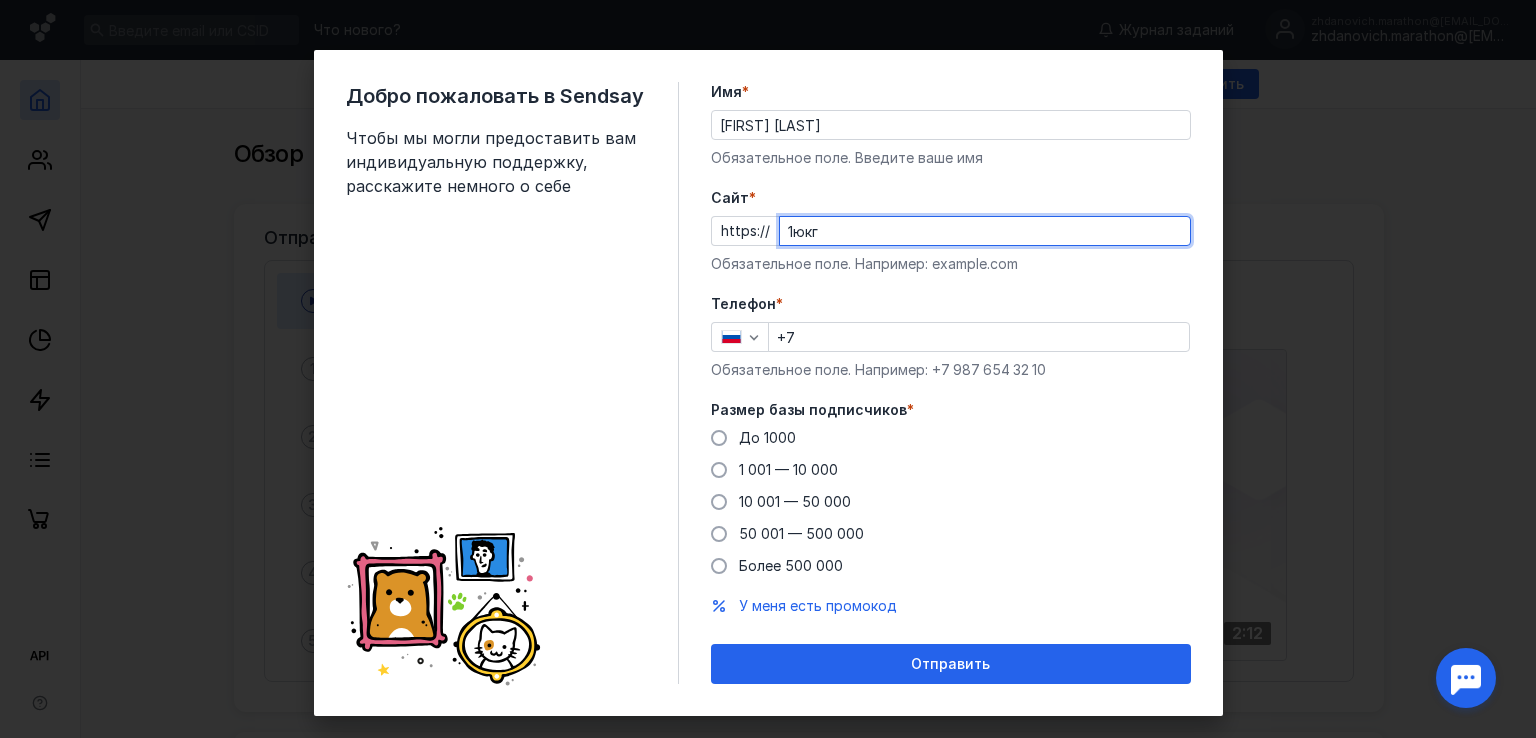 click on "1юкг" at bounding box center [985, 231] 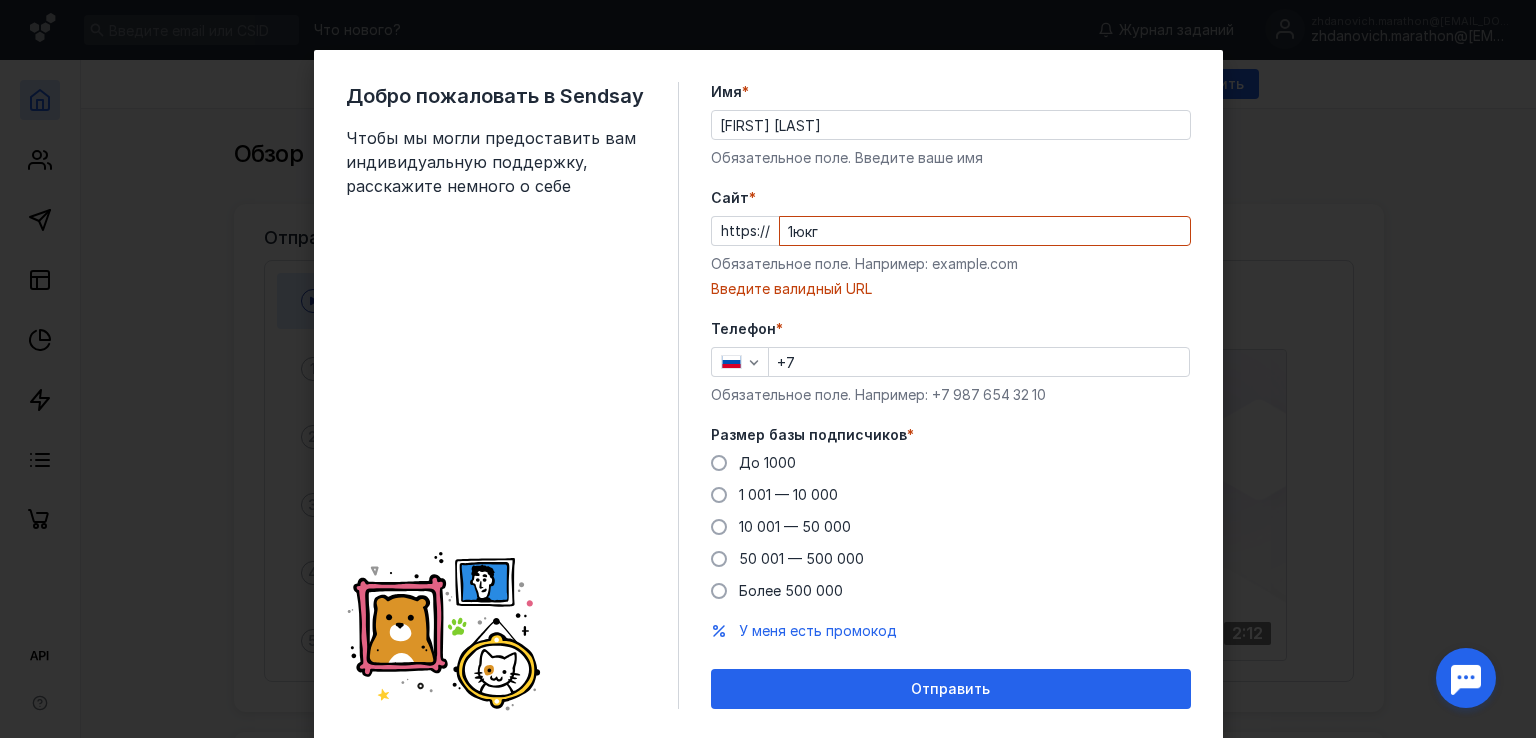 click on "Имя  * [FIRST] [LAST] Обязательное поле. Введите ваше имя Cайт  * https://example.com Обязательное поле. Например: example.com Введите валидный URL Телефон  * +7 [PHONE] Обязательное поле. Например: +7 987 654 32 10 Размер базы подписчиков  * До 1000 1 001 — 10 000 10 001 — 50 000 50 001 — 500 000 Более 500 000 У меня есть промокод Отправить" at bounding box center (951, 395) 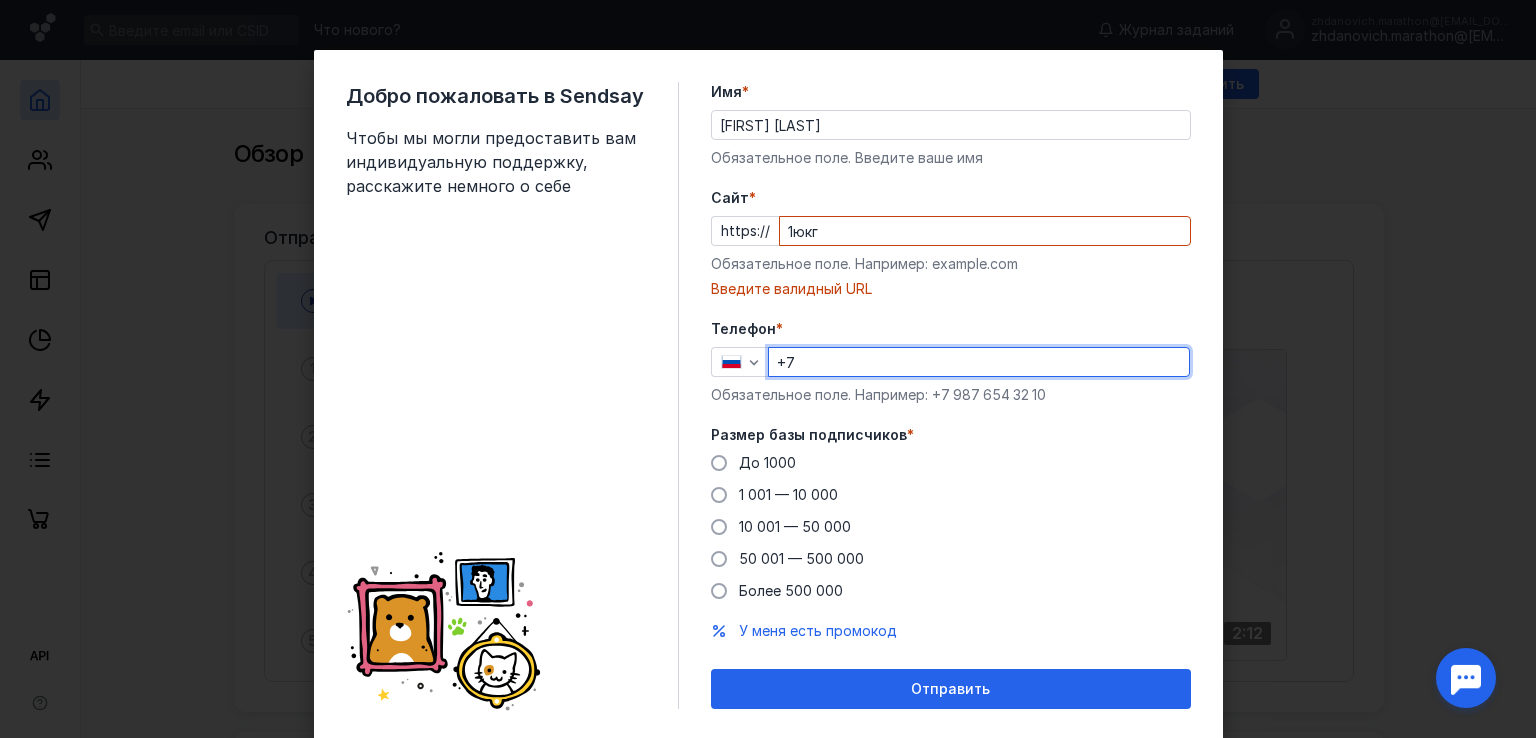 click on "+7" at bounding box center (979, 362) 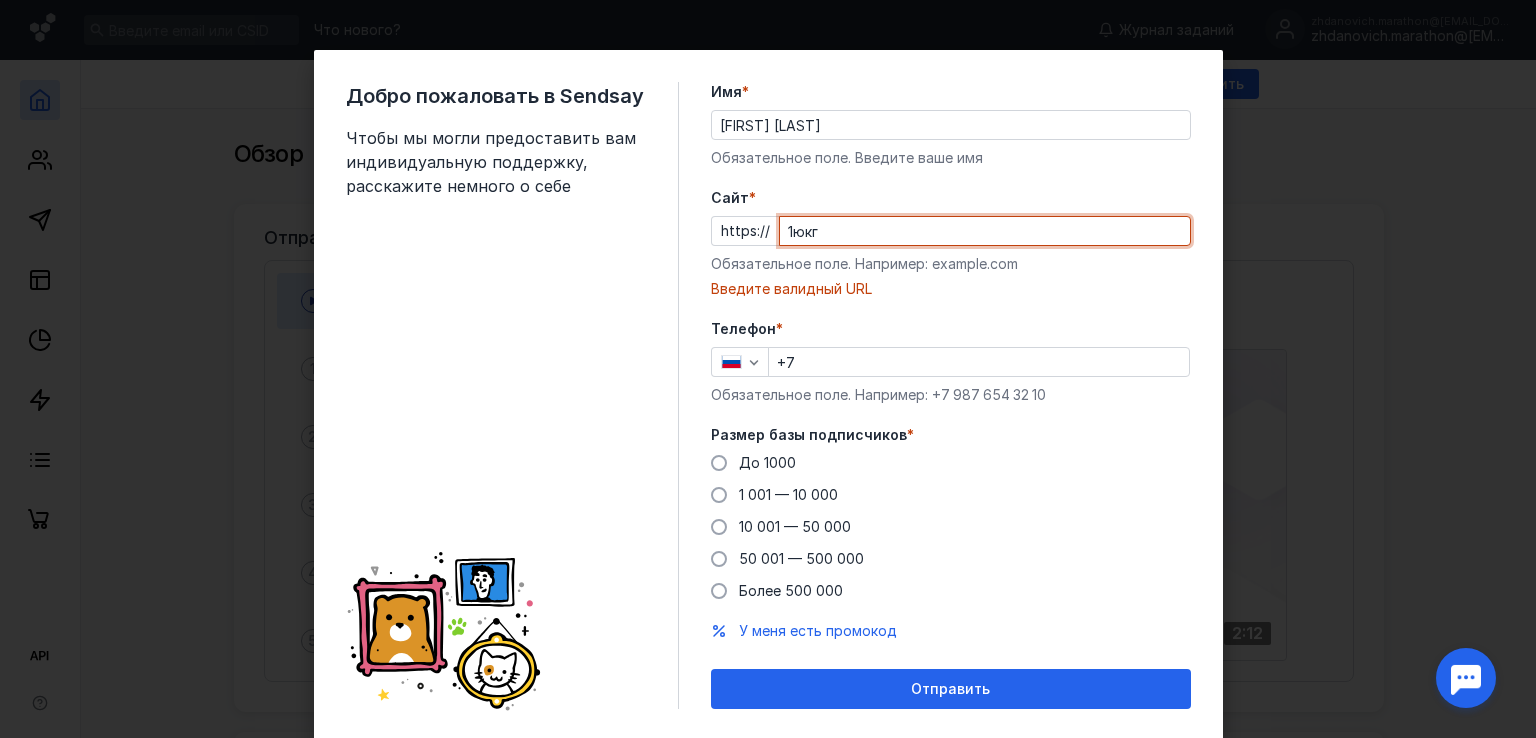 drag, startPoint x: 892, startPoint y: 226, endPoint x: 781, endPoint y: 254, distance: 114.47707 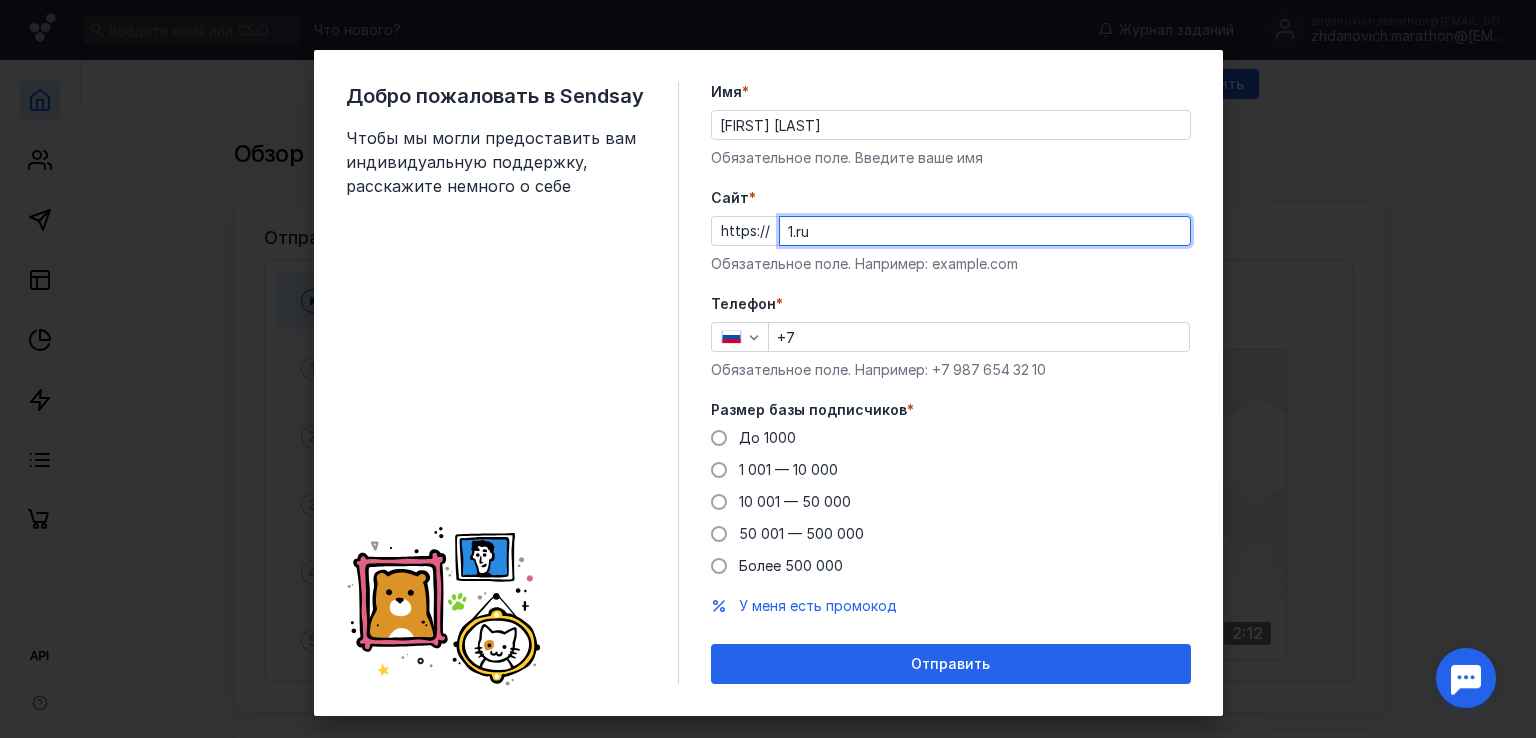 type on "1.ru" 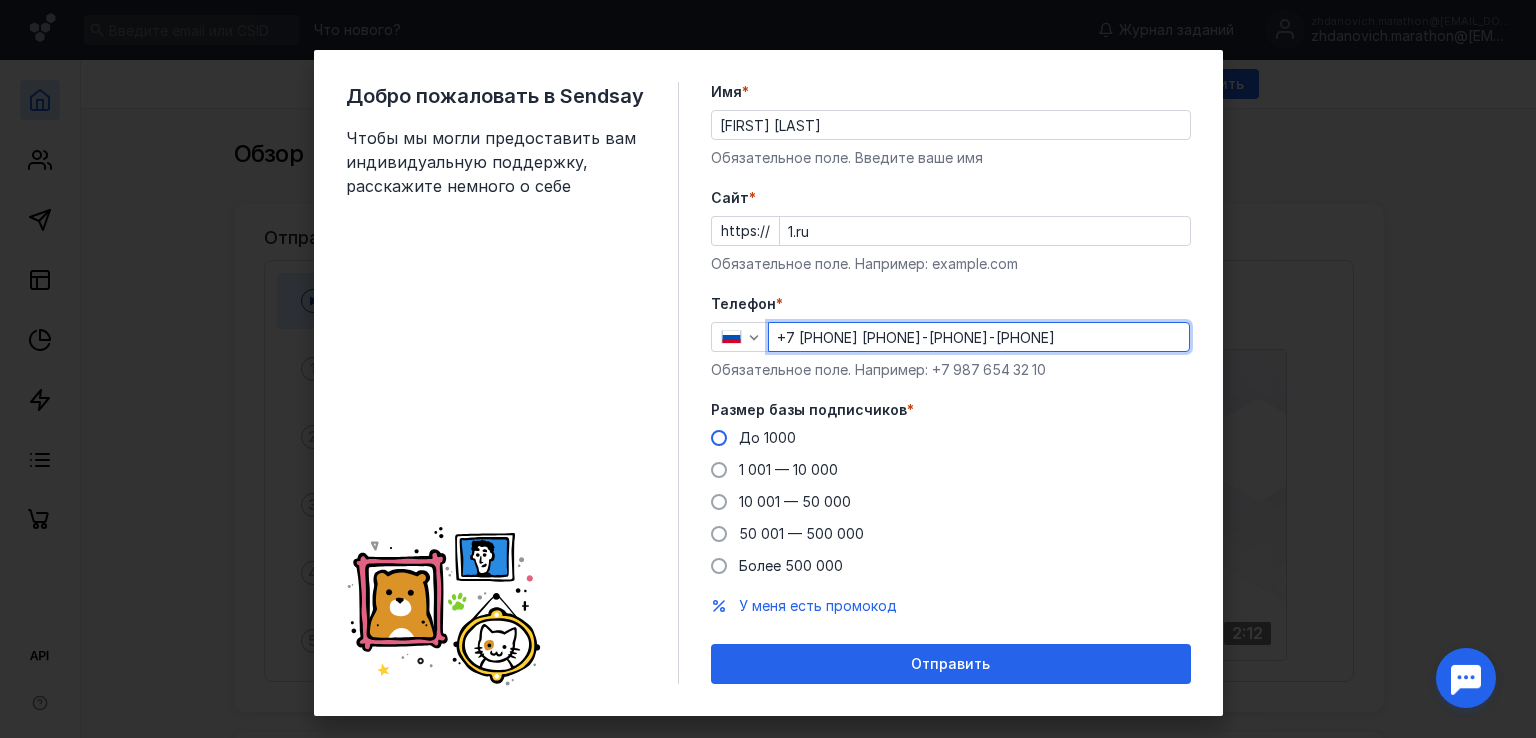 type on "+7 [PHONE] [PHONE]-[PHONE]-[PHONE]" 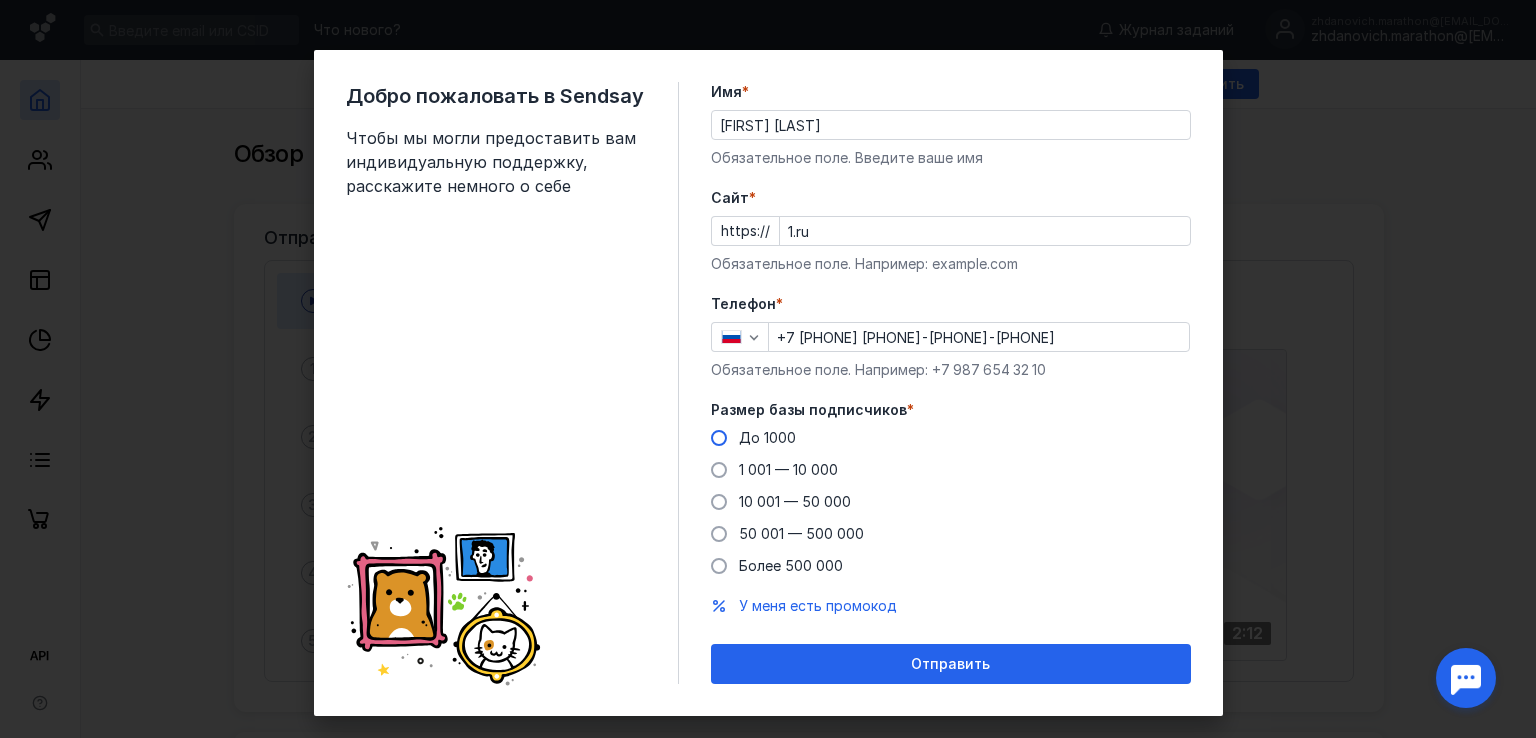 click on "До 1000" at bounding box center (767, 437) 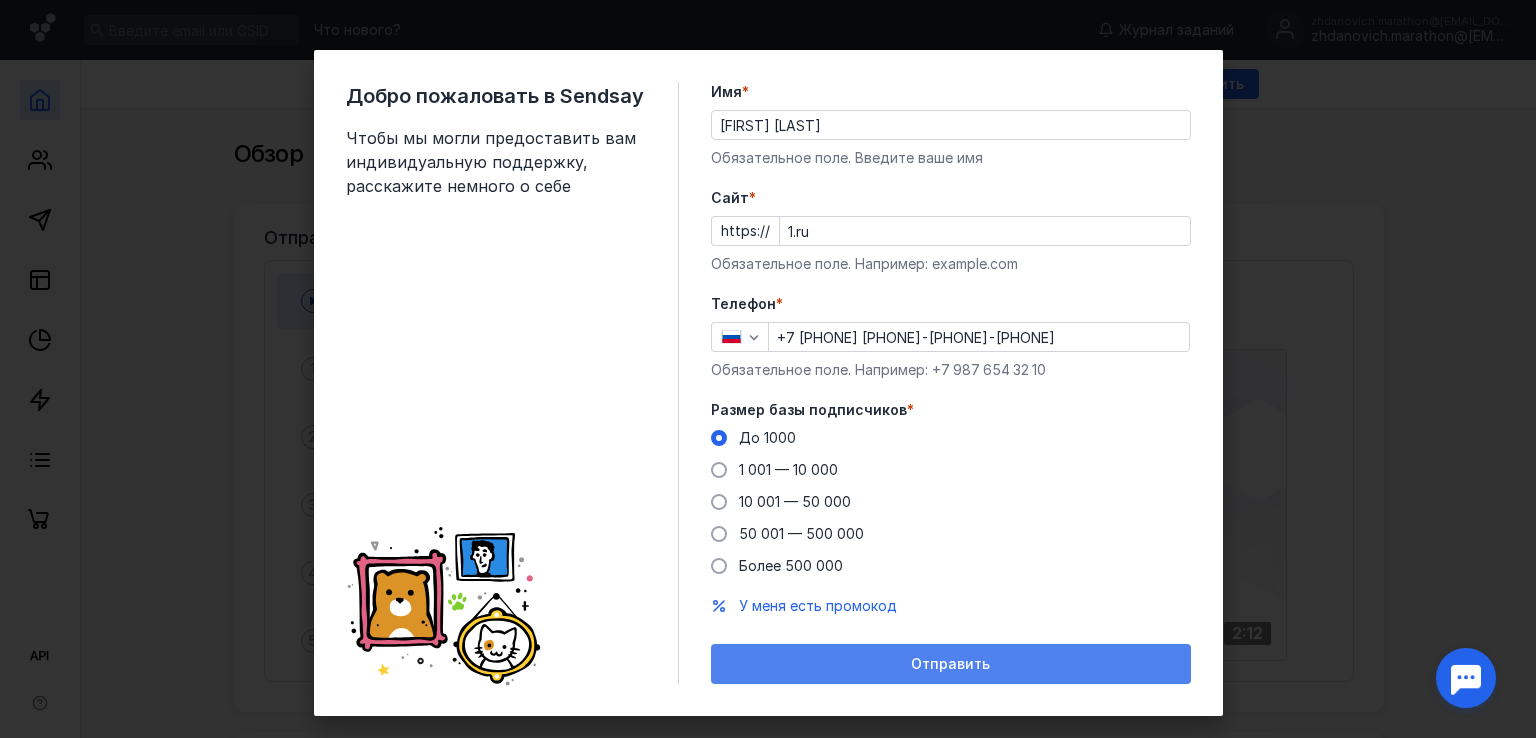 click on "Отправить" at bounding box center [951, 664] 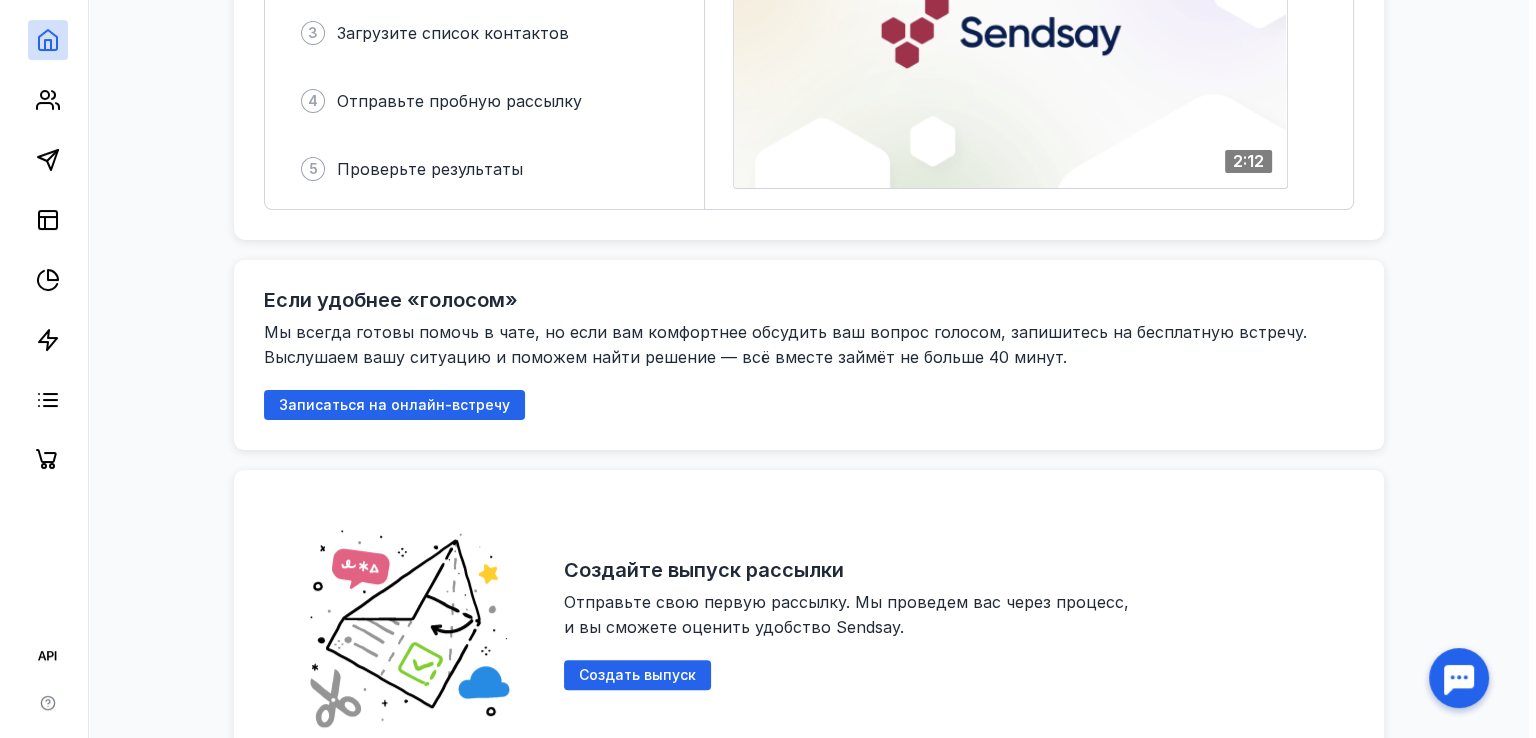 scroll, scrollTop: 700, scrollLeft: 0, axis: vertical 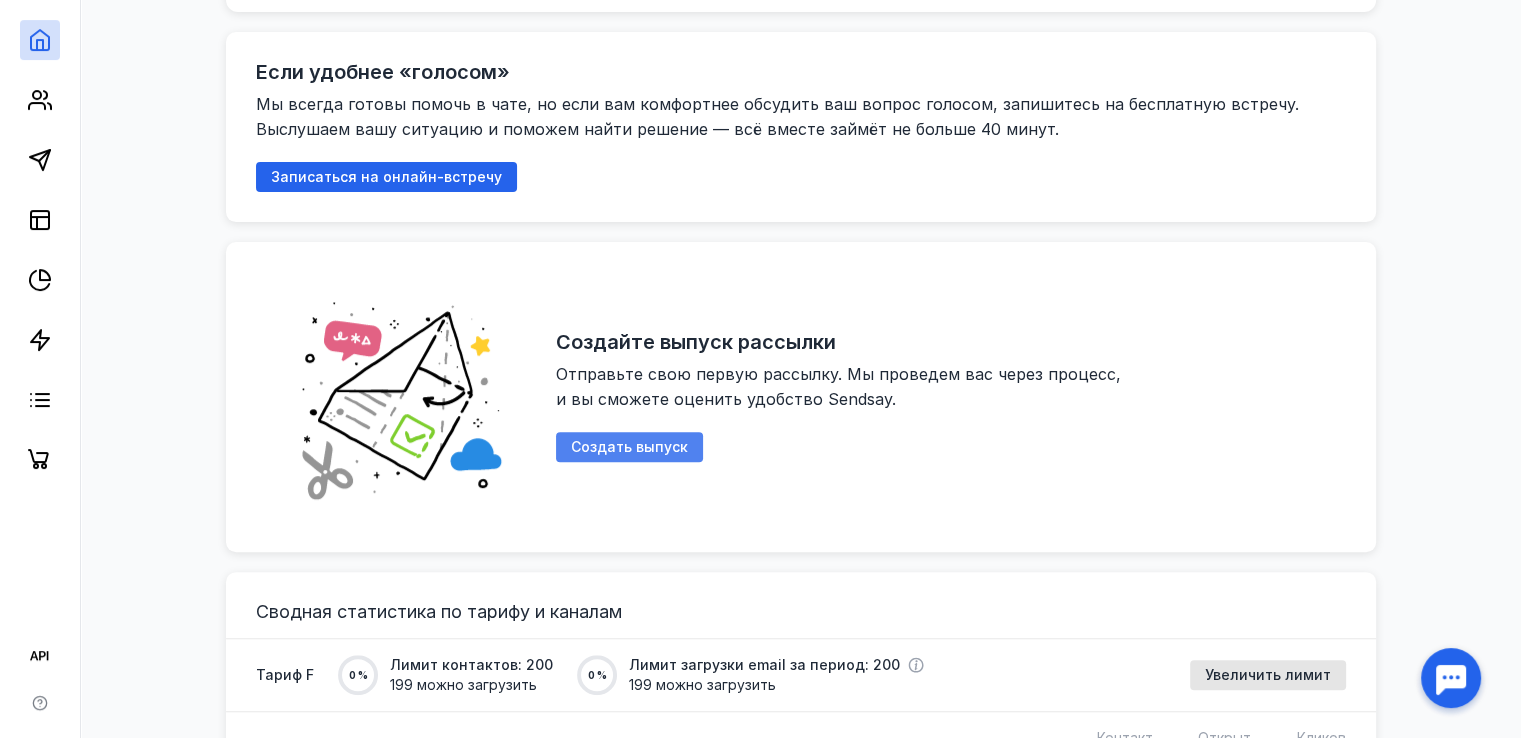 click on "Создать выпуск" at bounding box center [629, 447] 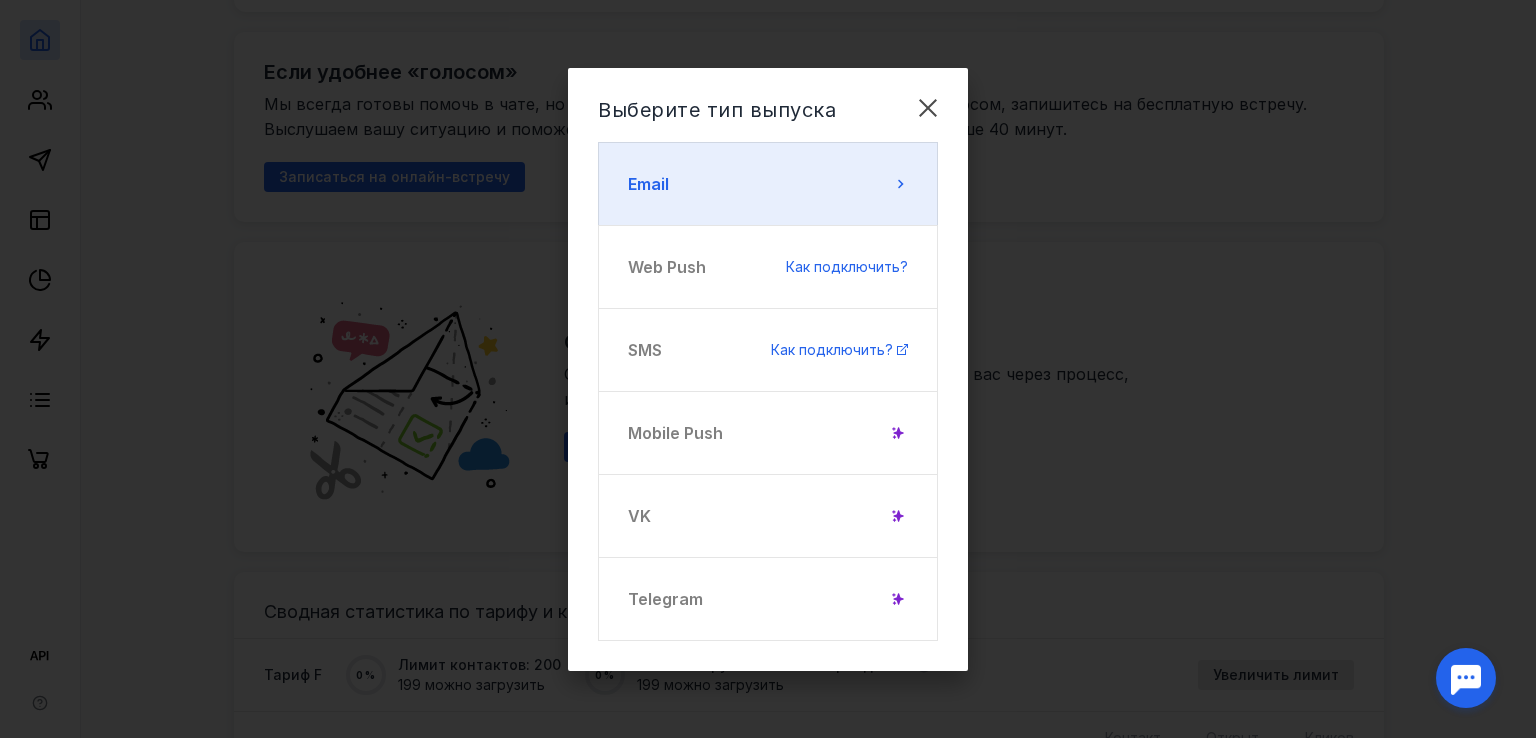 click on "Email" at bounding box center (768, 184) 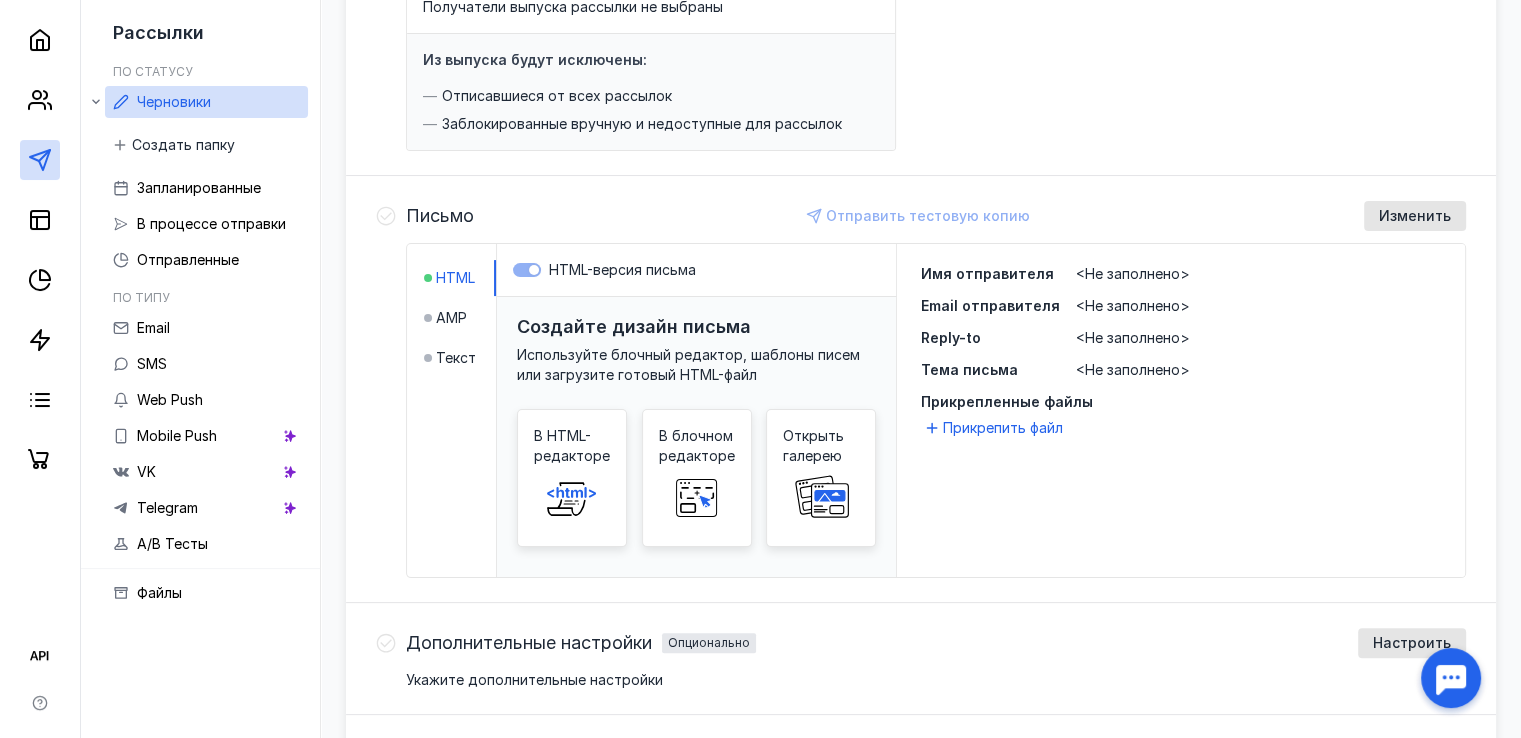 scroll, scrollTop: 500, scrollLeft: 0, axis: vertical 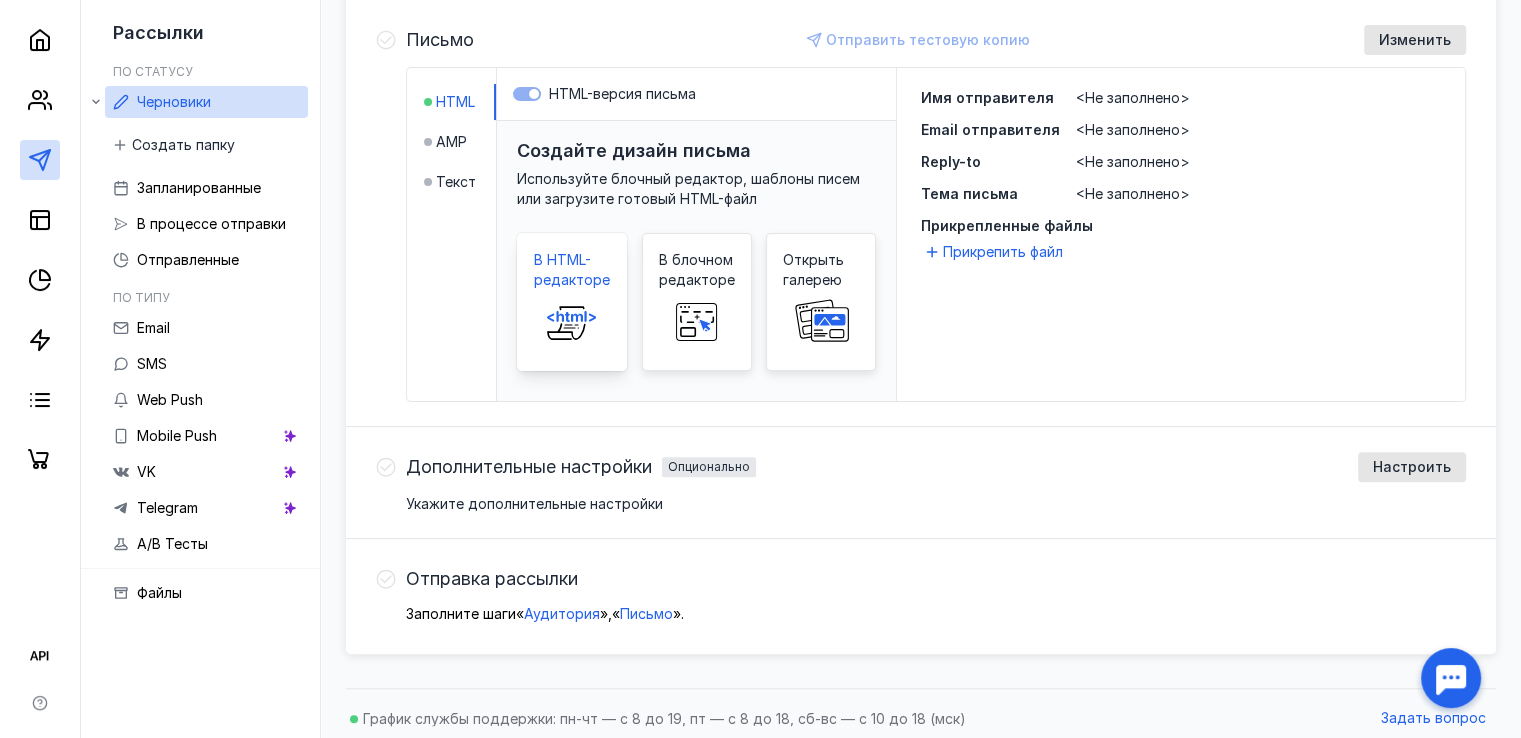 click on "В HTML-редакторе" at bounding box center [572, 302] 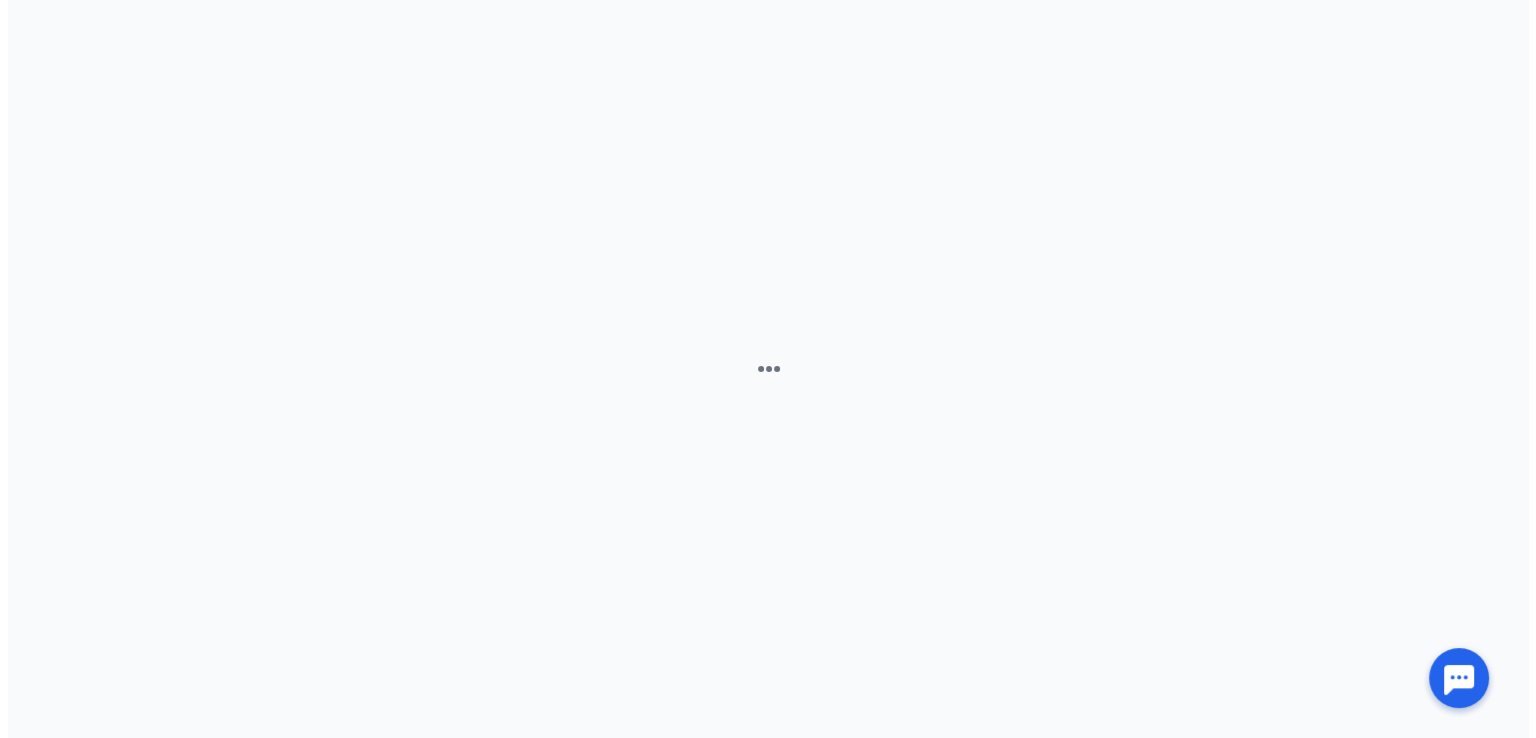 scroll, scrollTop: 0, scrollLeft: 0, axis: both 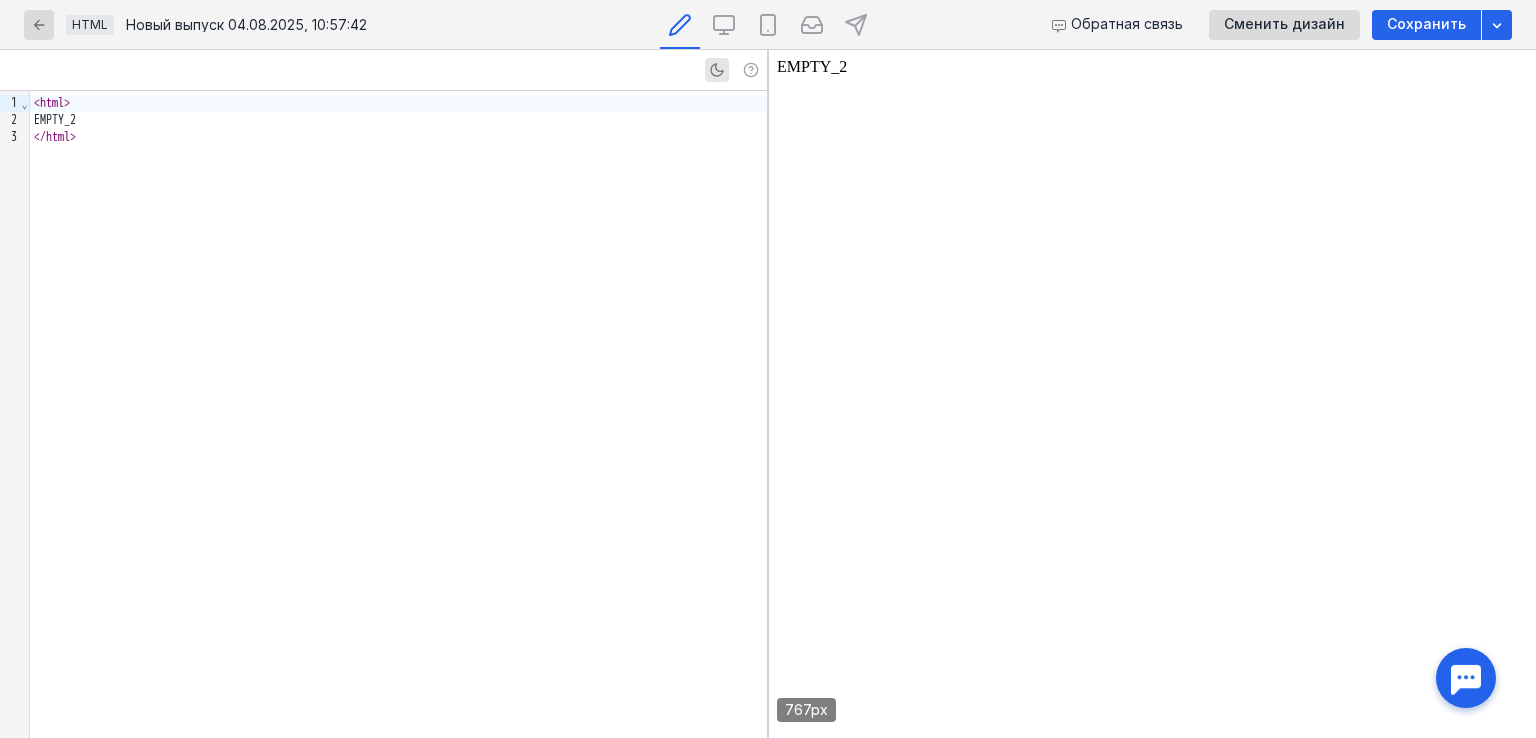 click on "< html >     EMPTY_2 </ html >" at bounding box center [398, 414] 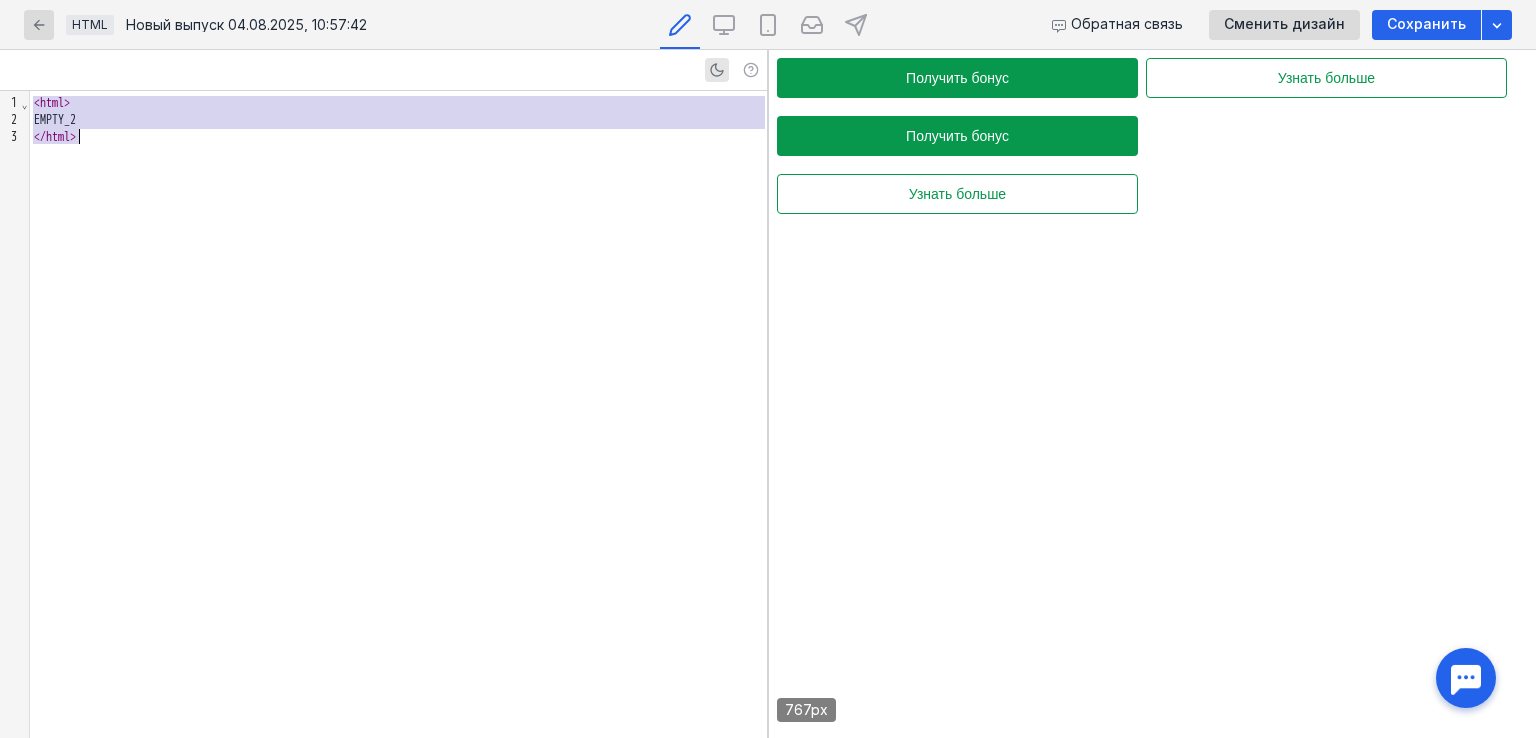 scroll, scrollTop: 48, scrollLeft: 0, axis: vertical 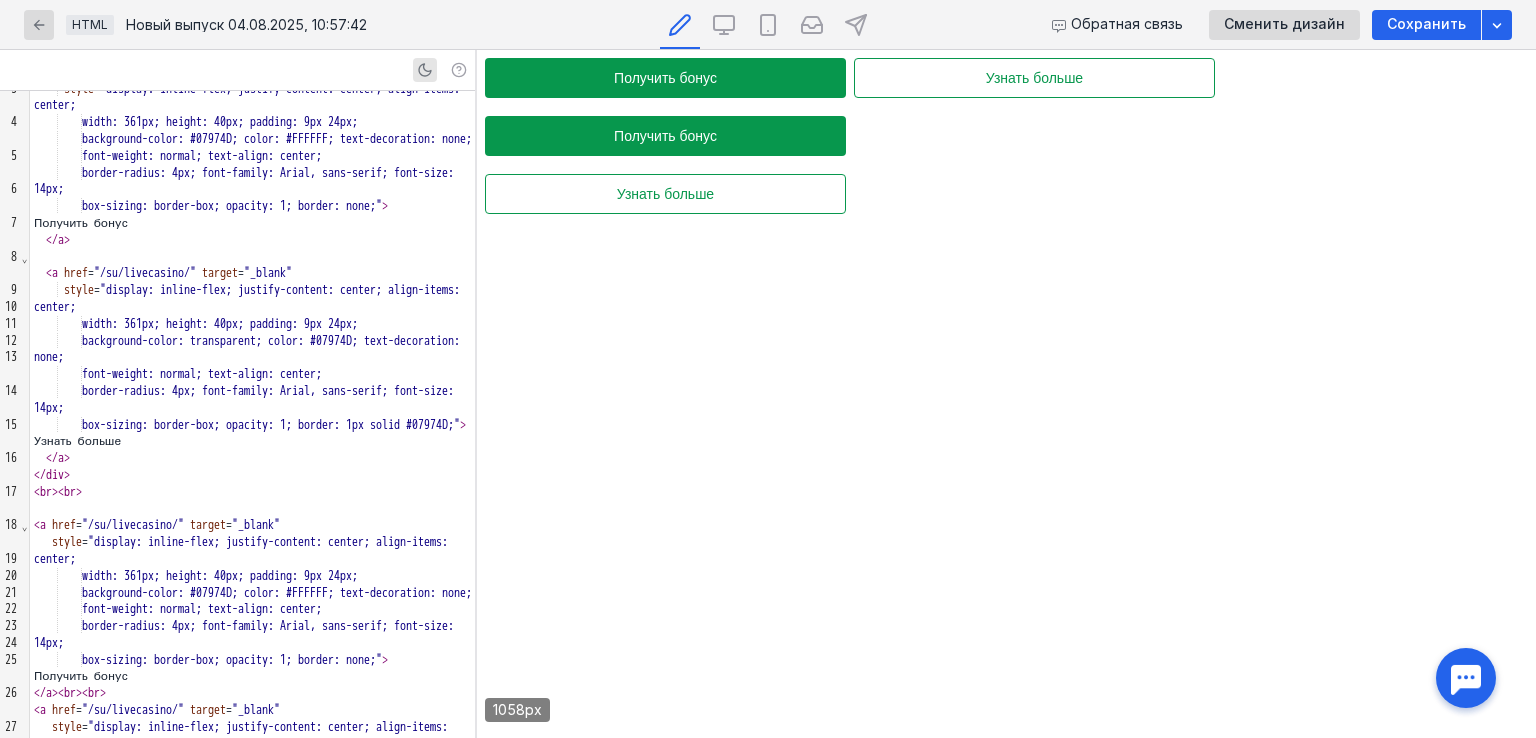 drag, startPoint x: 769, startPoint y: 357, endPoint x: 700, endPoint y: 413, distance: 88.86507 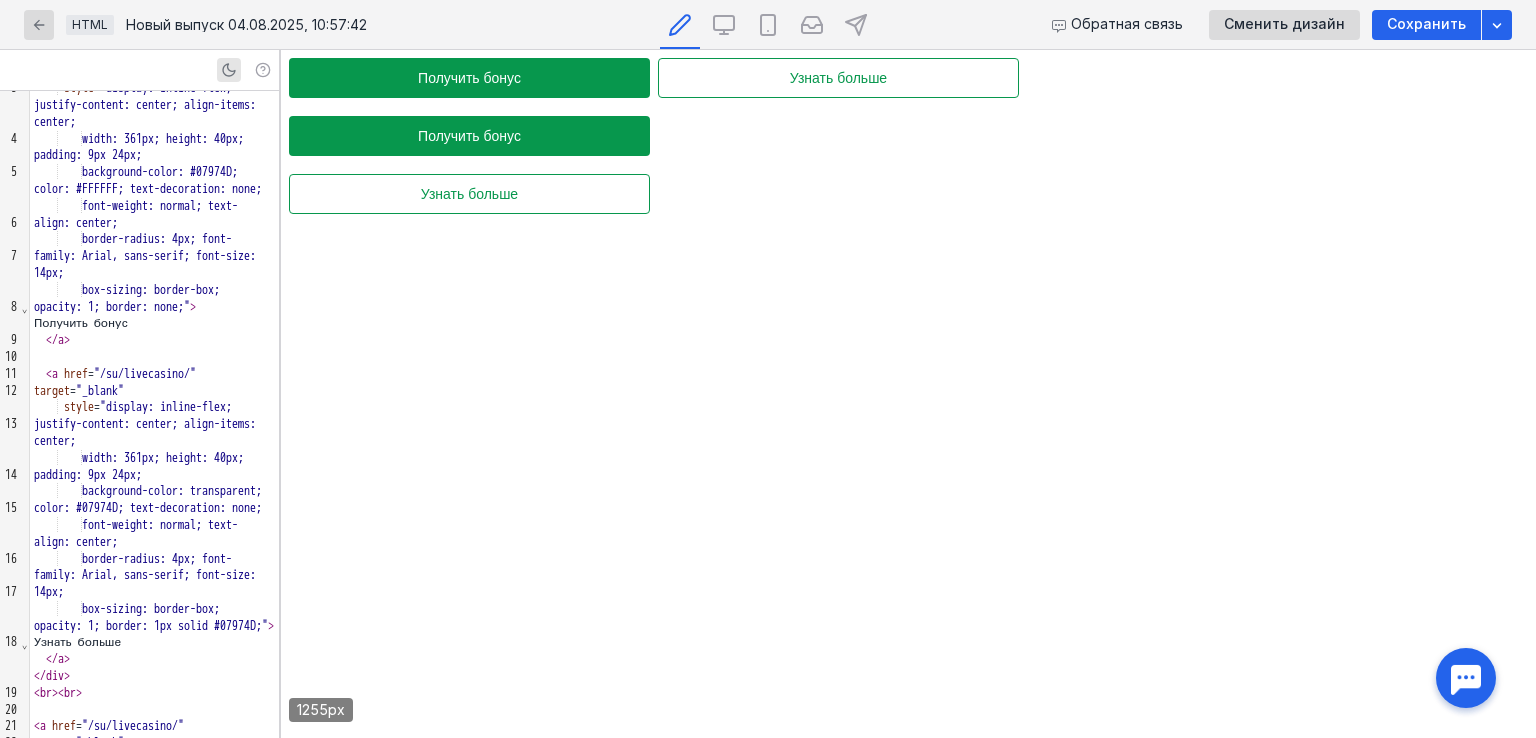 scroll, scrollTop: 48, scrollLeft: 0, axis: vertical 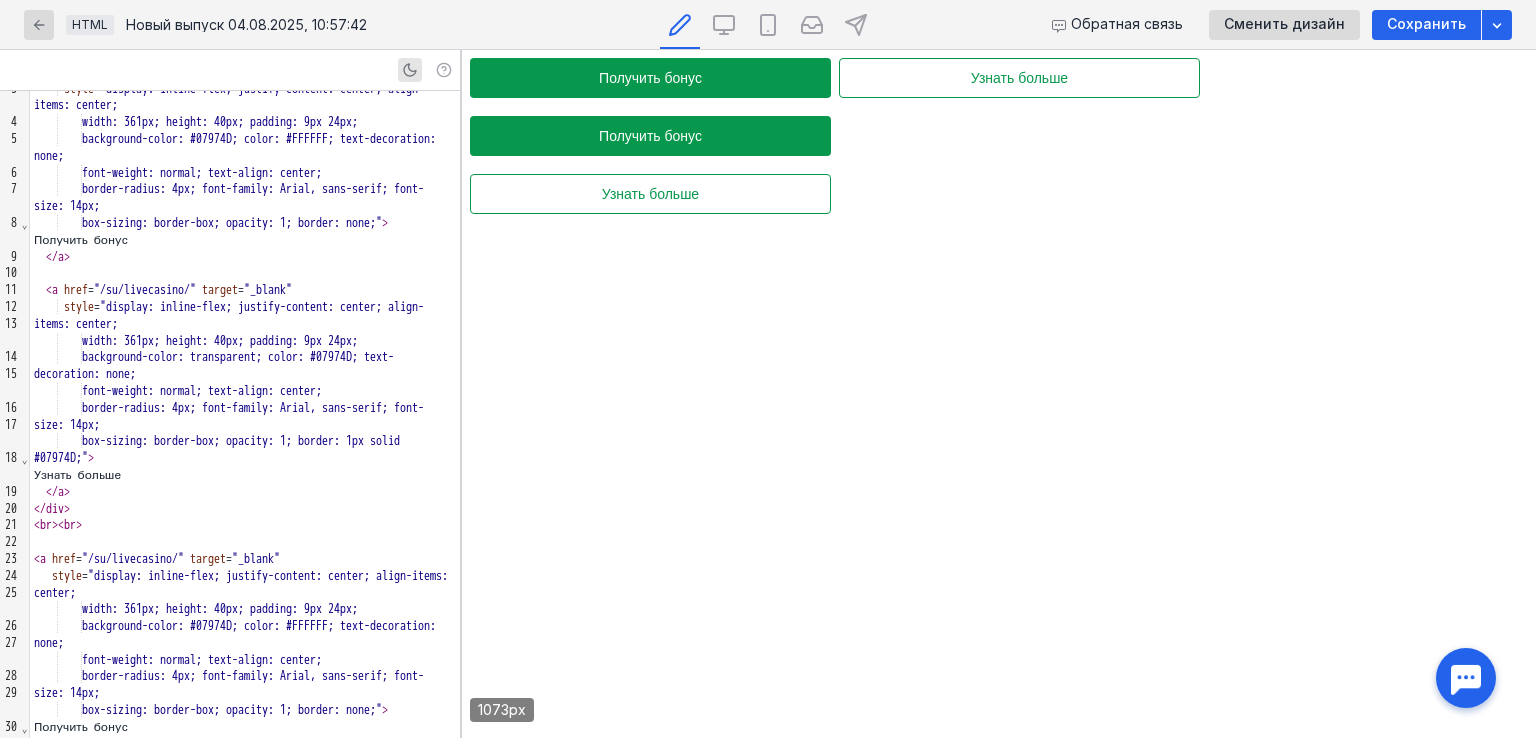 drag, startPoint x: 700, startPoint y: 265, endPoint x: 461, endPoint y: 301, distance: 241.69609 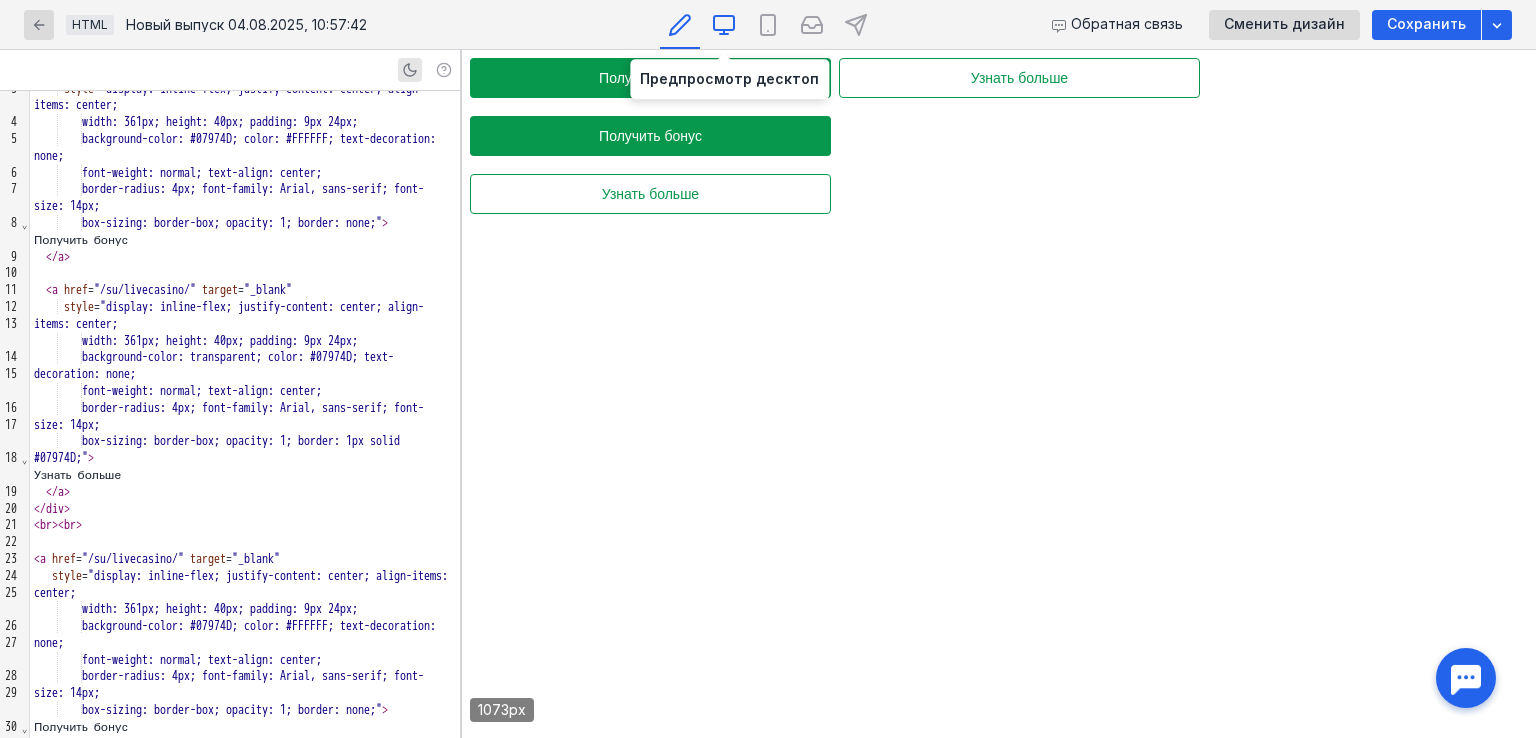 click at bounding box center [724, 24] 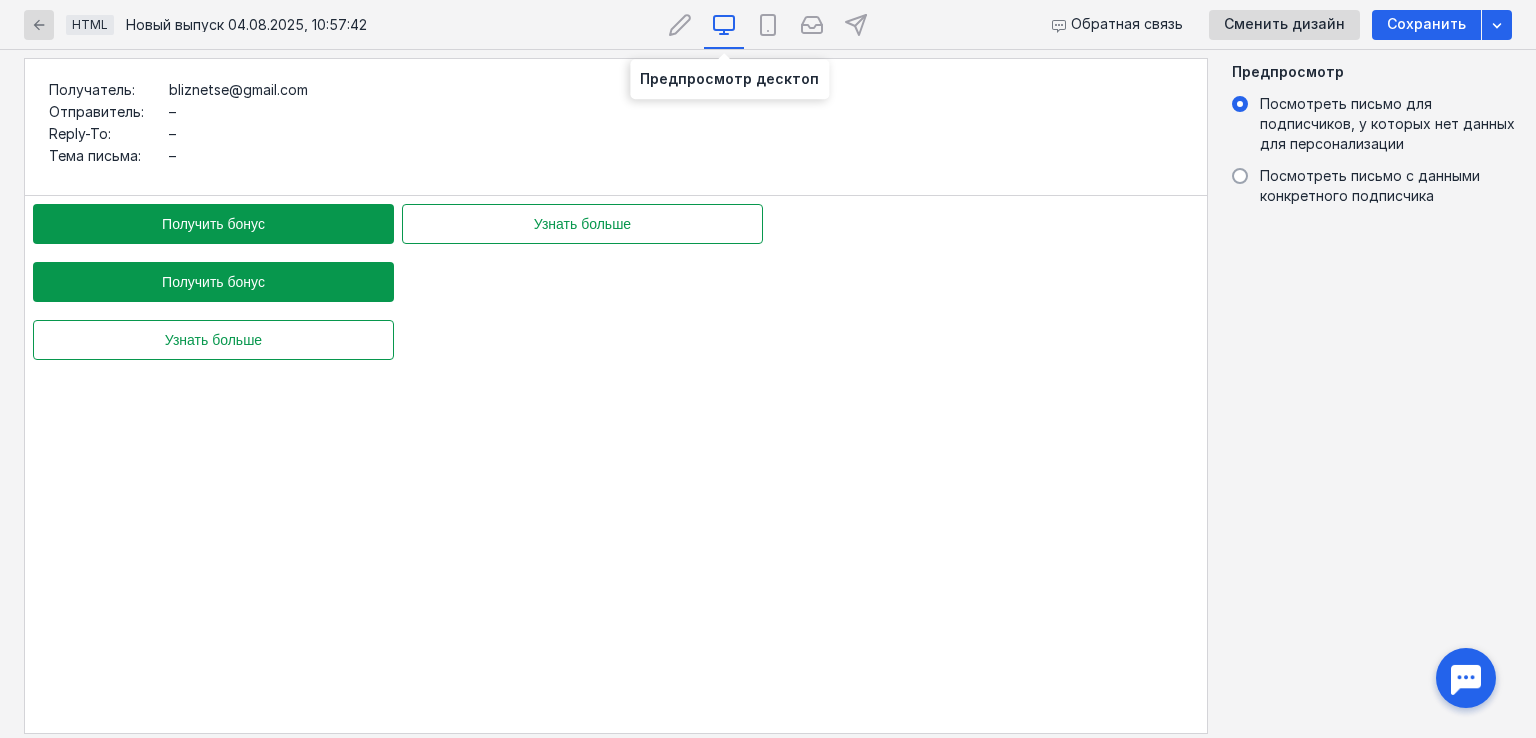 scroll, scrollTop: 0, scrollLeft: 0, axis: both 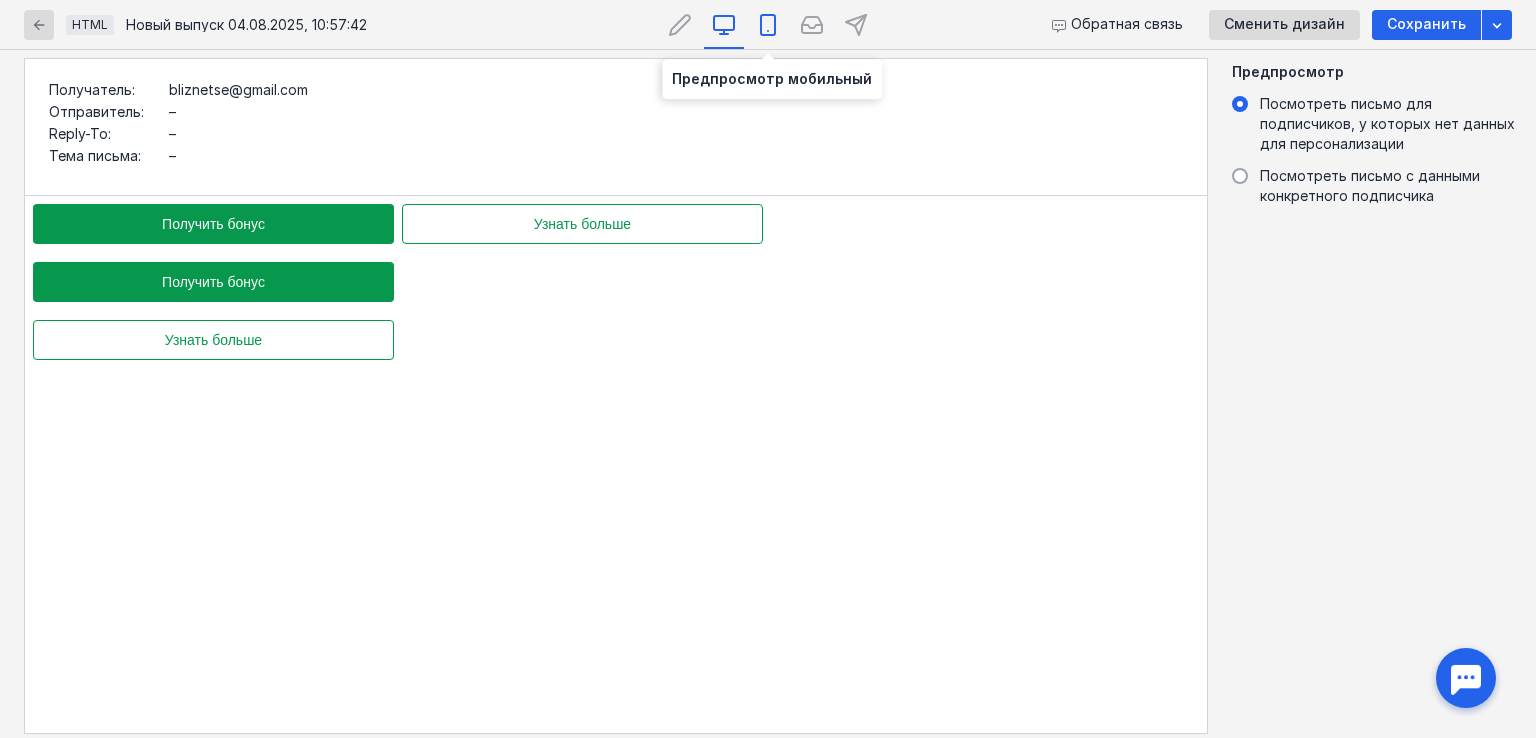 click 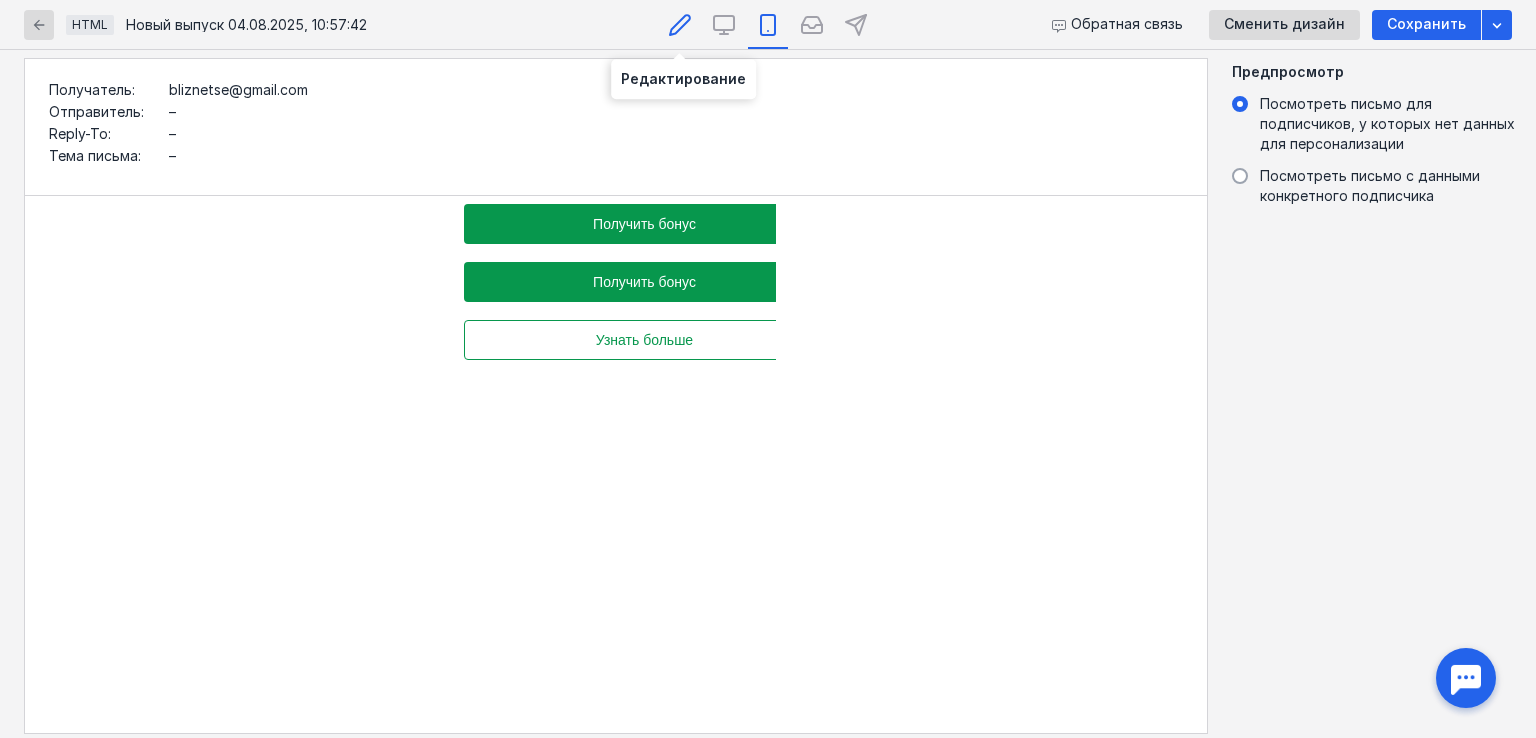 click 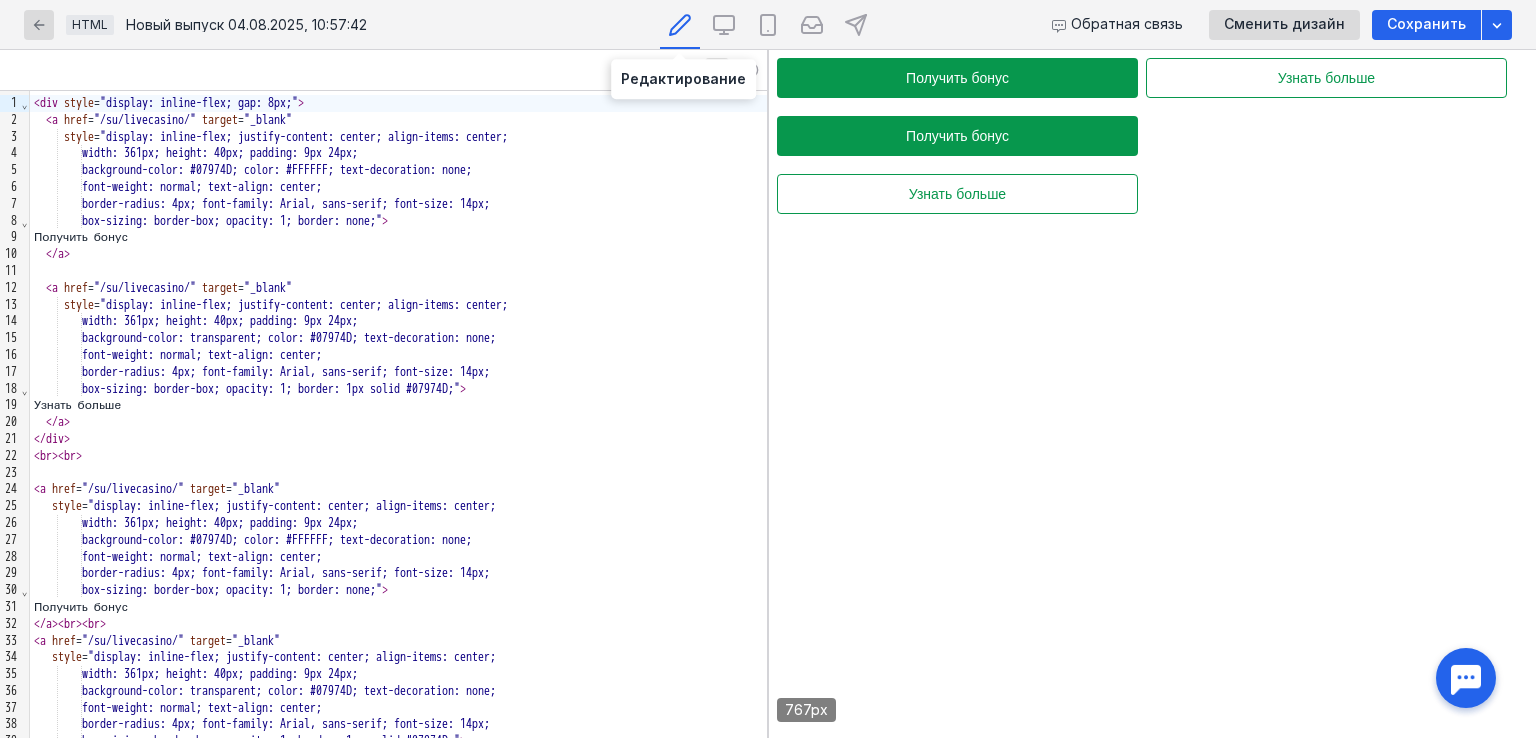 scroll, scrollTop: 0, scrollLeft: 0, axis: both 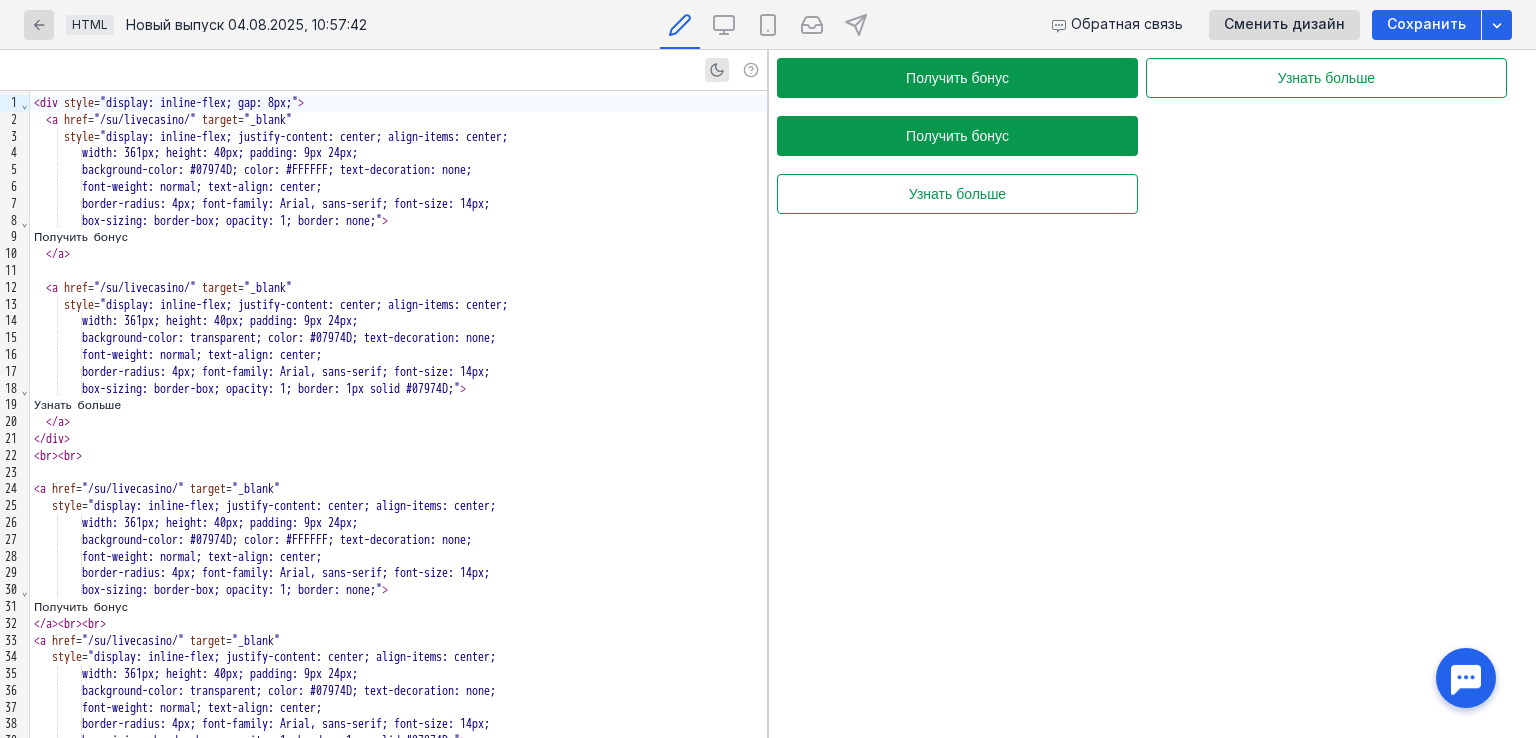 click on "</ div >" at bounding box center [398, 439] 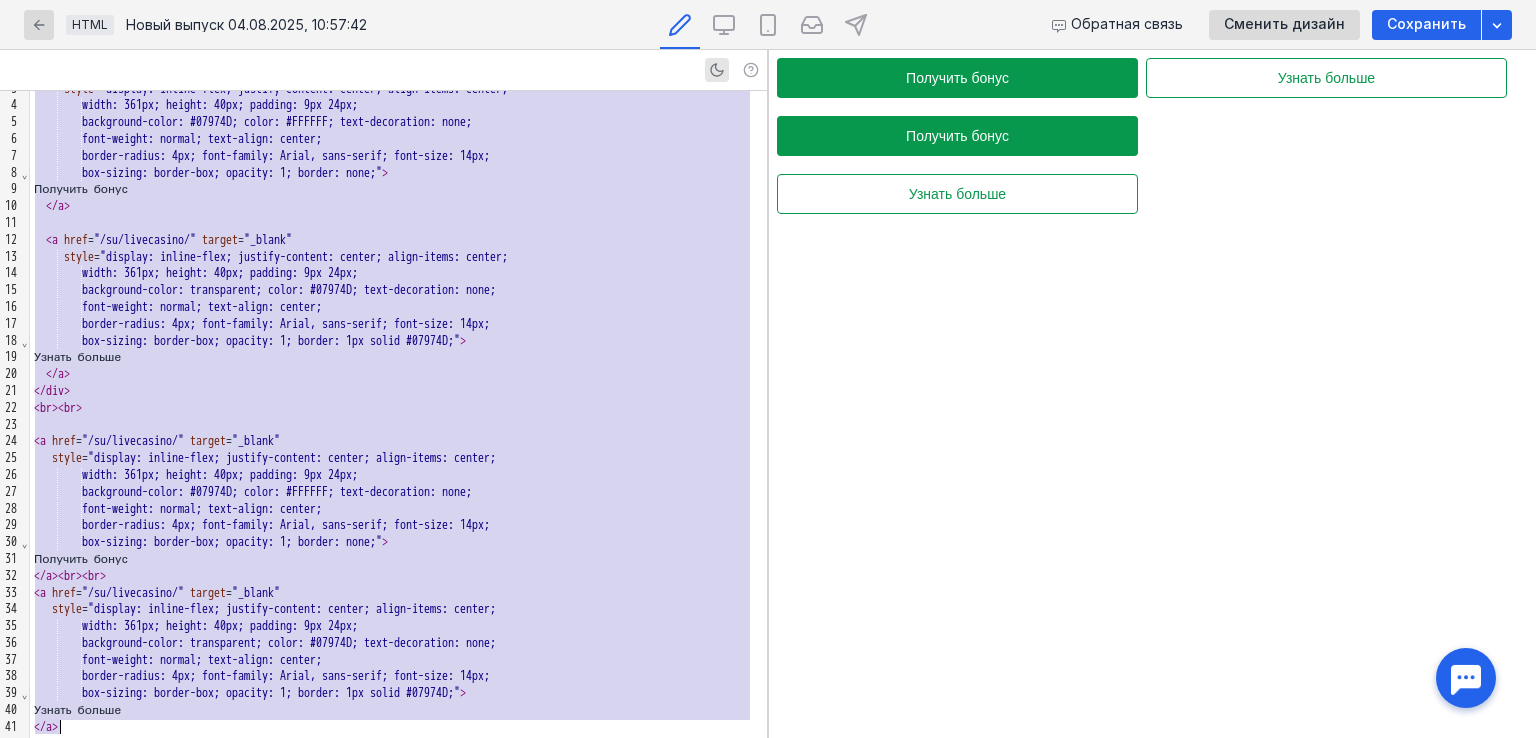scroll, scrollTop: 150, scrollLeft: 0, axis: vertical 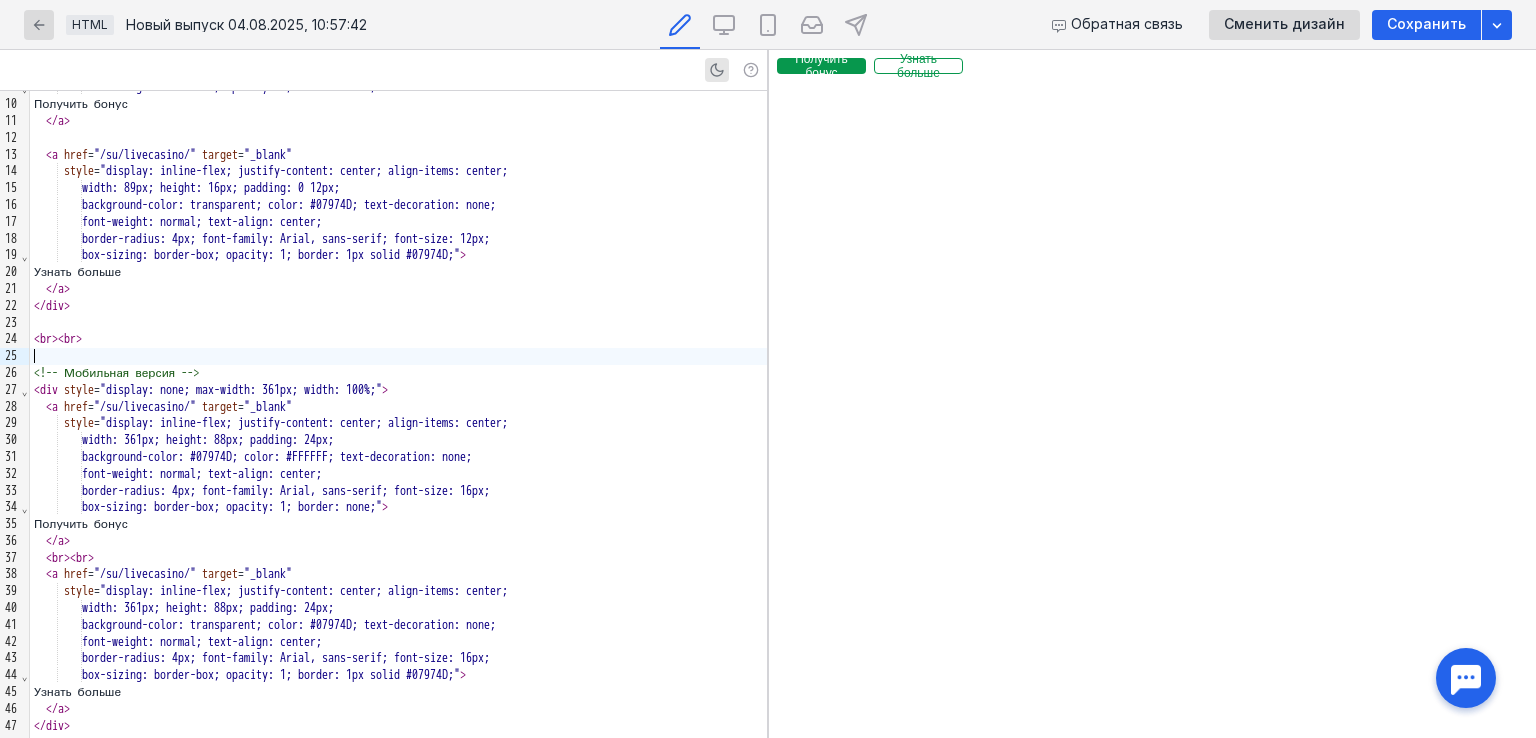 click at bounding box center (398, 356) 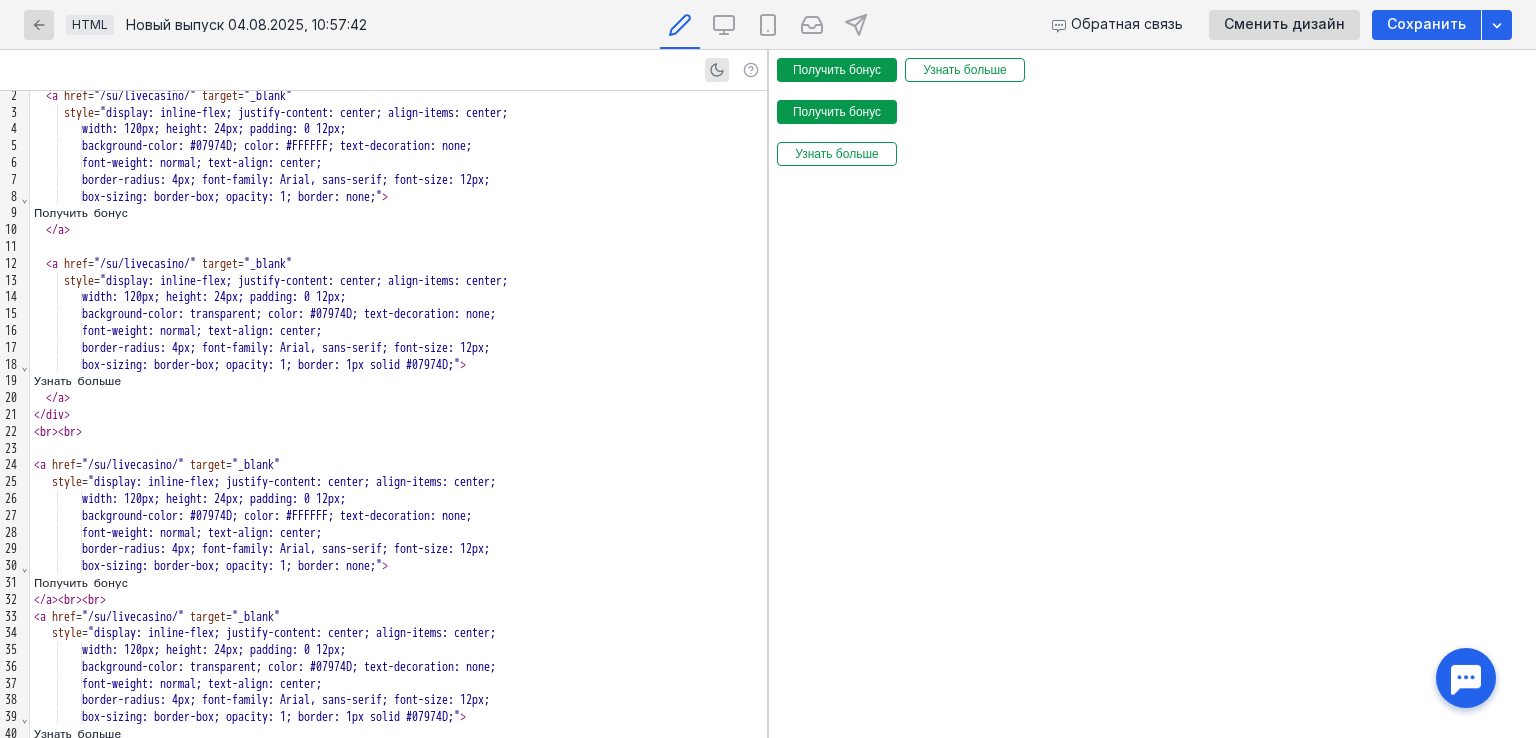 scroll, scrollTop: 0, scrollLeft: 0, axis: both 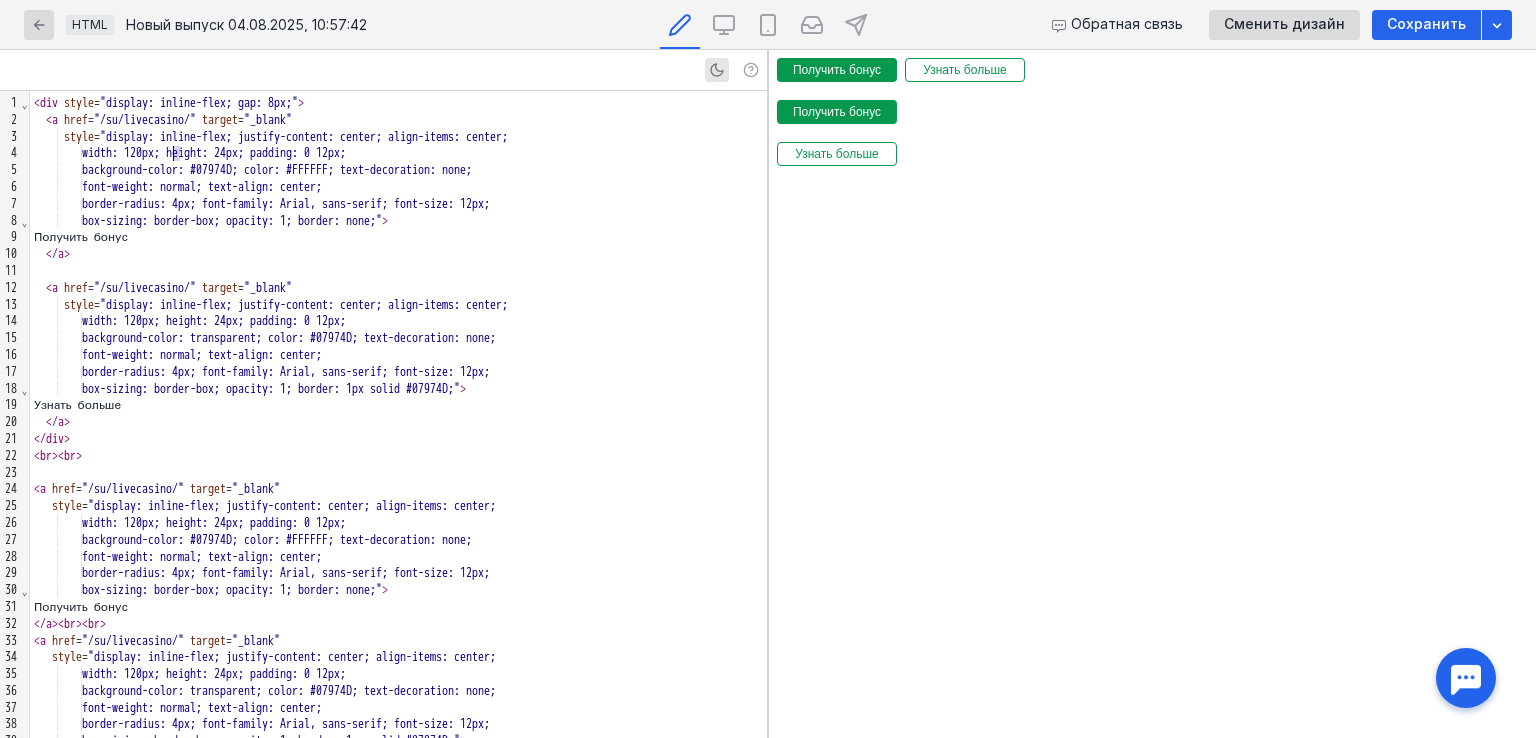 type 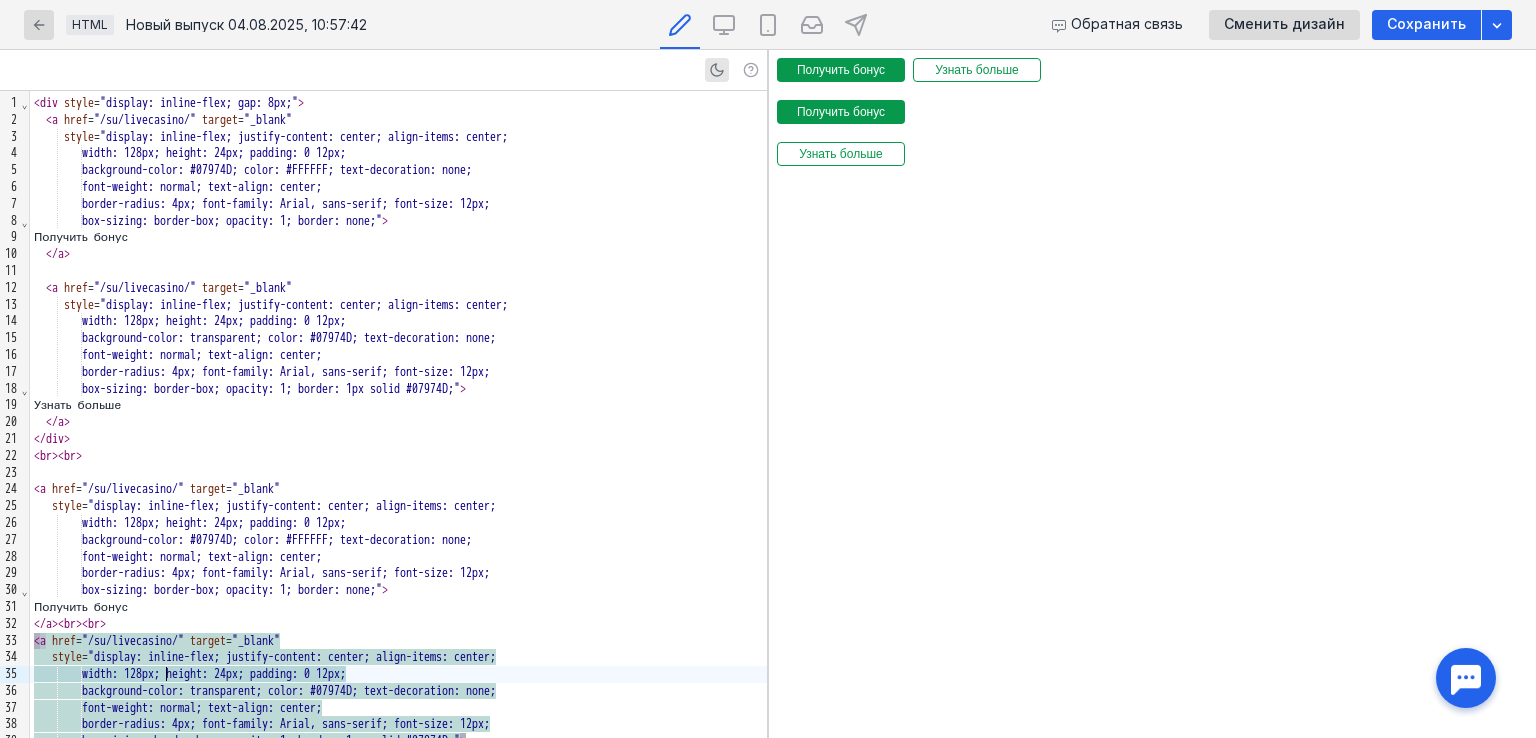 scroll, scrollTop: 49, scrollLeft: 0, axis: vertical 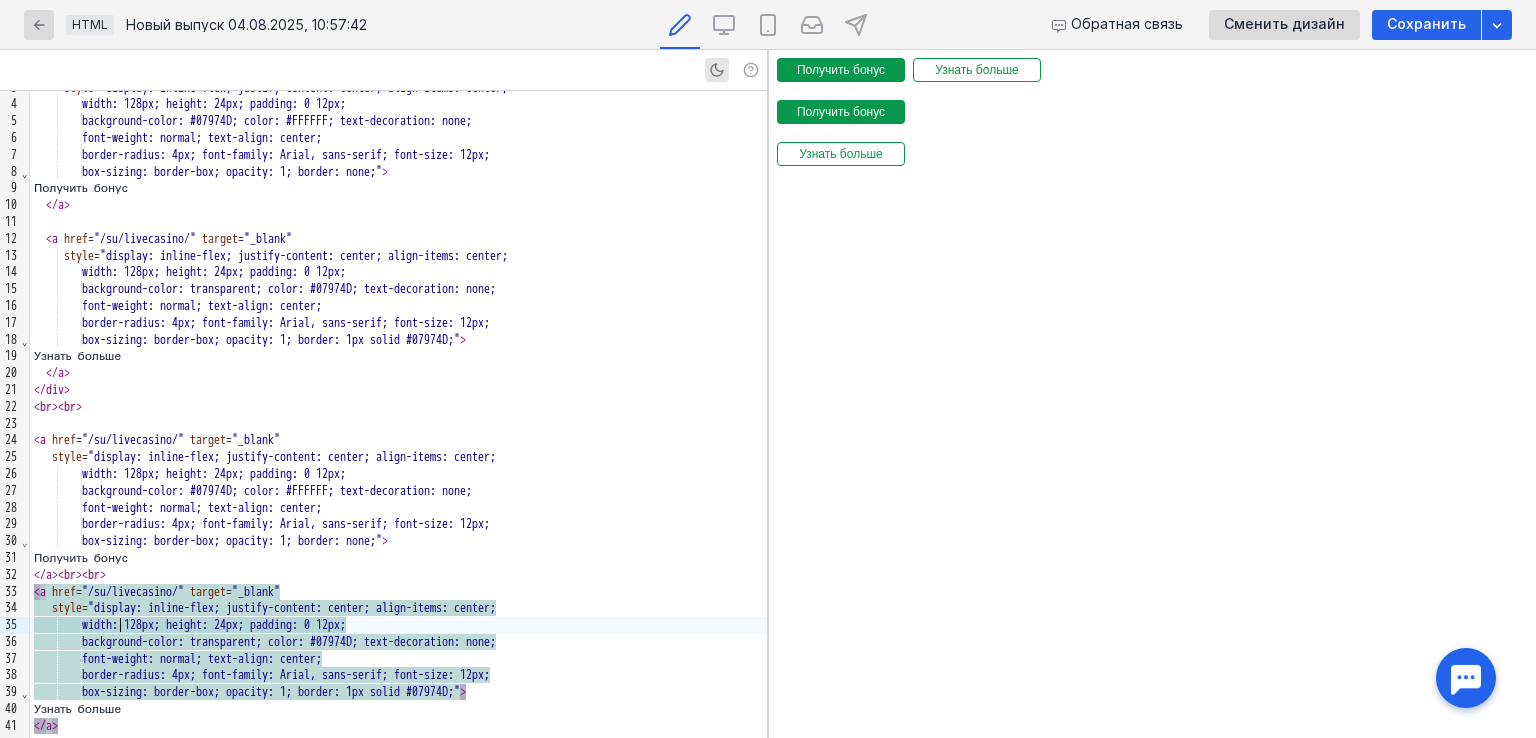 click on "width: 128px; height: 24px; padding: 0 12px;" at bounding box center [214, 625] 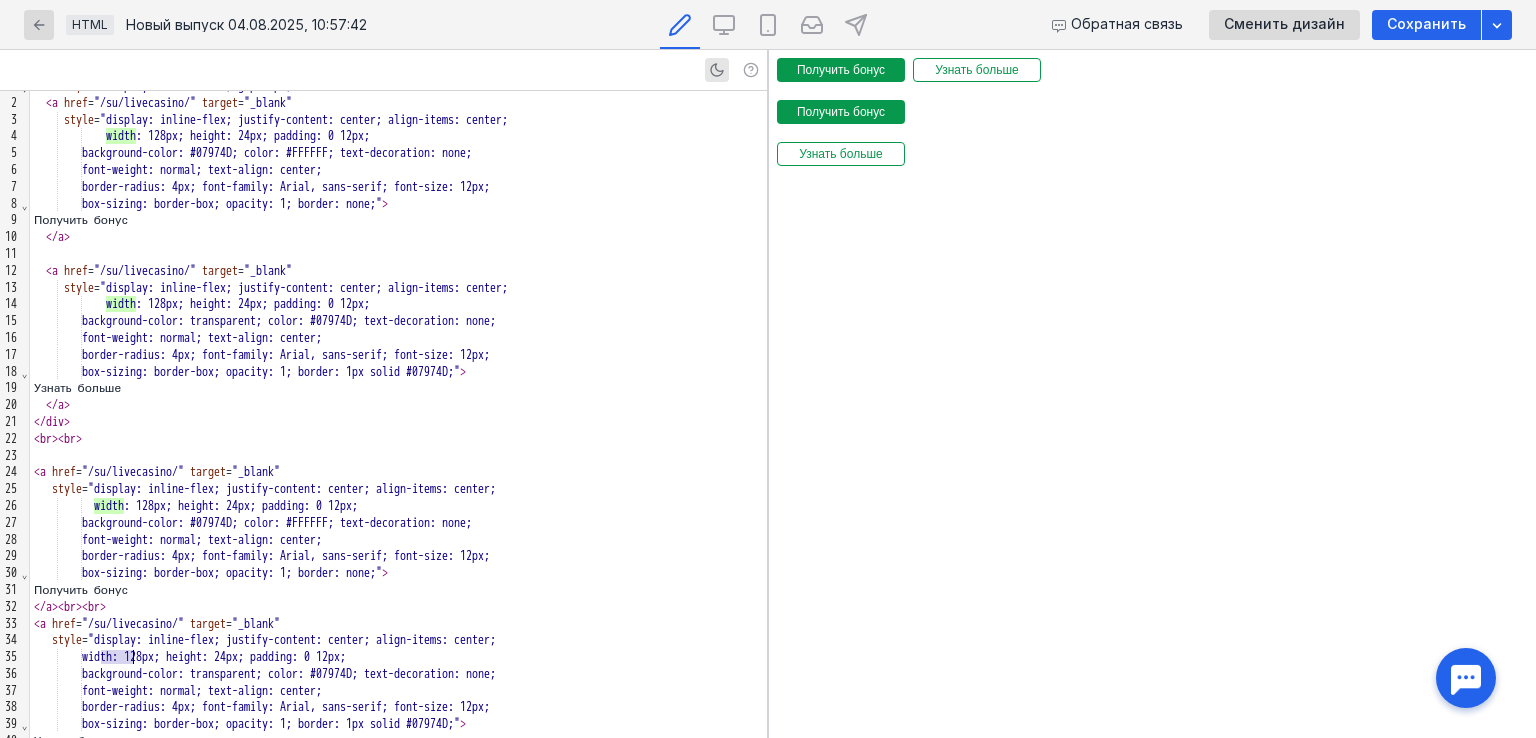 scroll, scrollTop: 0, scrollLeft: 0, axis: both 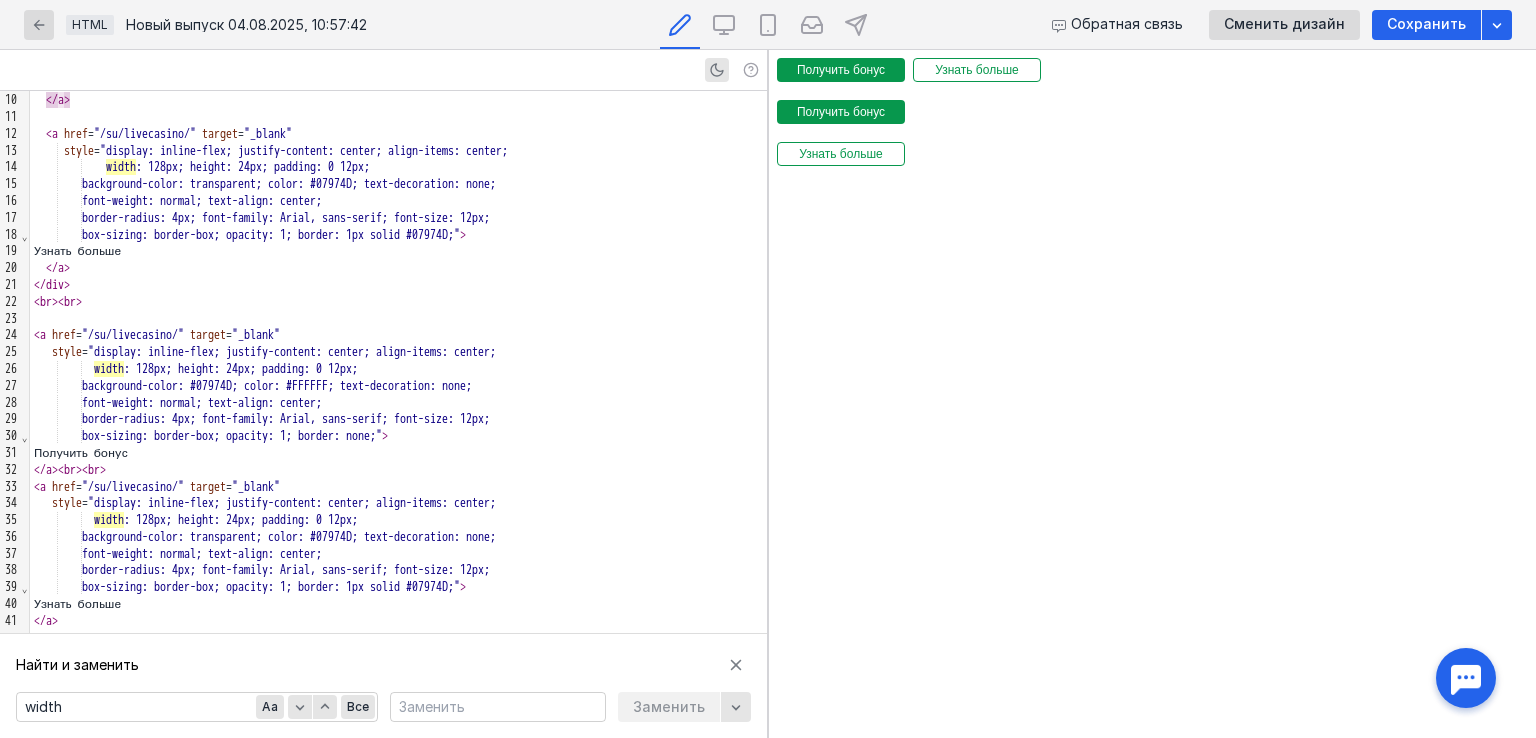 click on "Получить бонус" at bounding box center [841, 70] 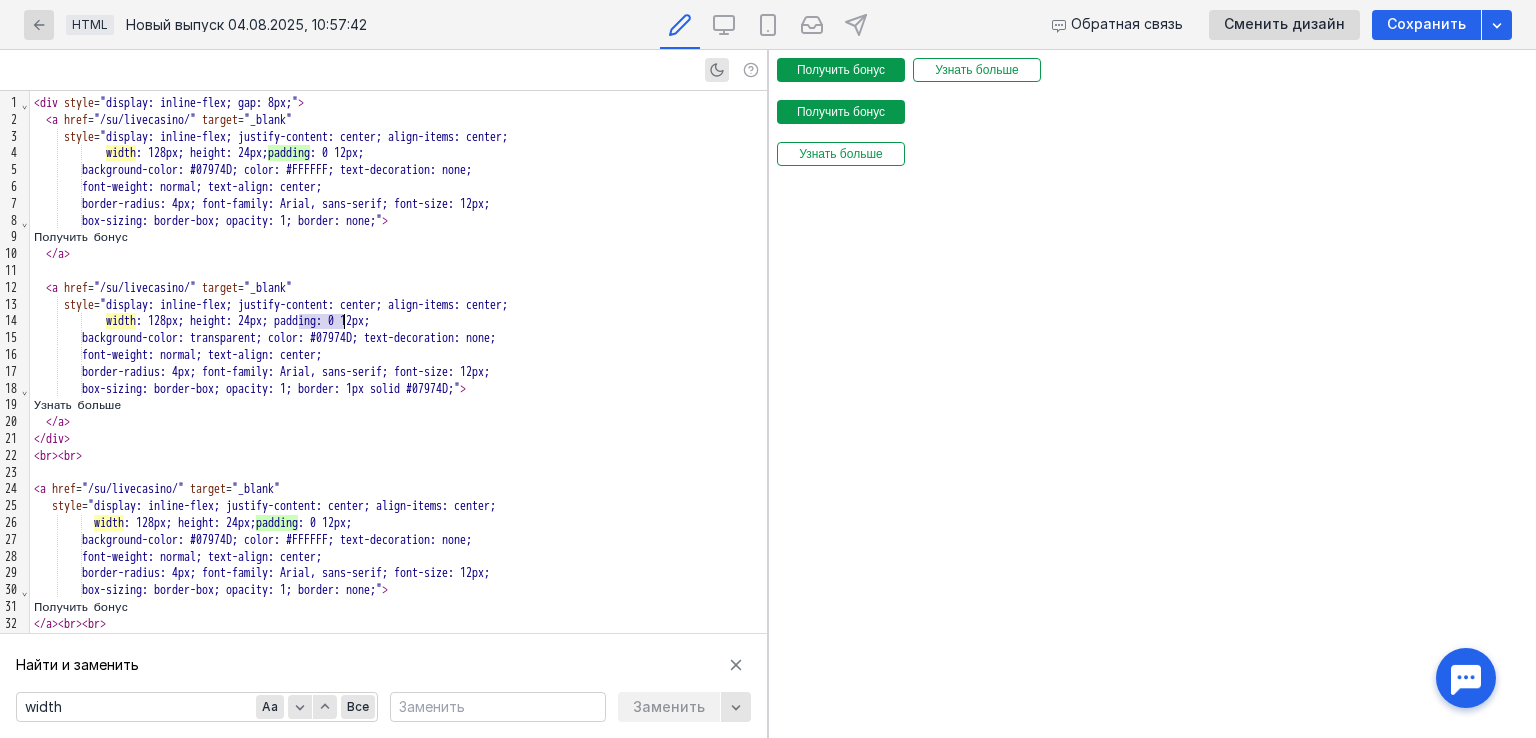 type on "padding" 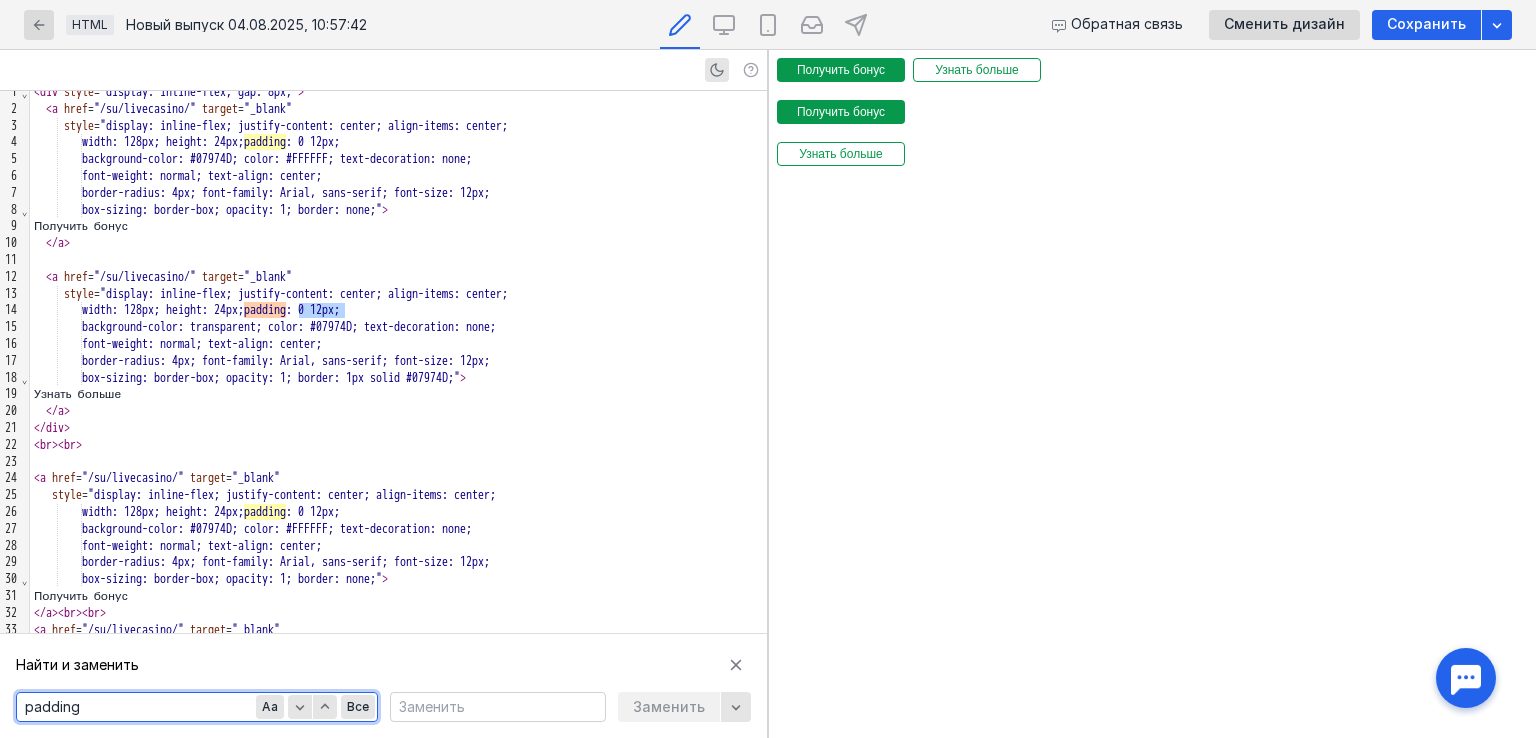 scroll, scrollTop: 0, scrollLeft: 0, axis: both 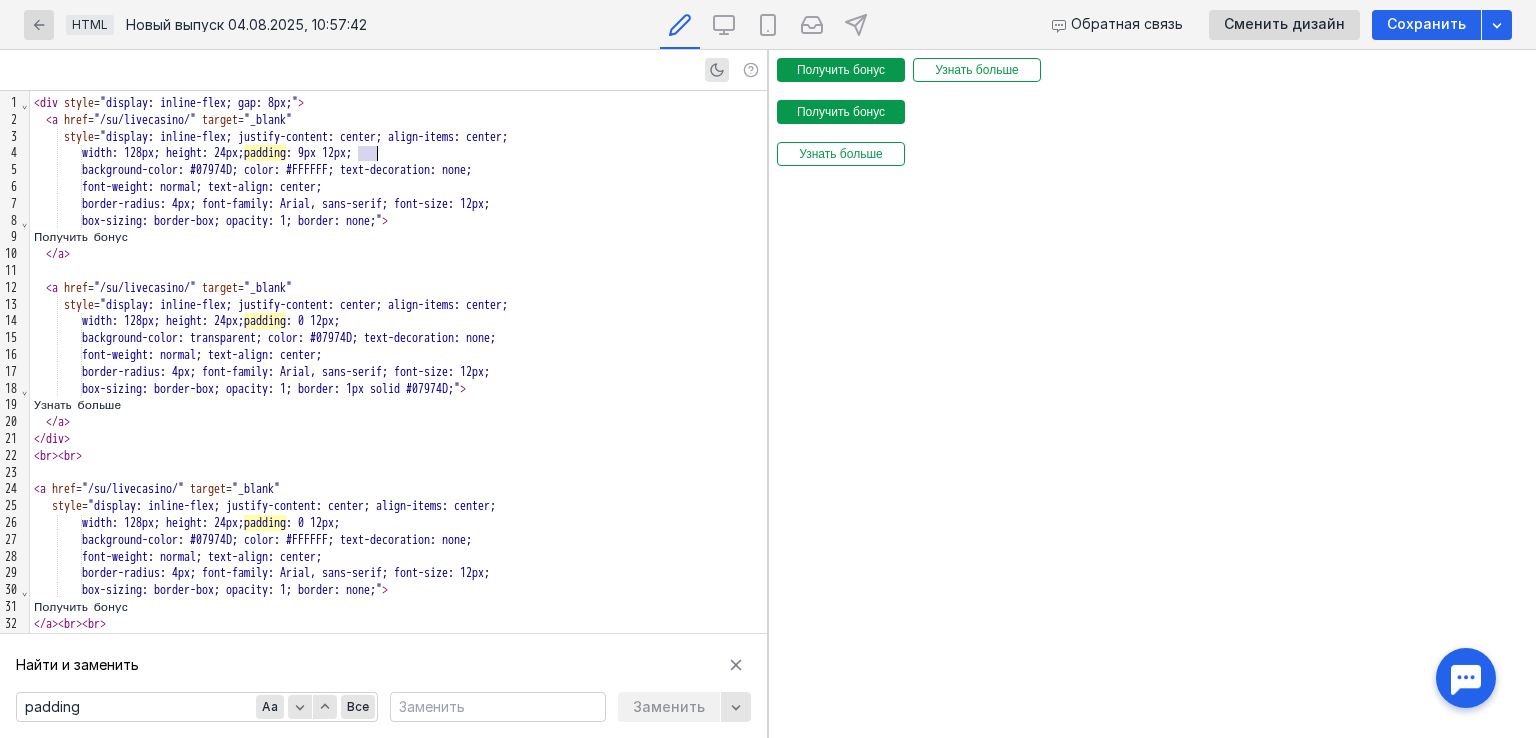 drag, startPoint x: 359, startPoint y: 156, endPoint x: 380, endPoint y: 153, distance: 21.213203 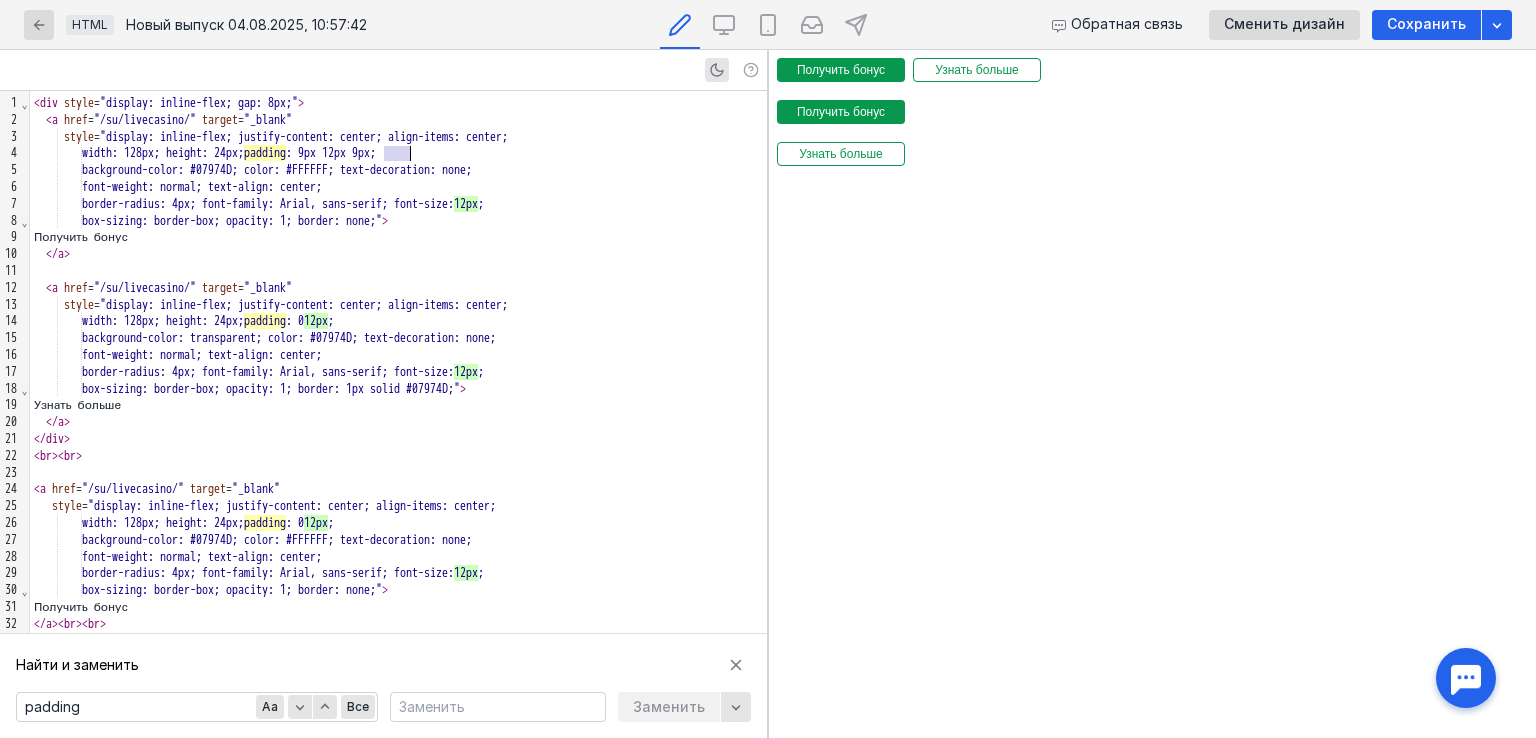 copy on "12px" 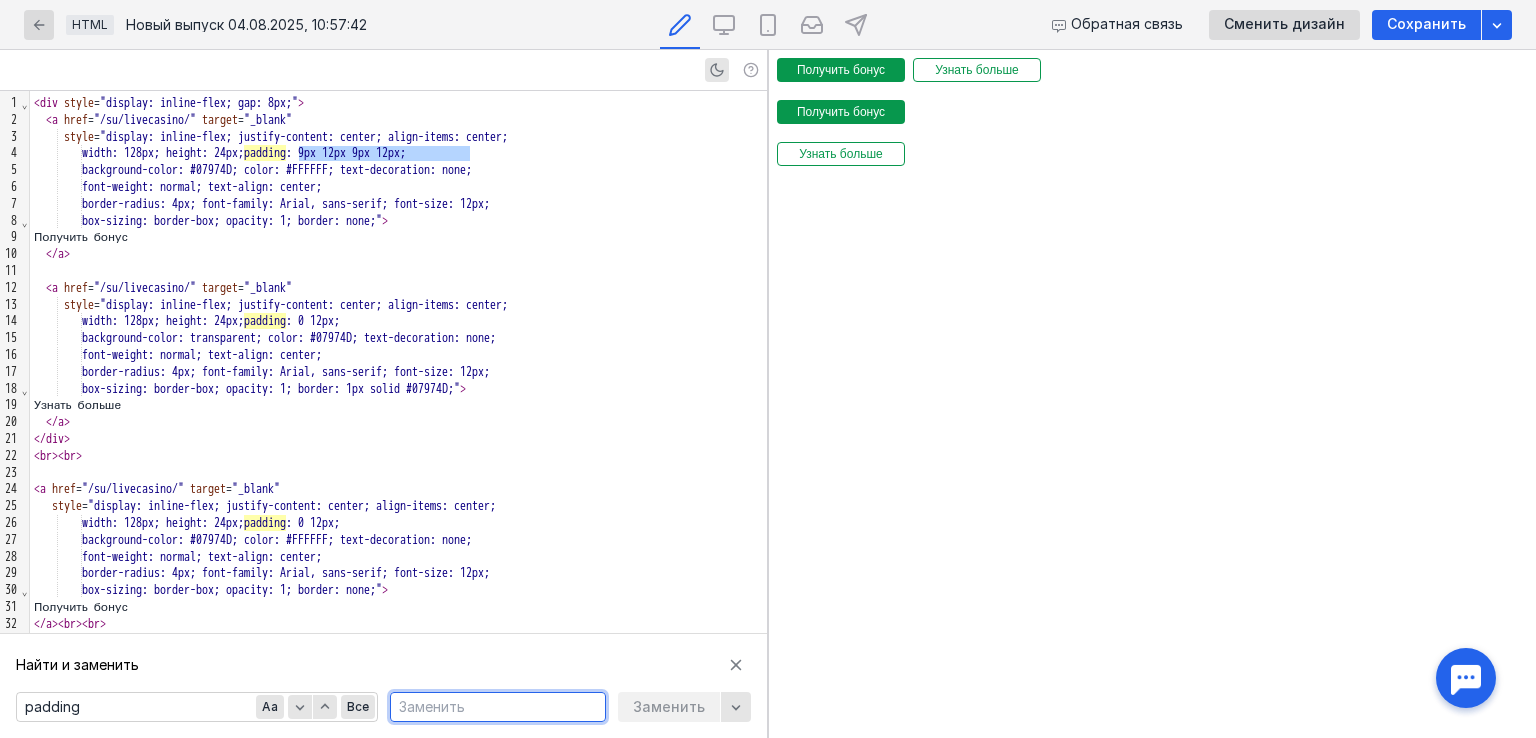 click at bounding box center [498, 707] 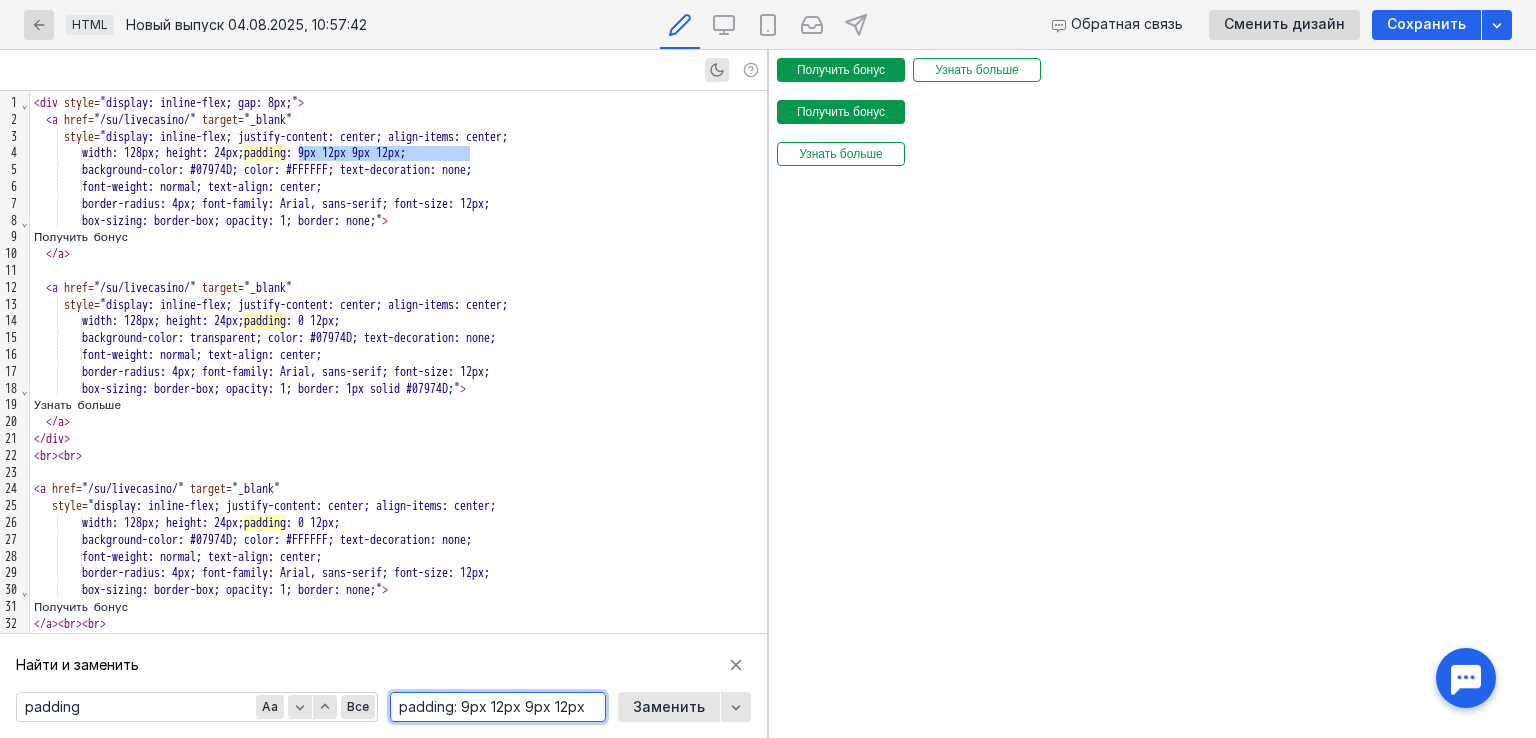 type on "padding: 9px 12px 9px 12px" 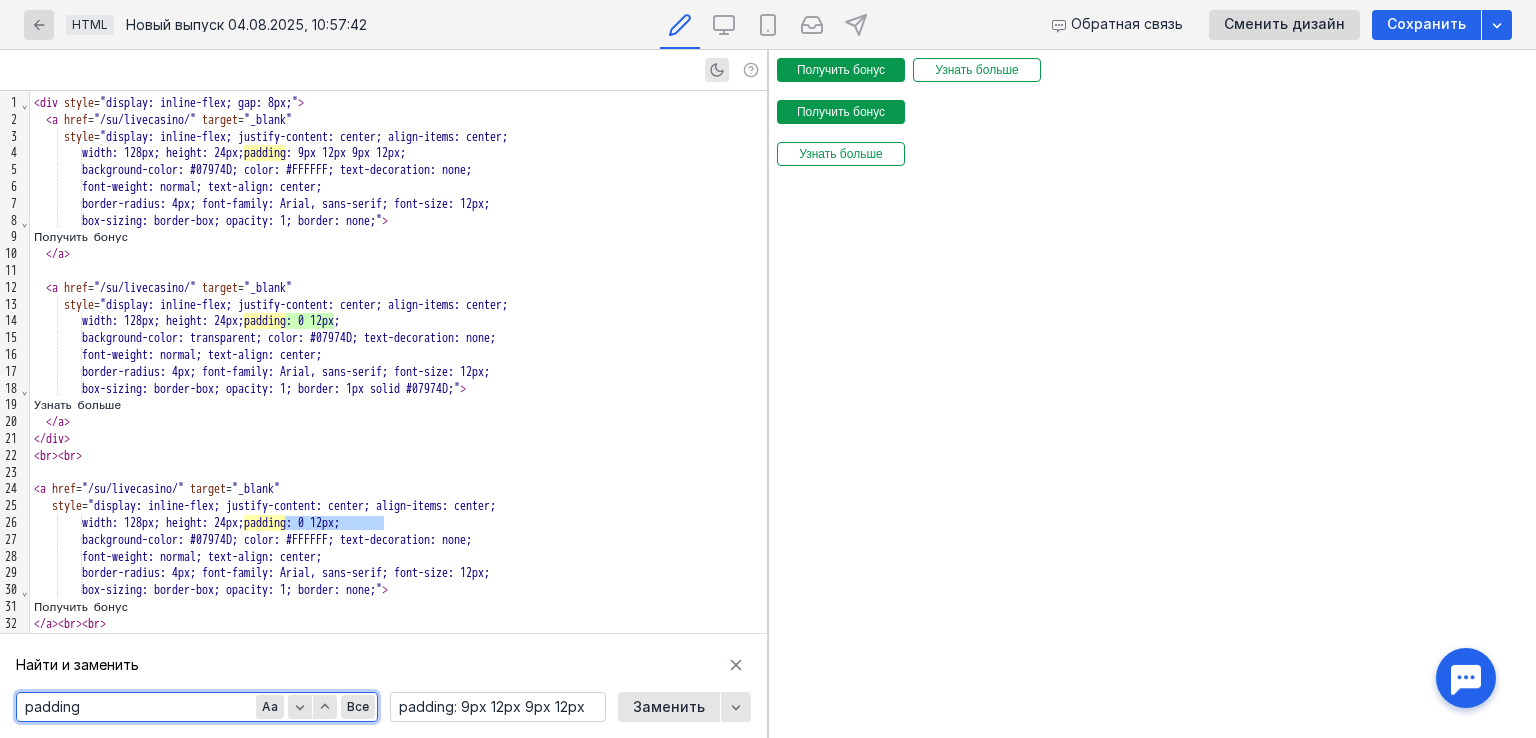 click on "padding" at bounding box center [197, 707] 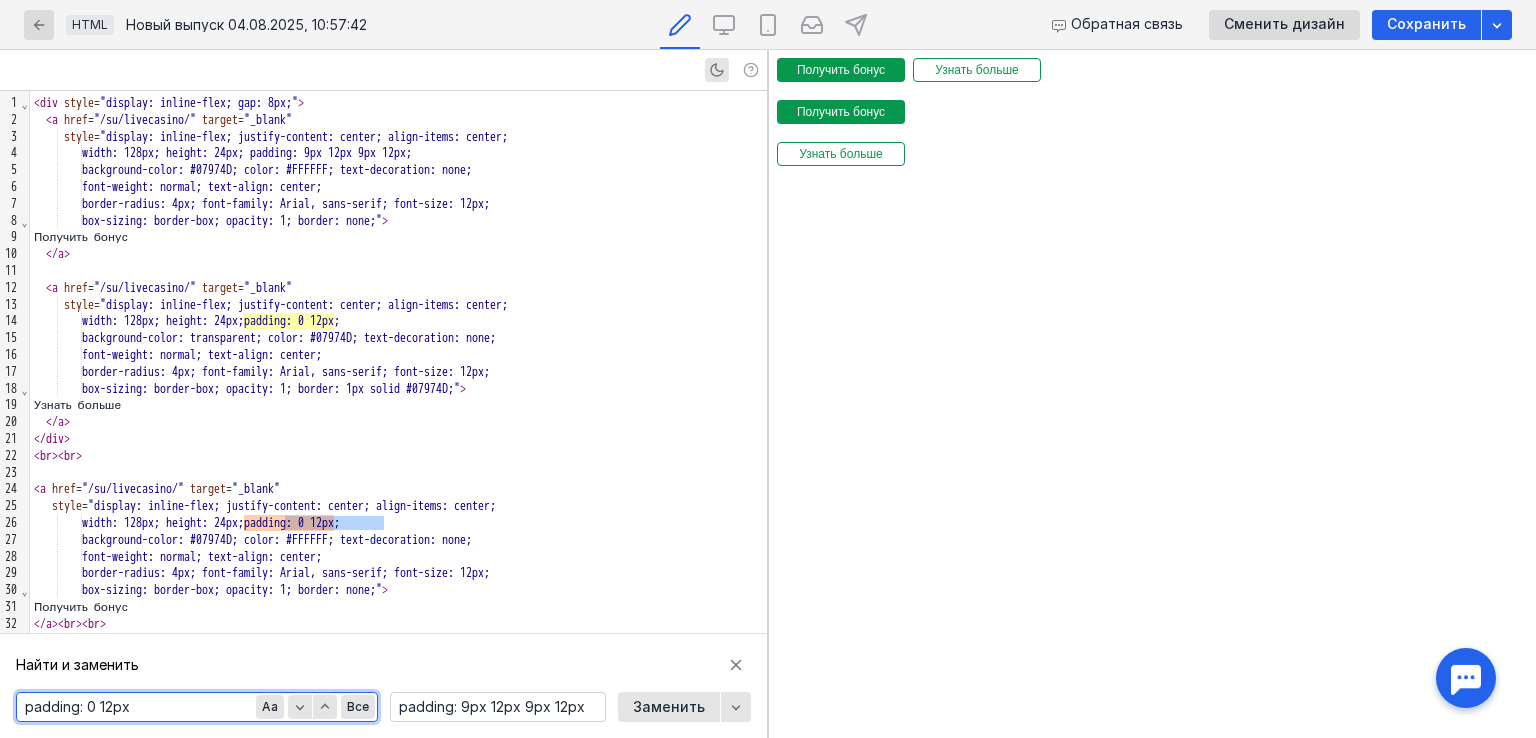 click on "< a   href = "/su/livecasino/"   target = "_blank"" at bounding box center [398, 120] 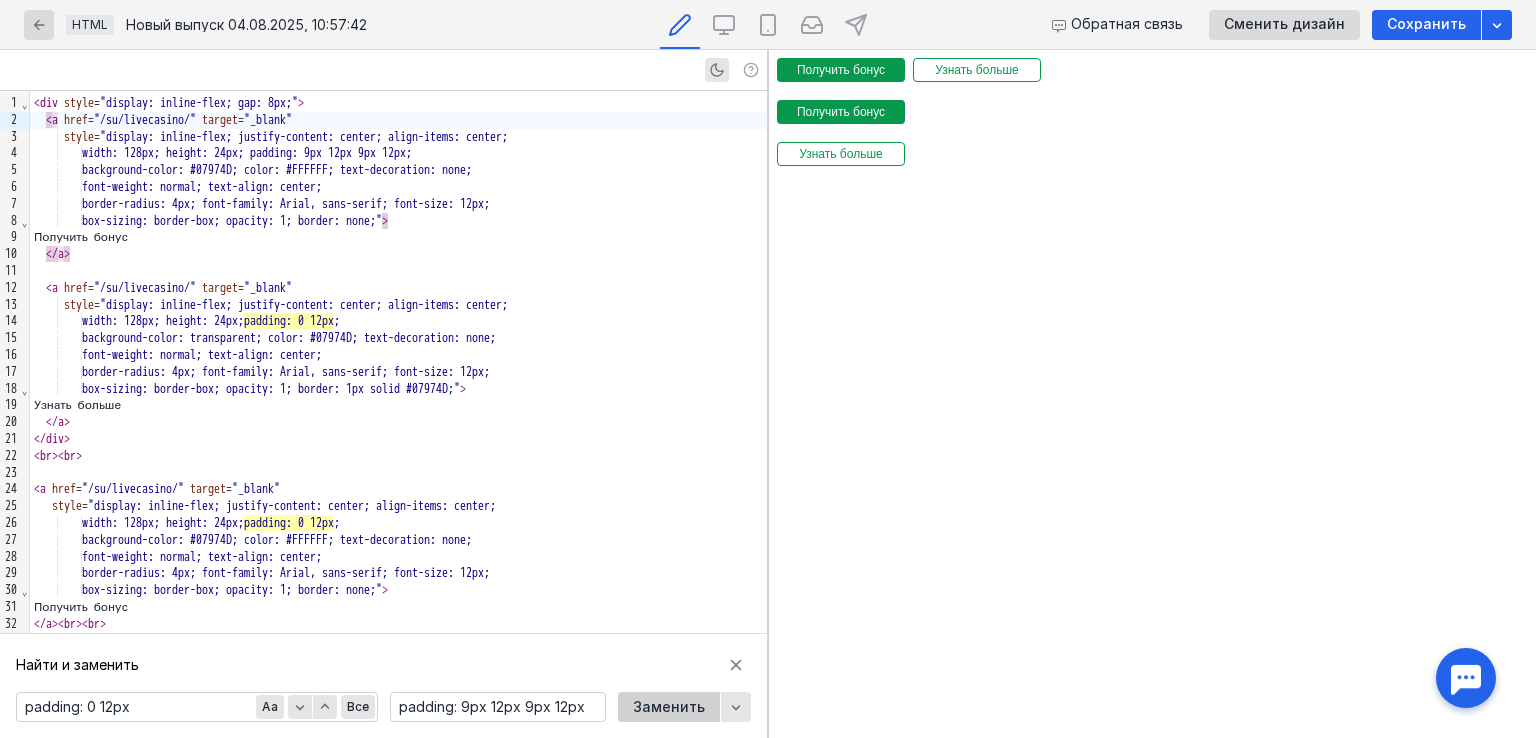 click on "Заменить" at bounding box center [669, 707] 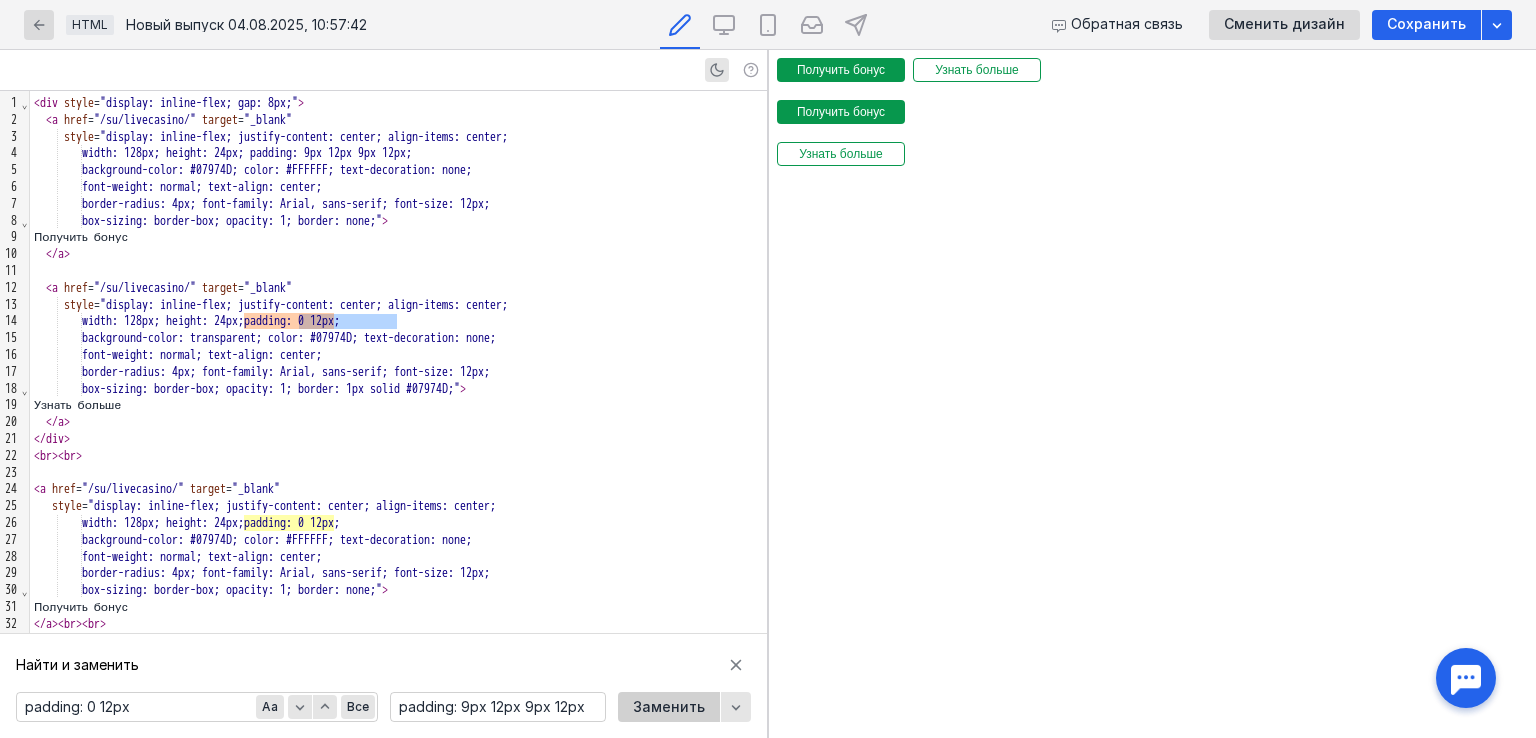 click on "Заменить" at bounding box center [669, 707] 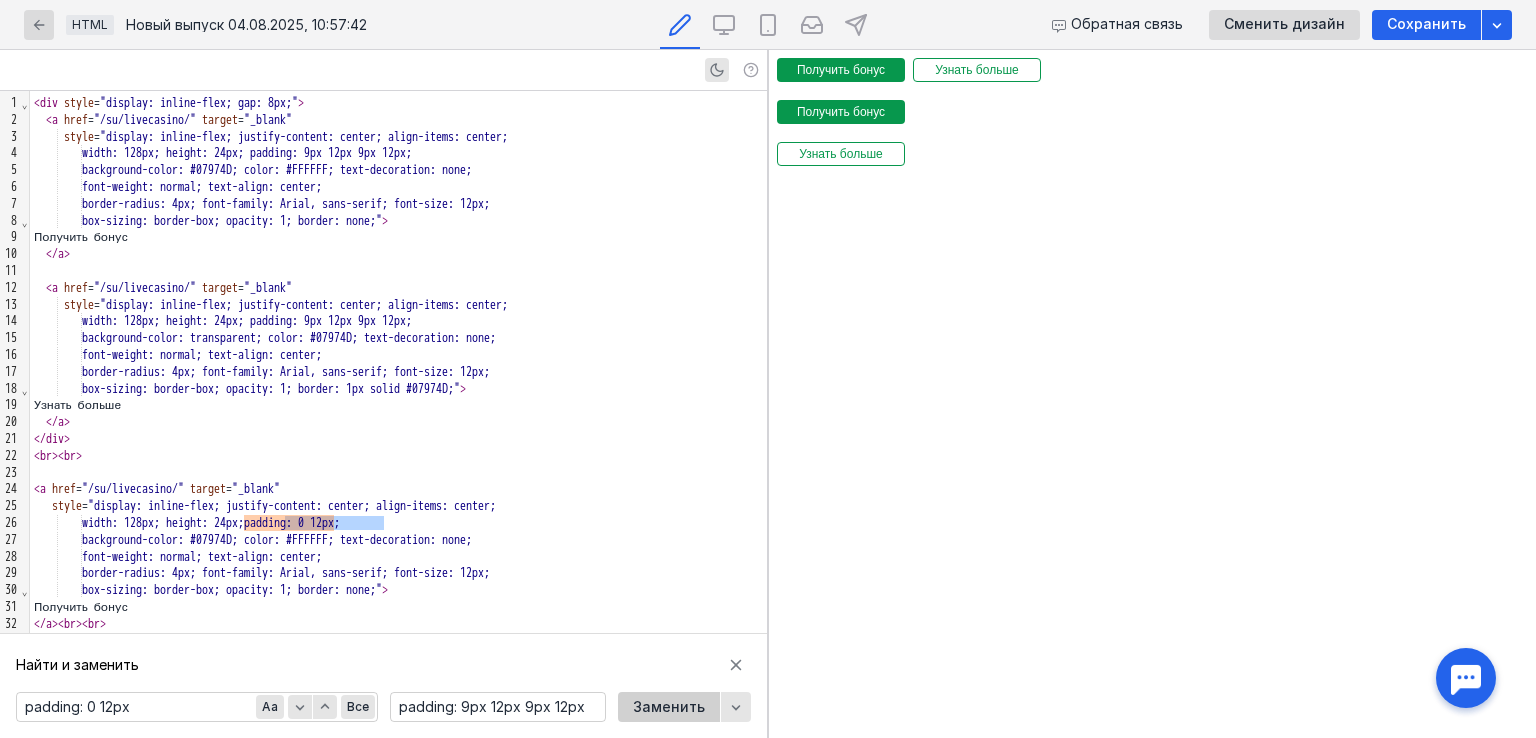 click on "Заменить" at bounding box center [669, 707] 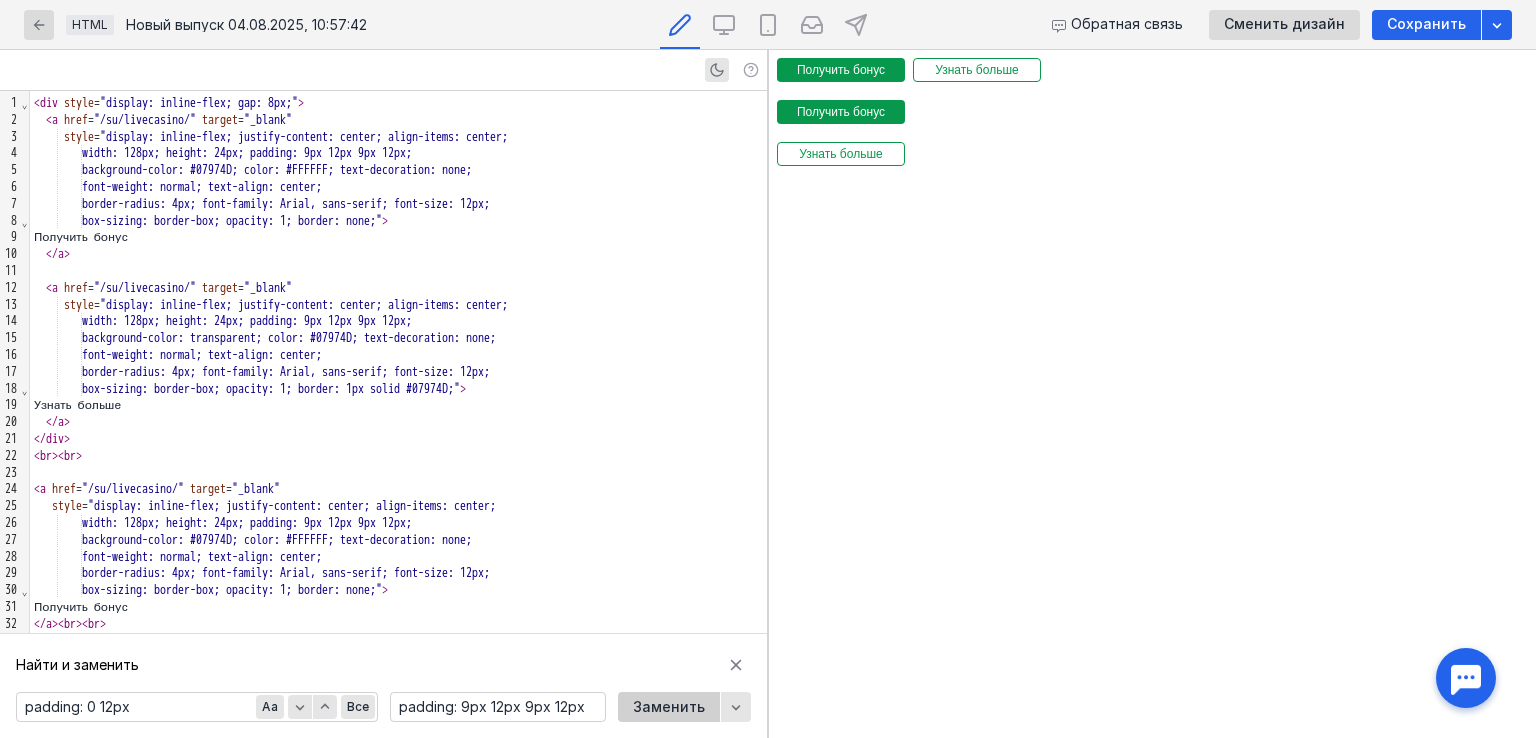 scroll, scrollTop: 53, scrollLeft: 0, axis: vertical 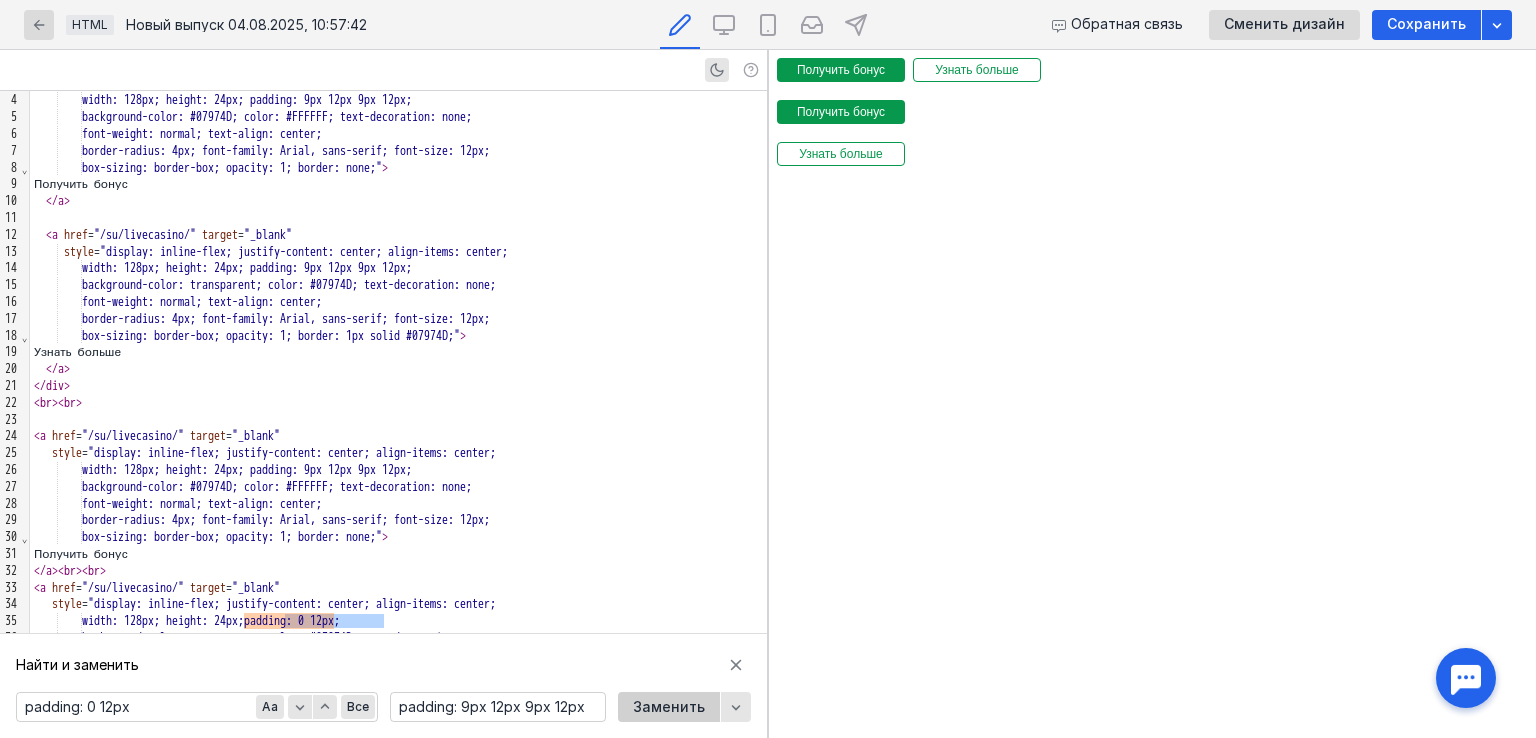 click on "Заменить" at bounding box center [669, 707] 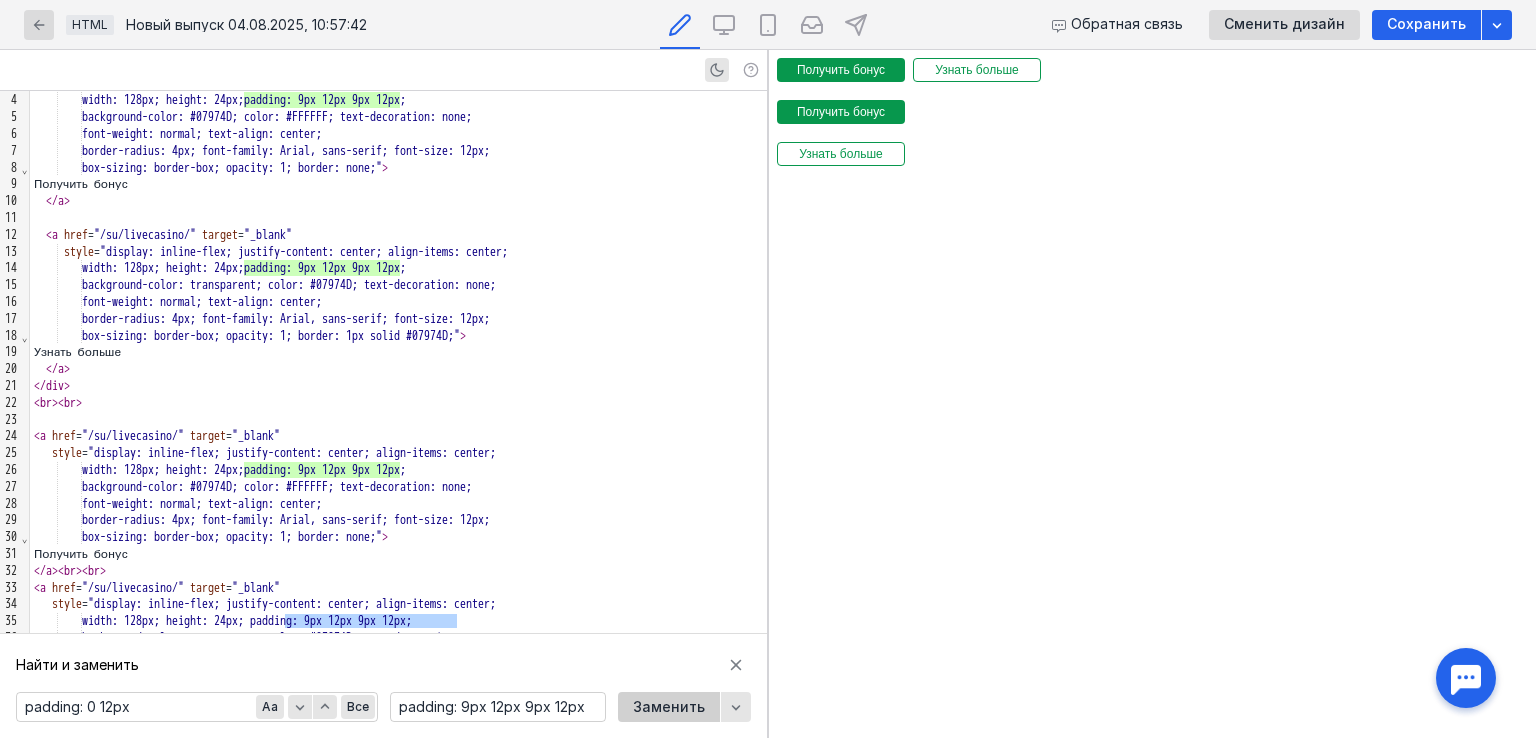 click on "Заменить" at bounding box center [669, 707] 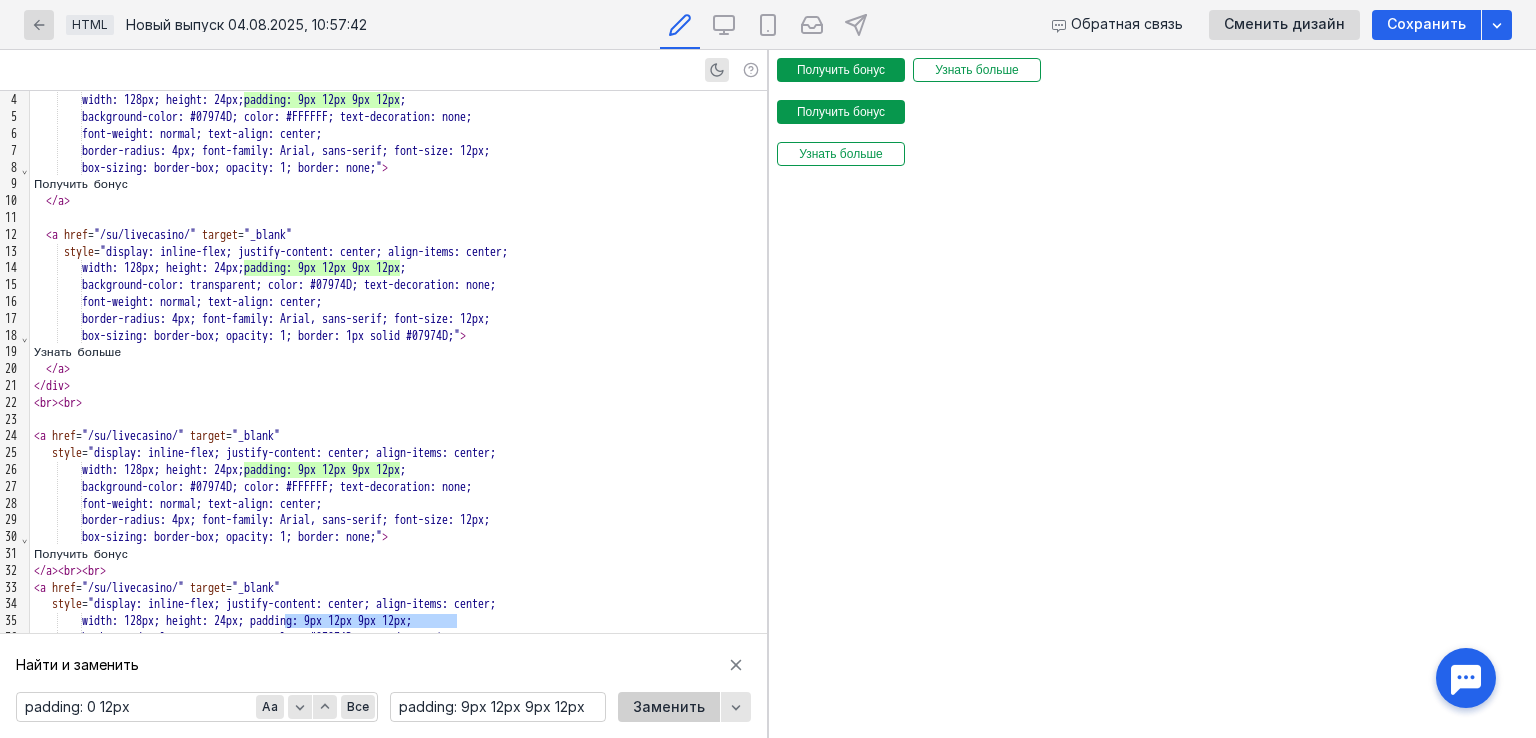 click on "Заменить" at bounding box center (669, 707) 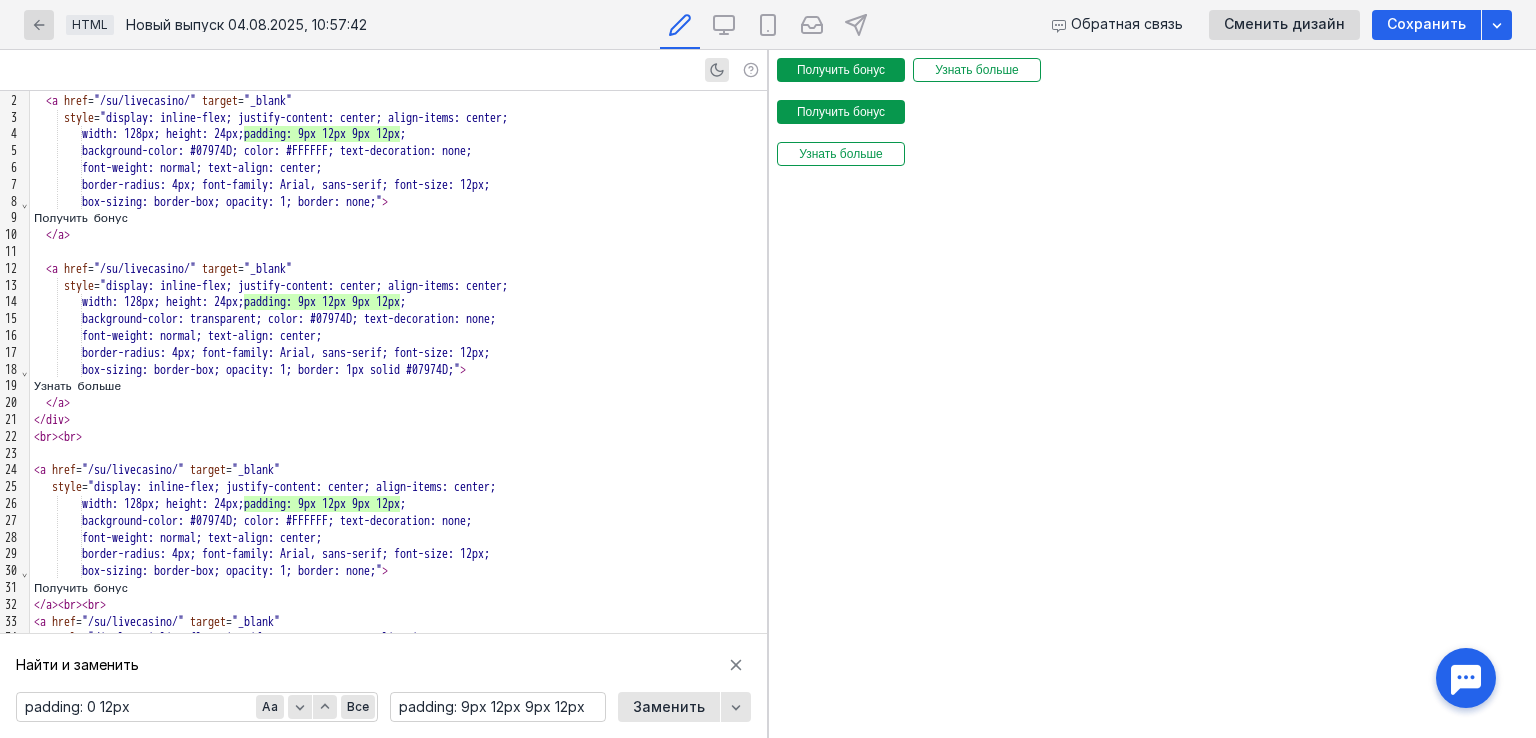 scroll, scrollTop: 0, scrollLeft: 0, axis: both 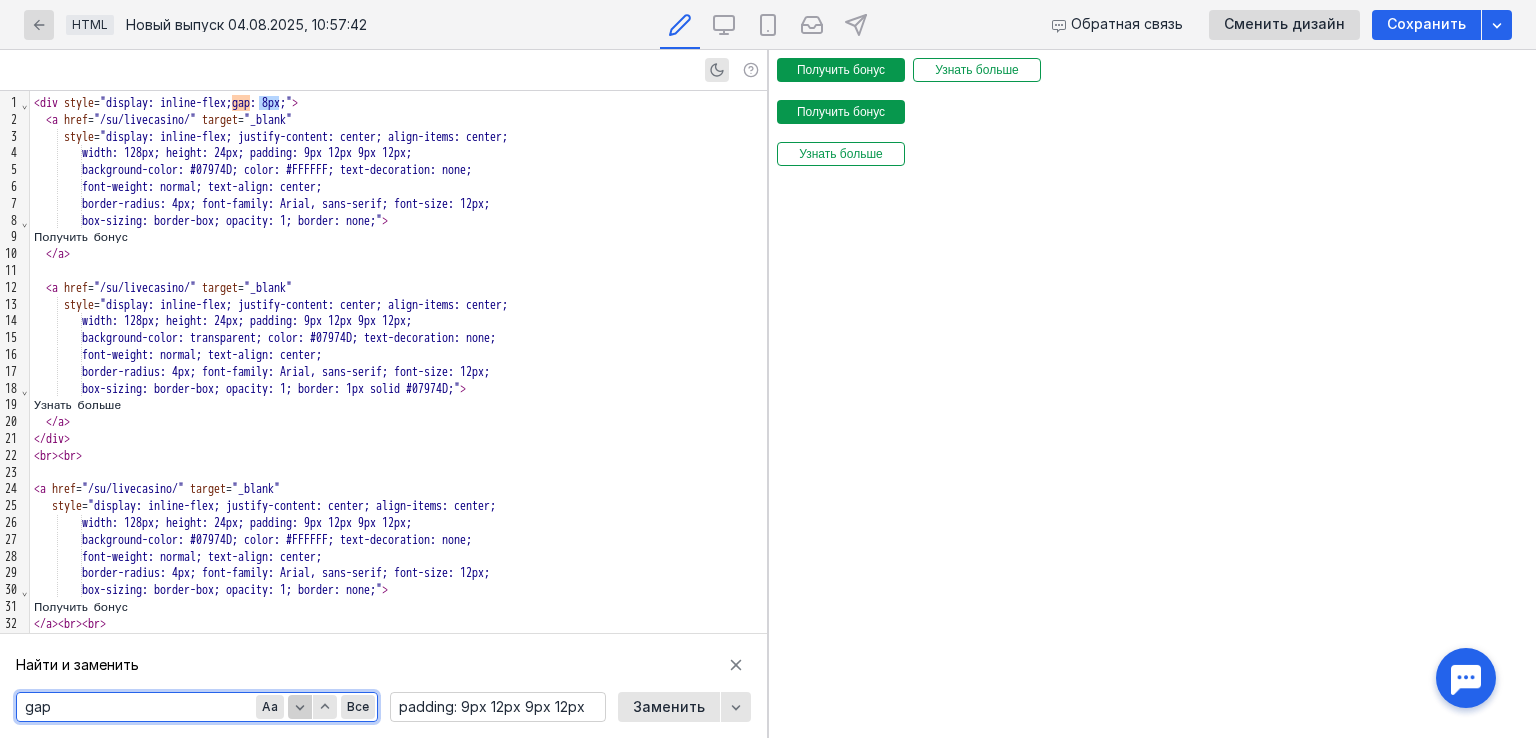 click 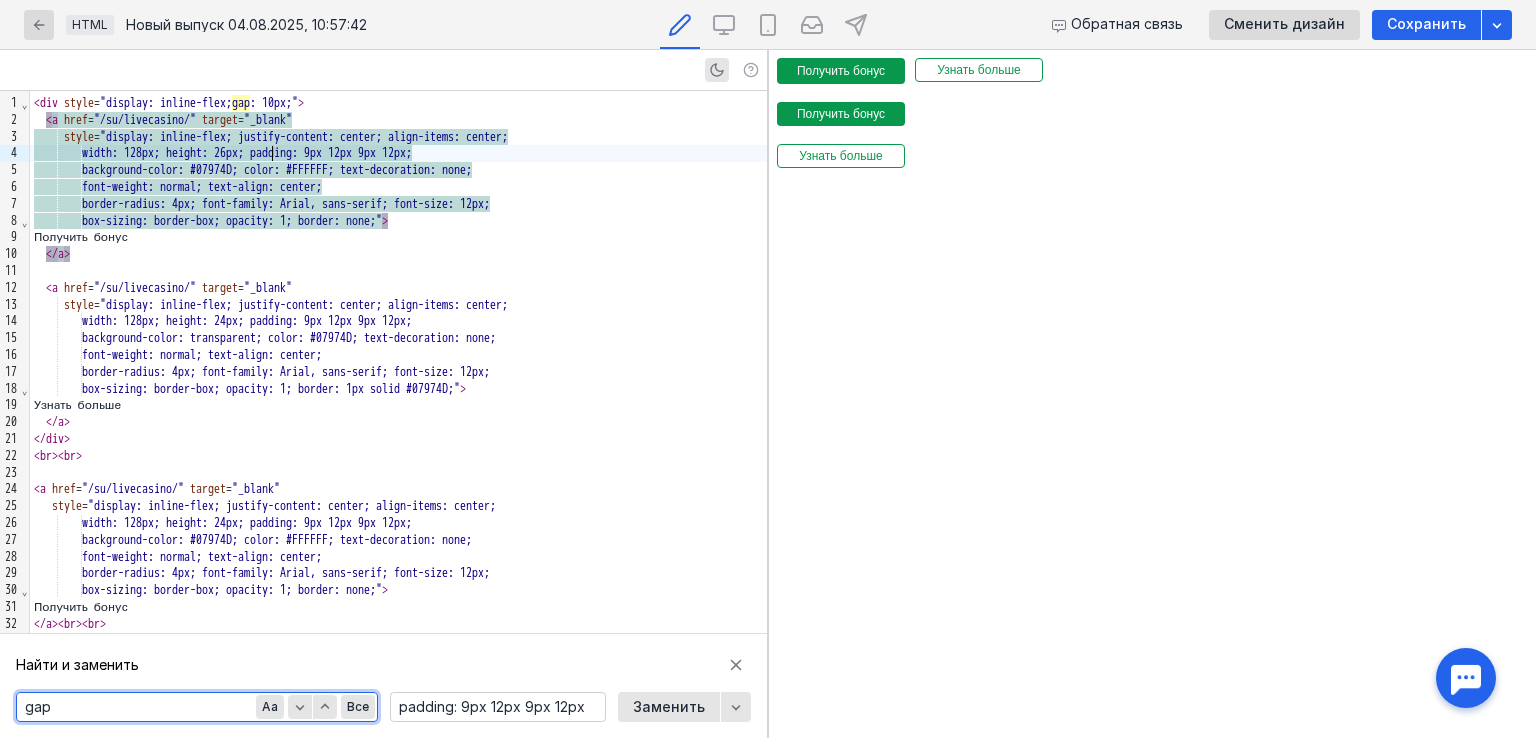click on "width: 128px; height: 26px; padding: 9px 12px 9px 12px;" at bounding box center (247, 153) 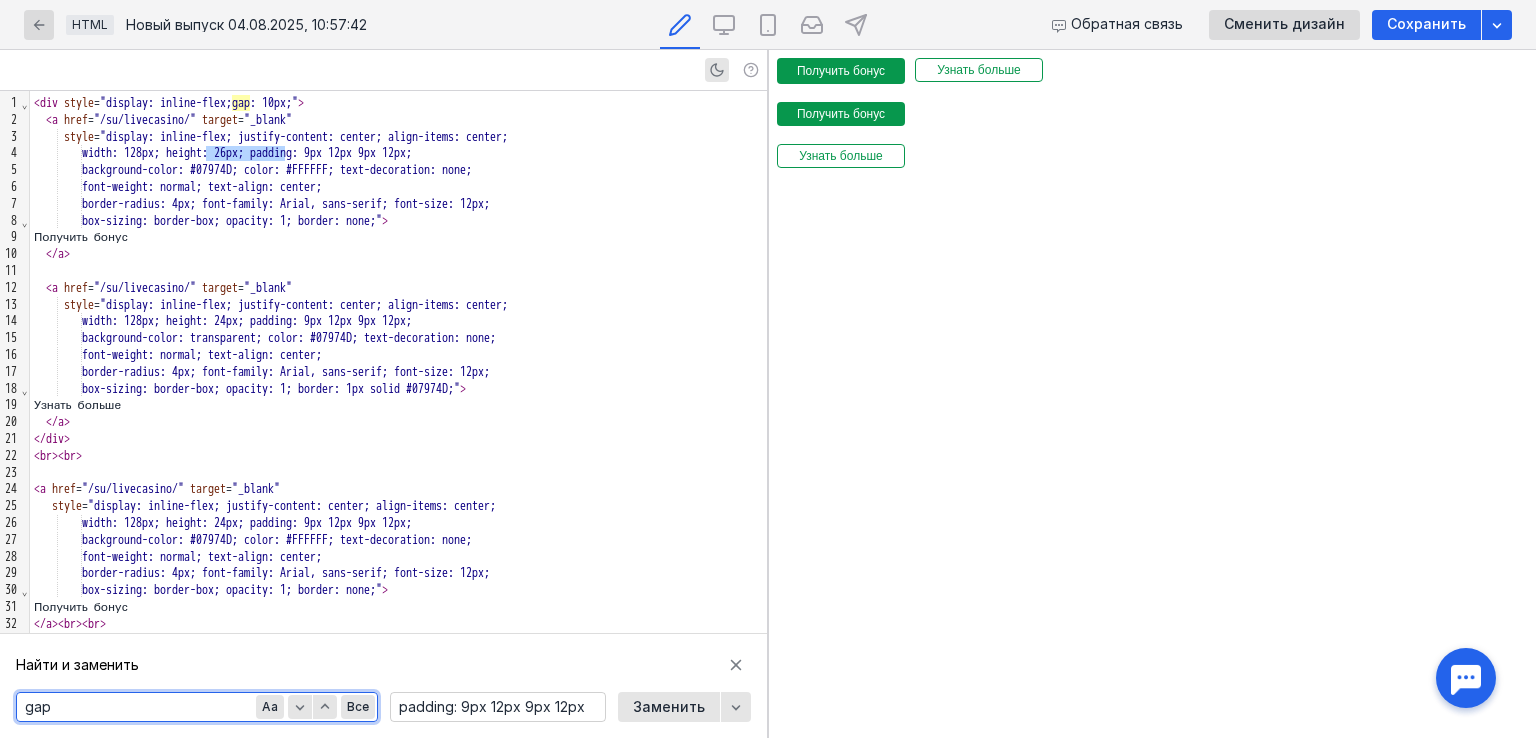 drag, startPoint x: 120, startPoint y: 709, endPoint x: 0, endPoint y: 738, distance: 123.454445 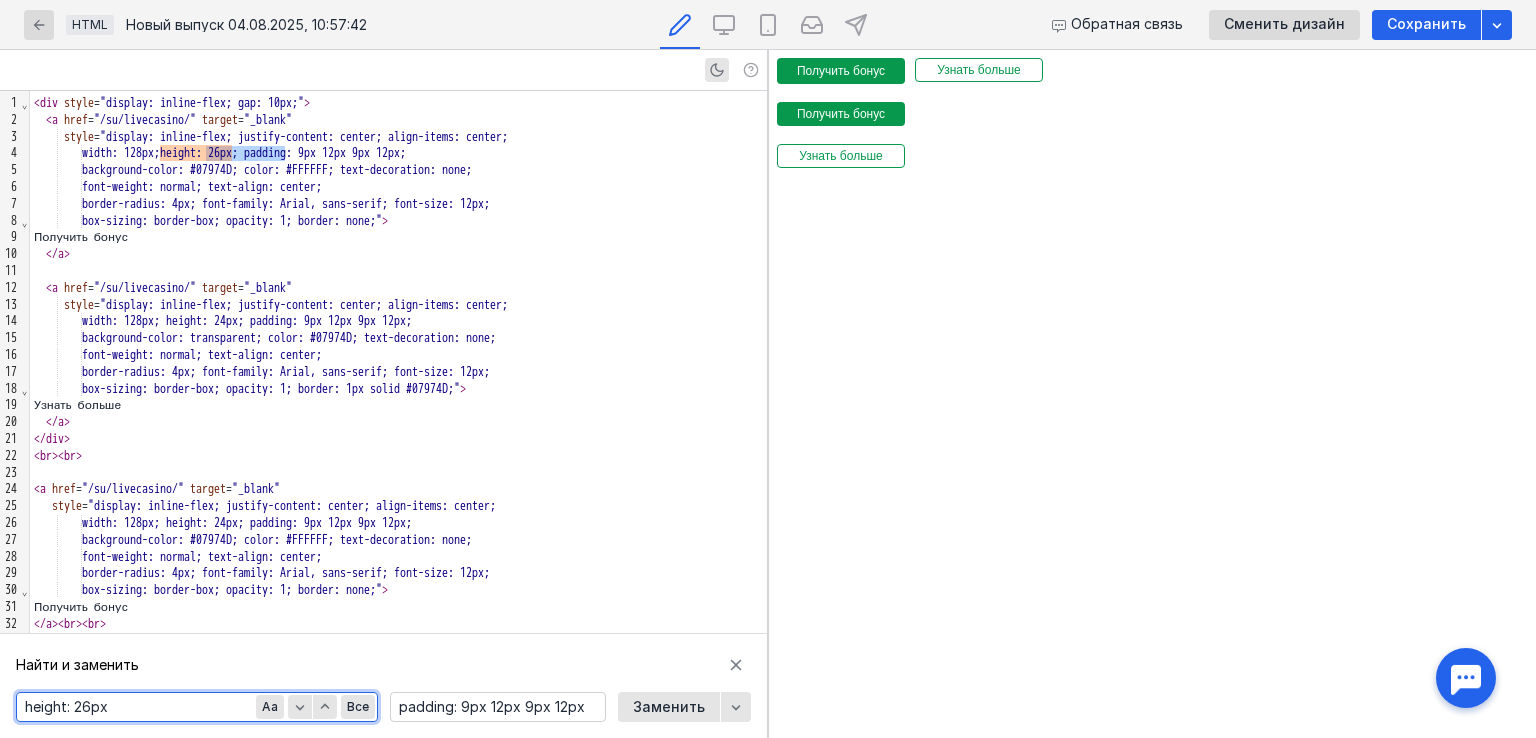 click on "height: 26px" at bounding box center [197, 707] 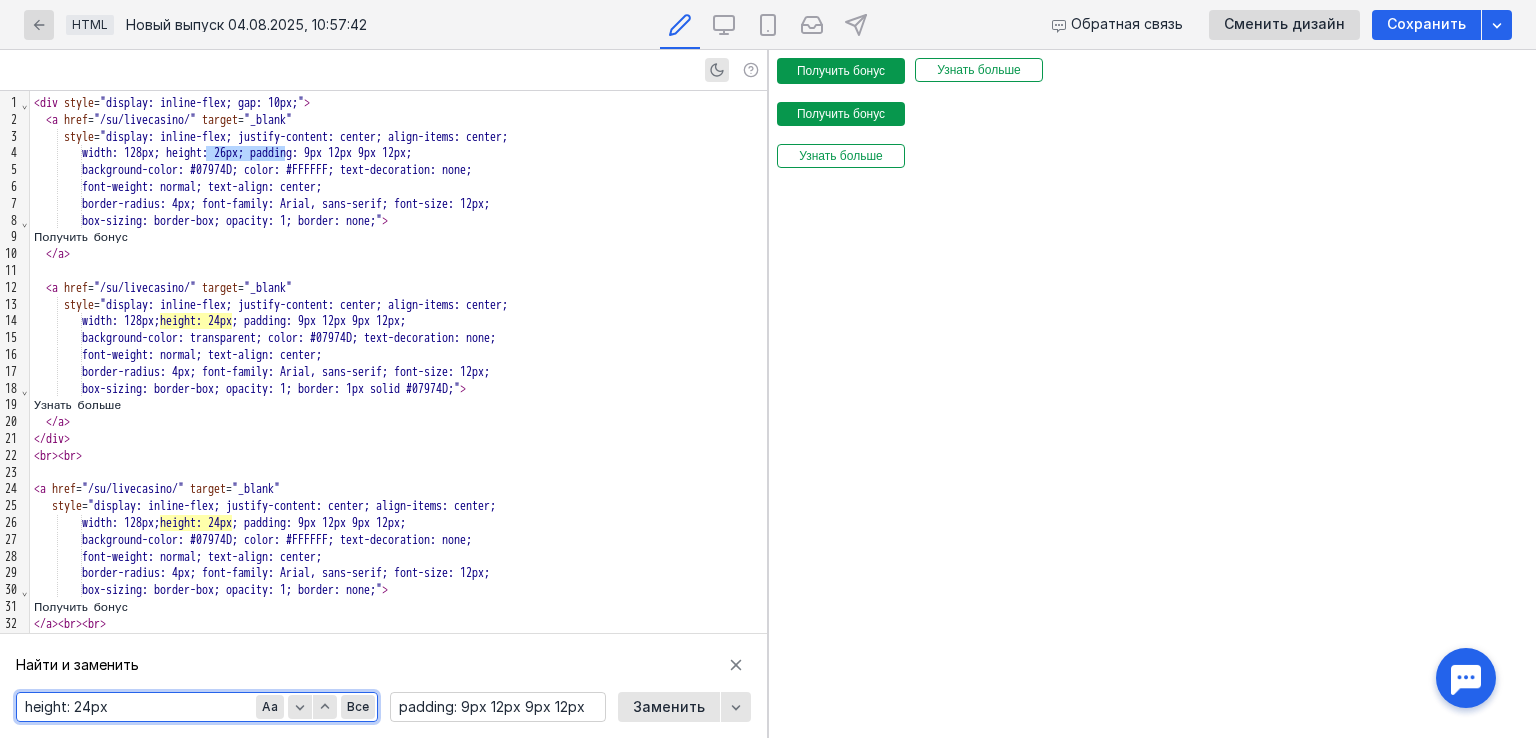 type on "height: 24px" 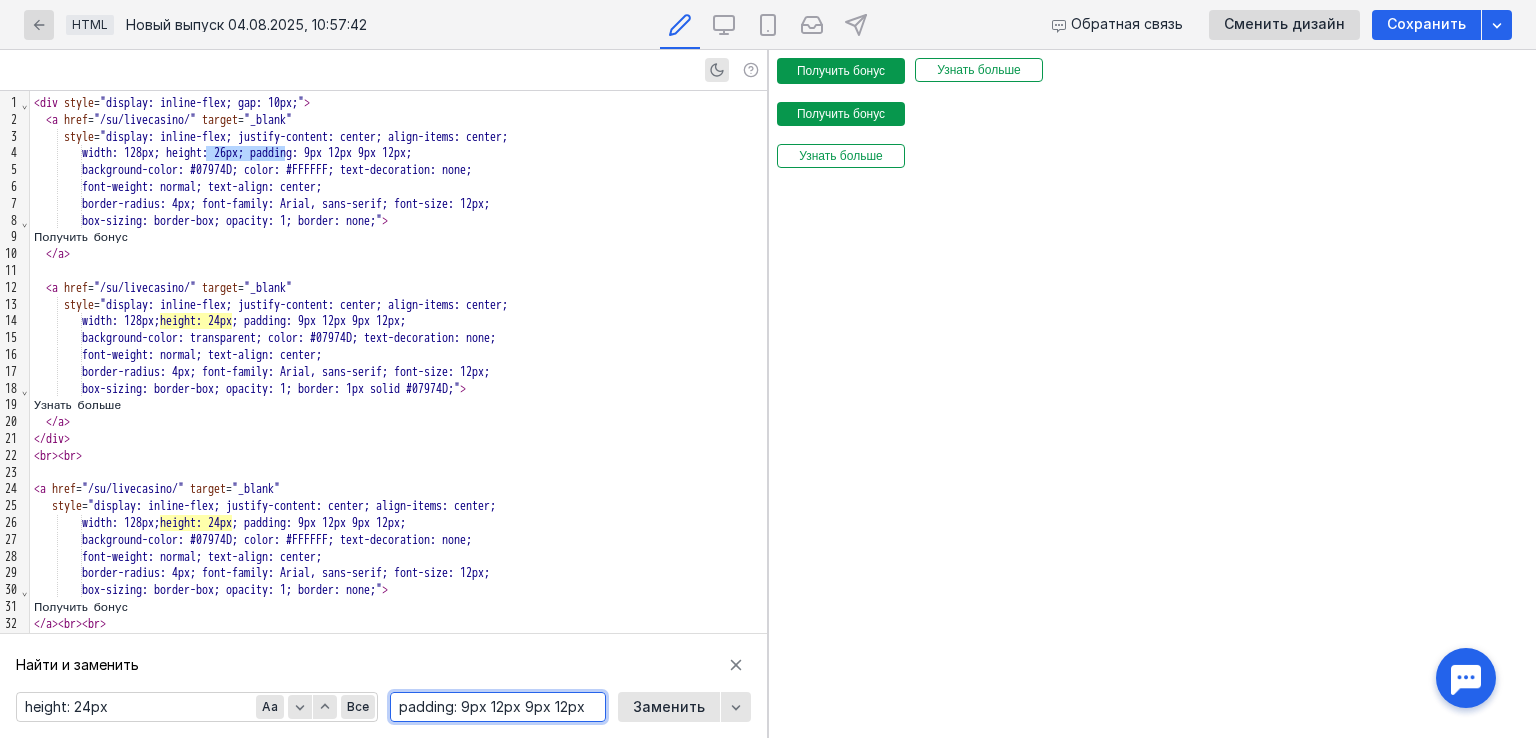 click on "padding: 9px 12px 9px 12px" at bounding box center (498, 707) 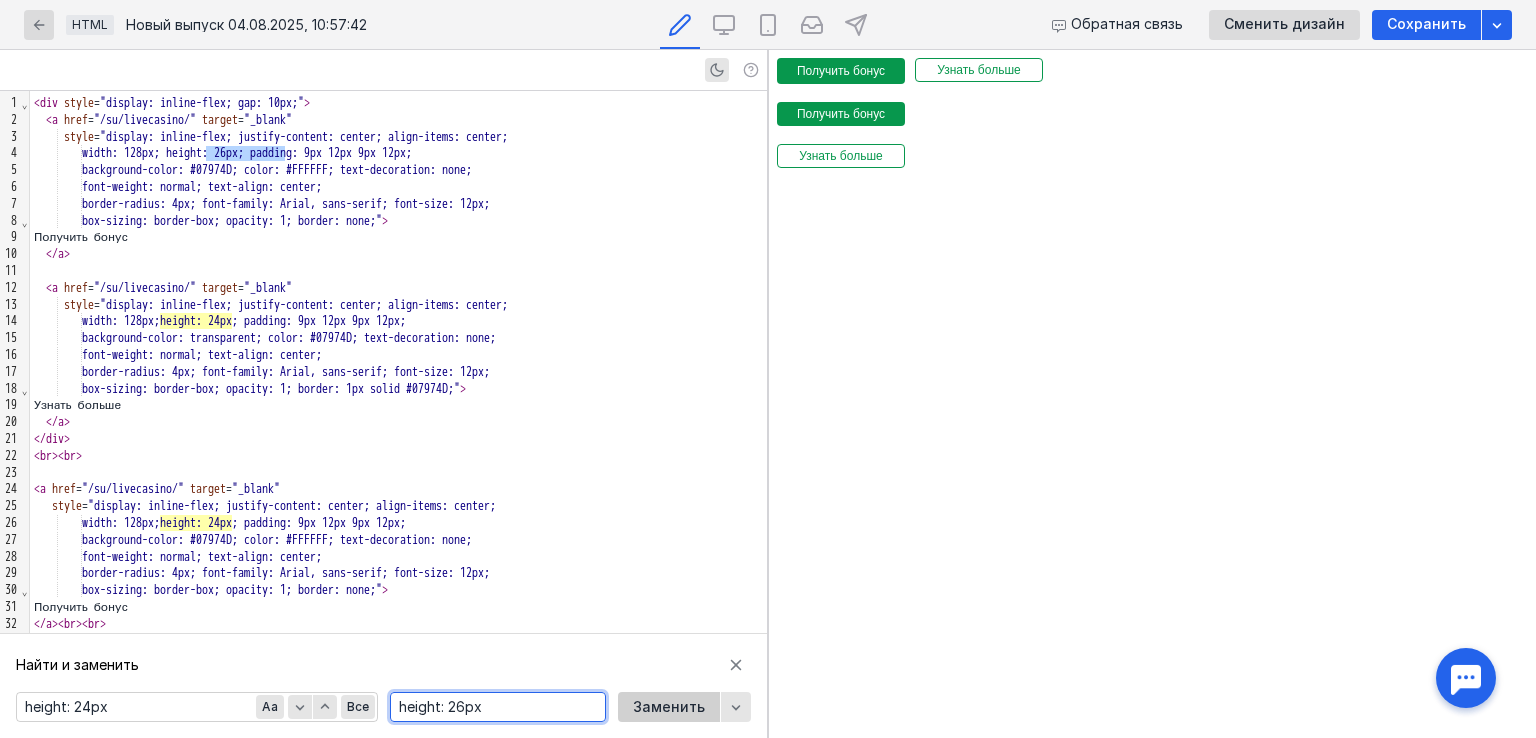 type on "height: 26px" 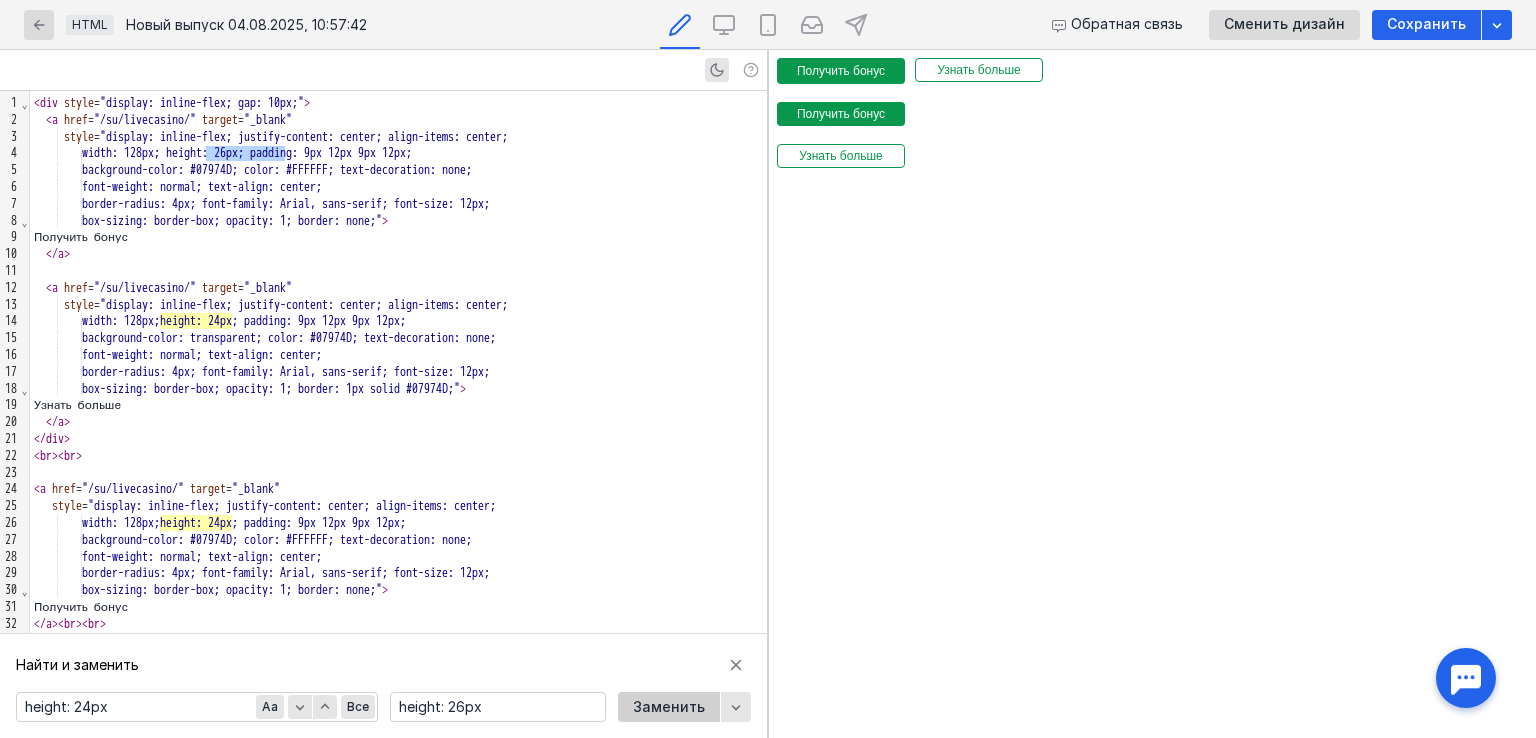 click on "Заменить" at bounding box center [669, 707] 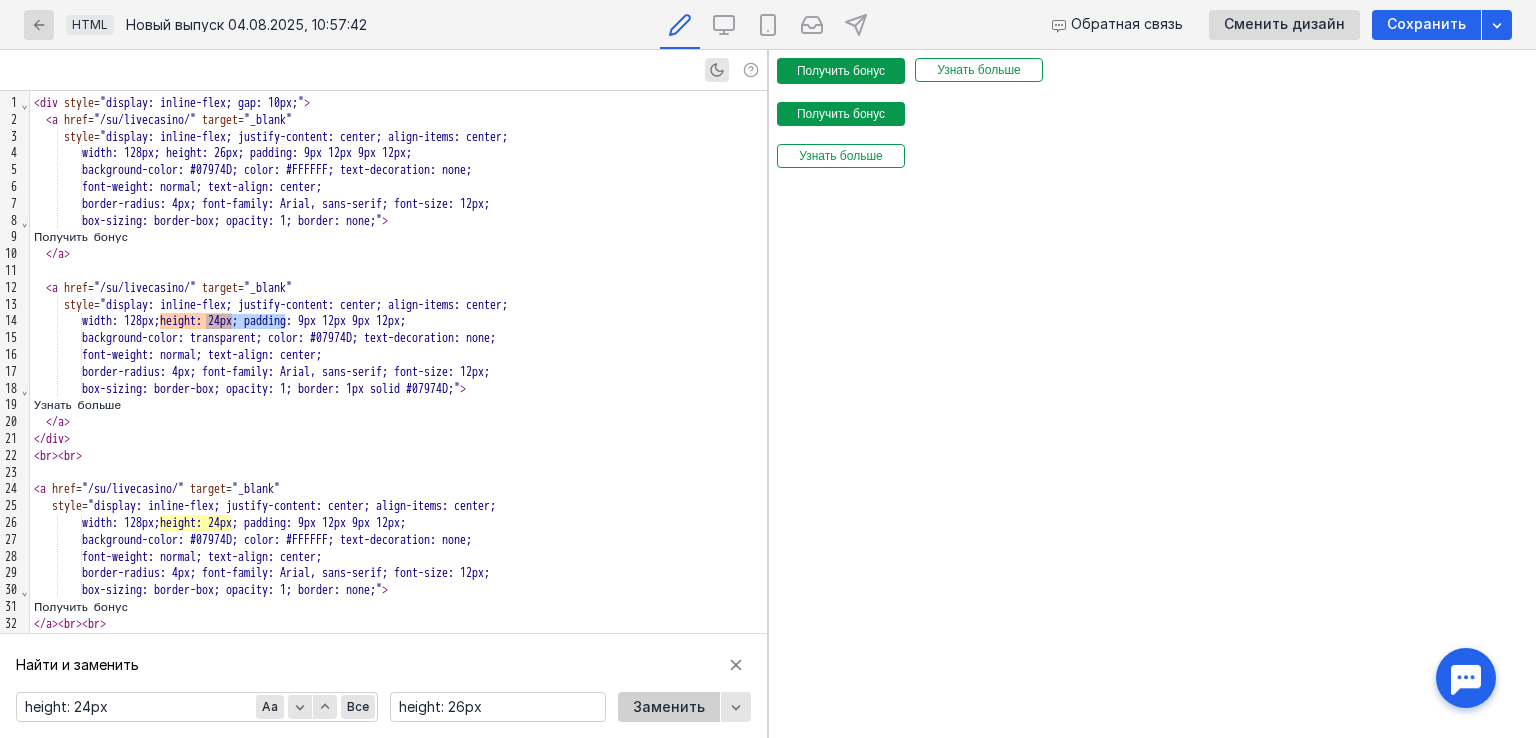 click on "Заменить" at bounding box center [669, 707] 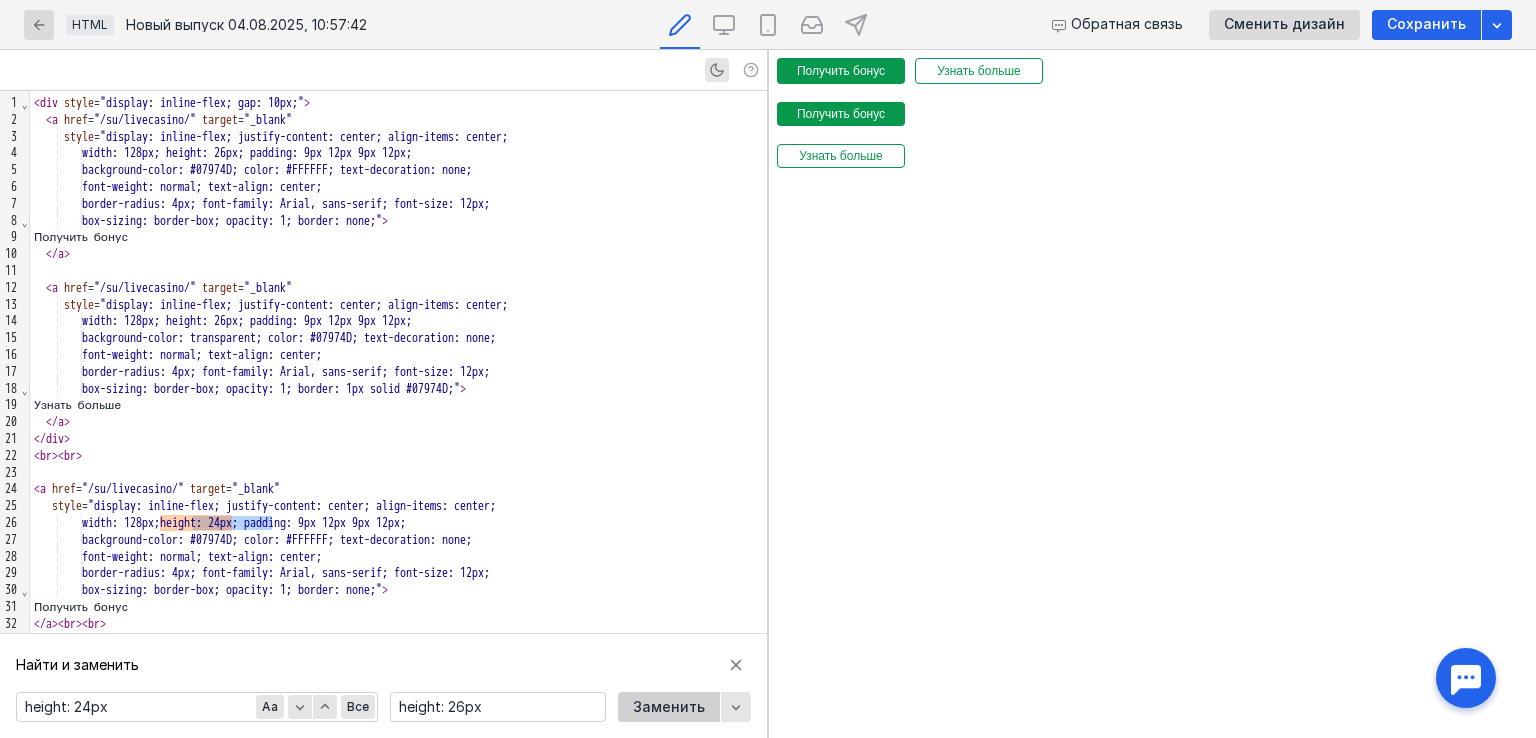 click on "Заменить" at bounding box center [669, 707] 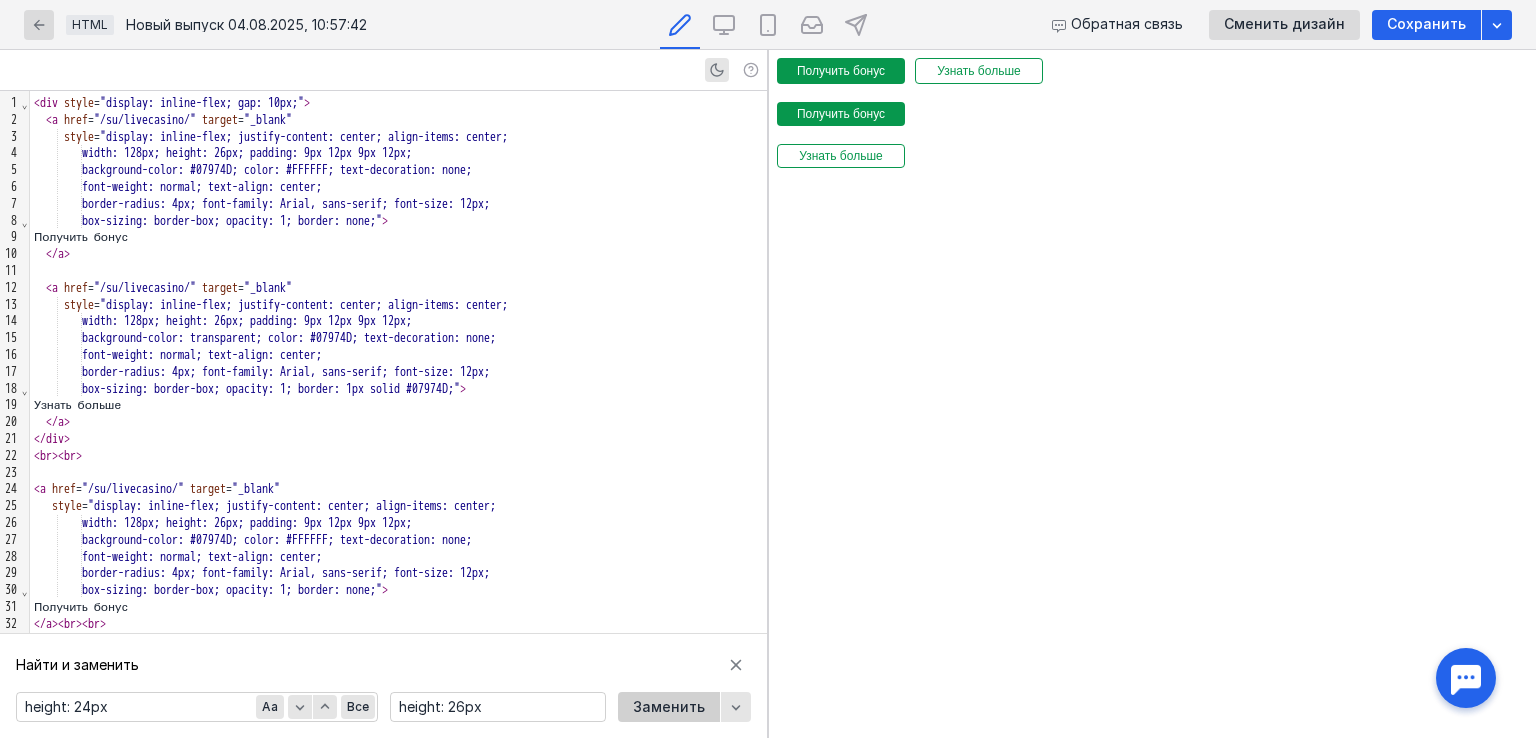 scroll, scrollTop: 53, scrollLeft: 0, axis: vertical 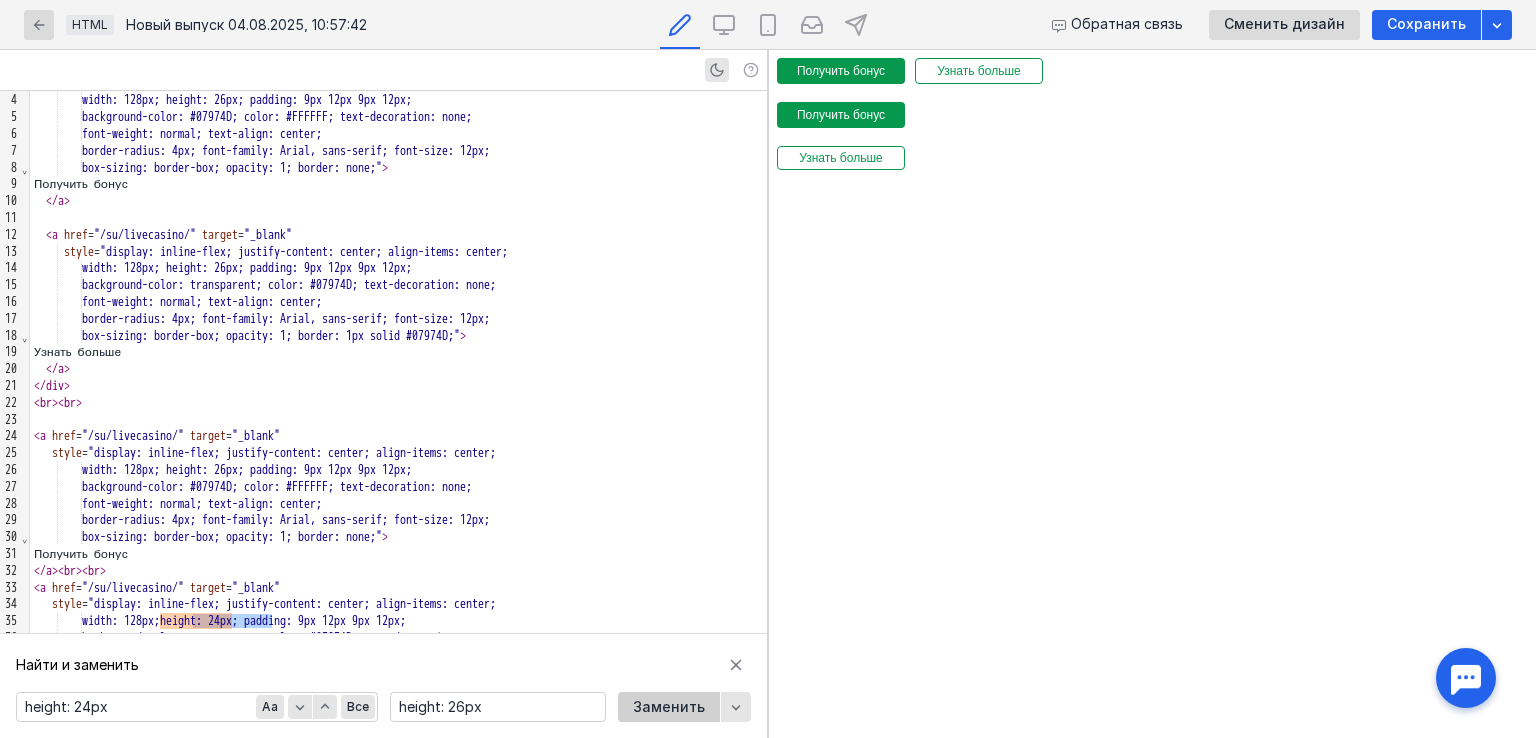 click on "Заменить" at bounding box center [669, 707] 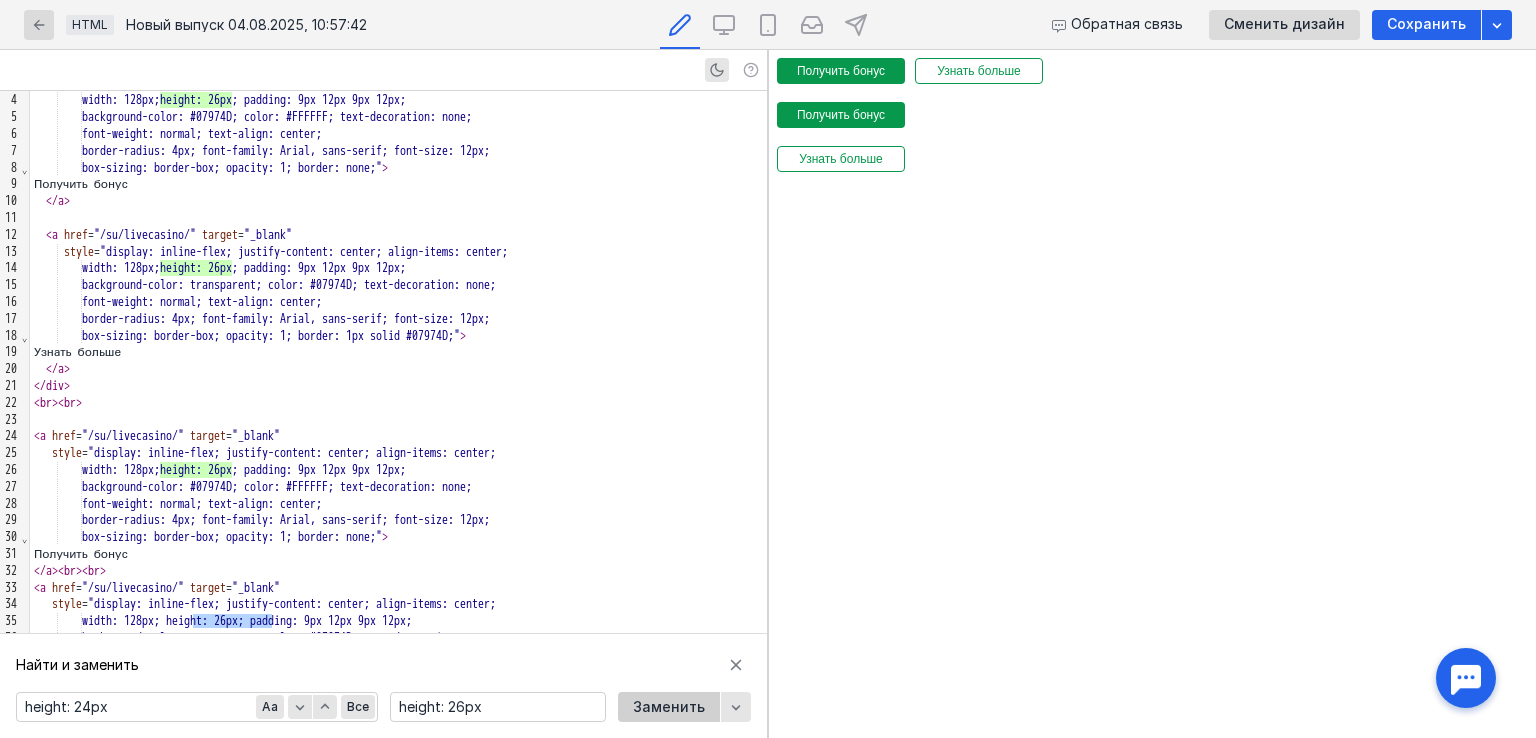 click on "Заменить" at bounding box center [669, 707] 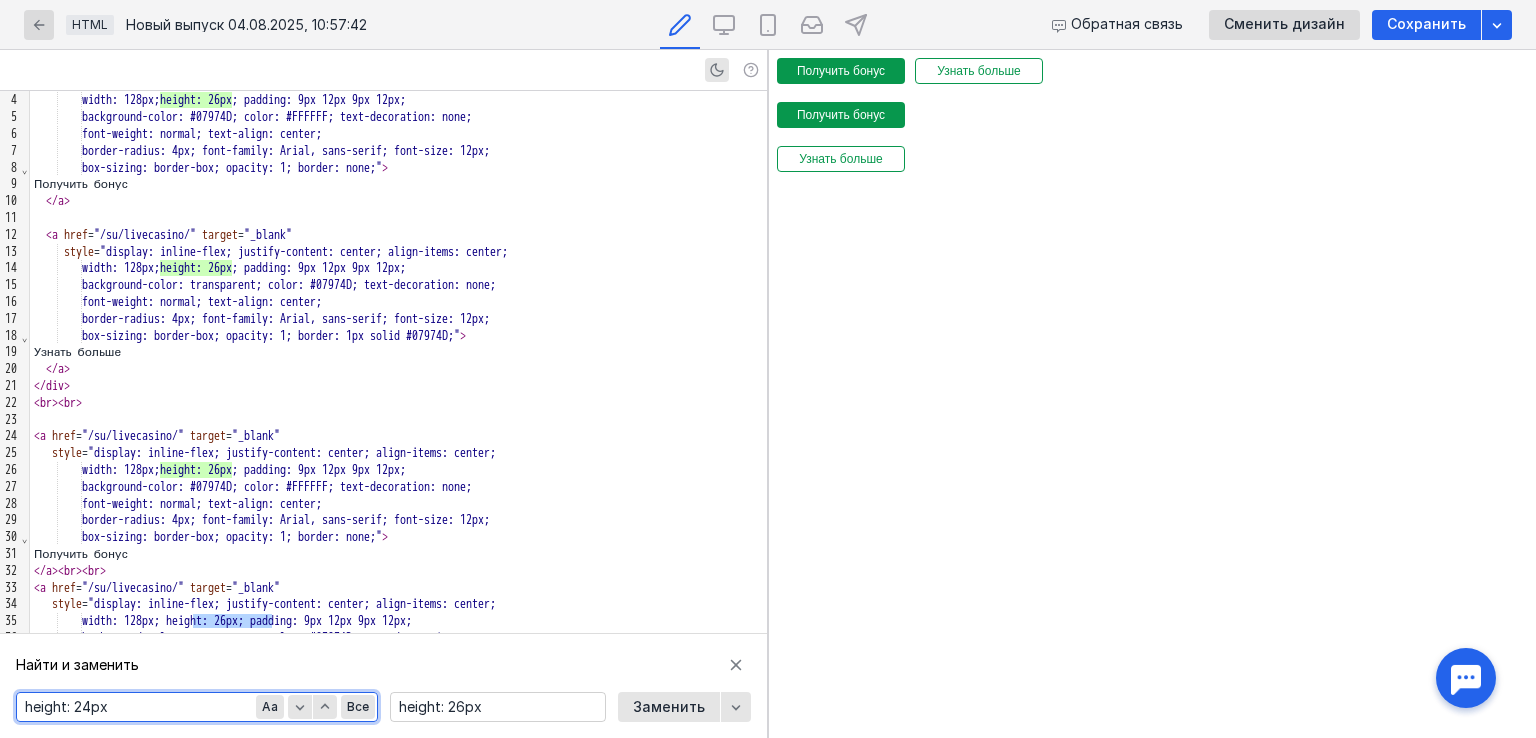 click on "height: 24px" at bounding box center [197, 707] 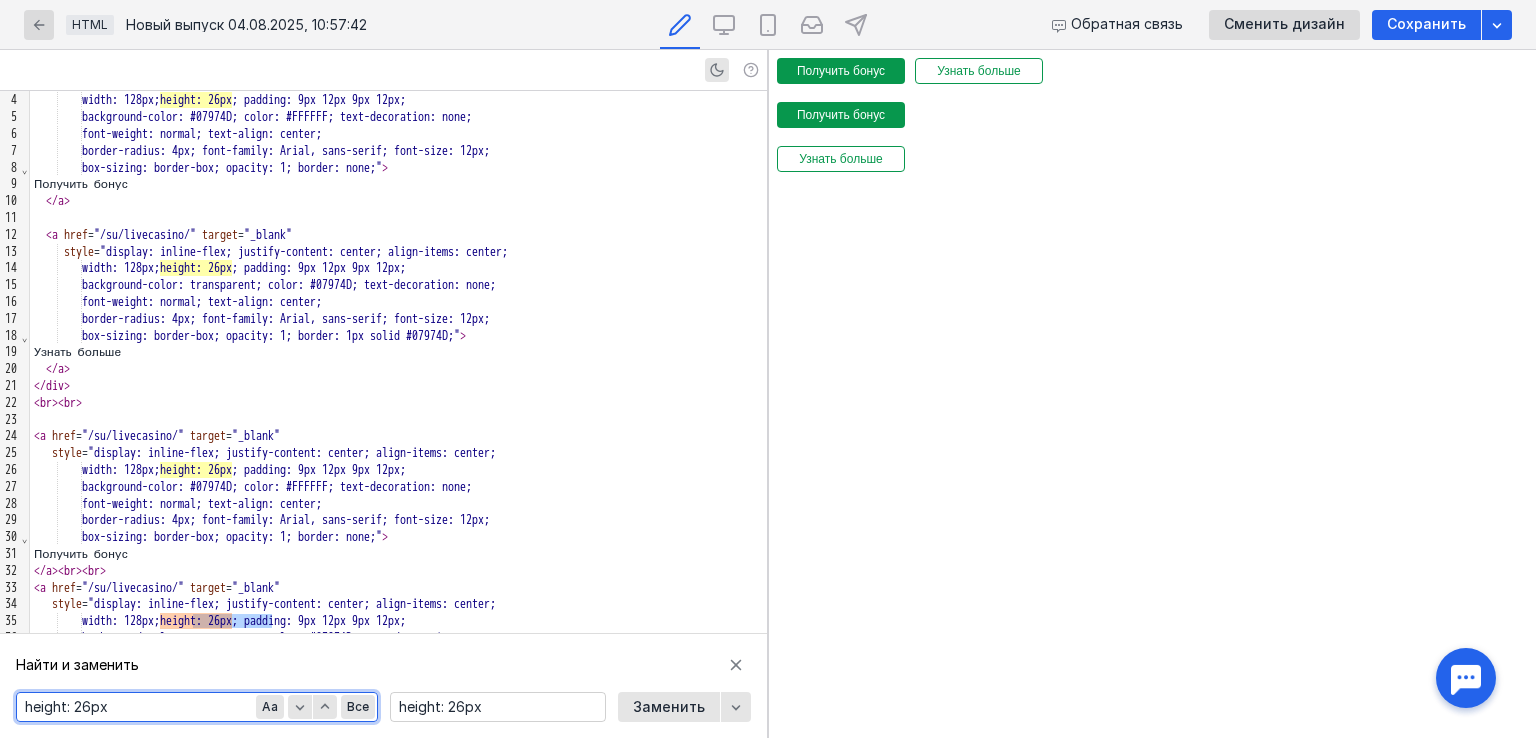 type on "height: 26px" 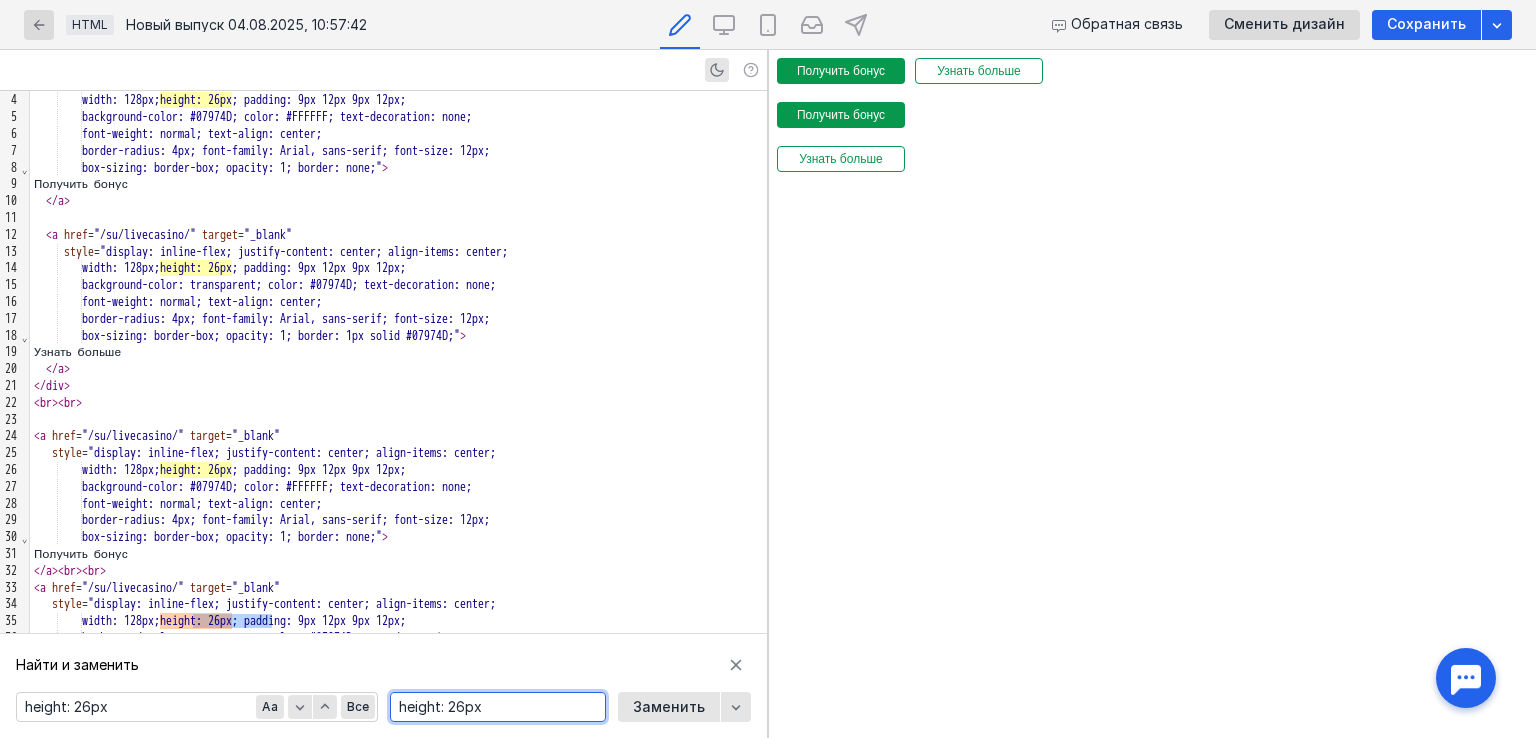 click on "height: 26px" at bounding box center (498, 707) 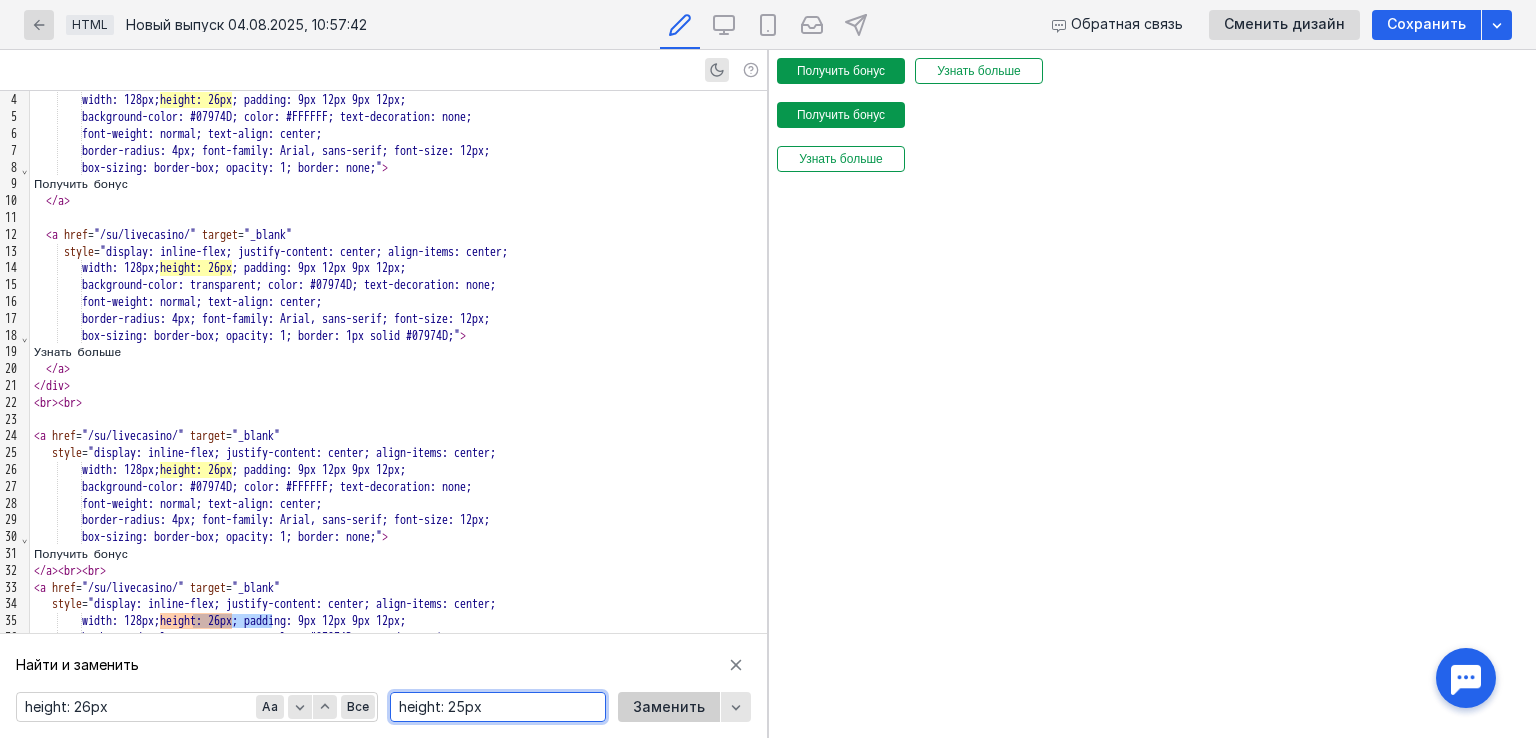 type on "height: 25px" 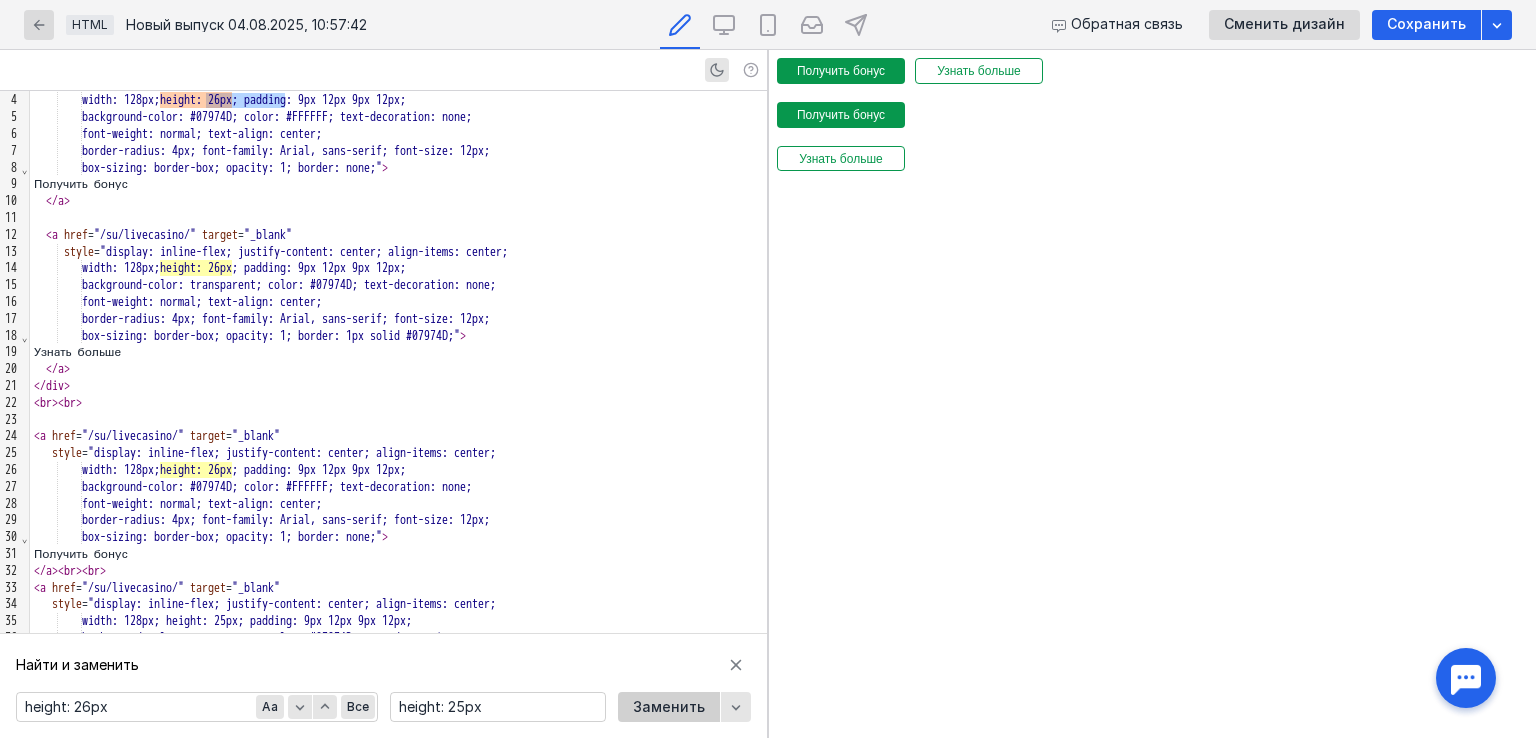 click on "Заменить" at bounding box center (669, 707) 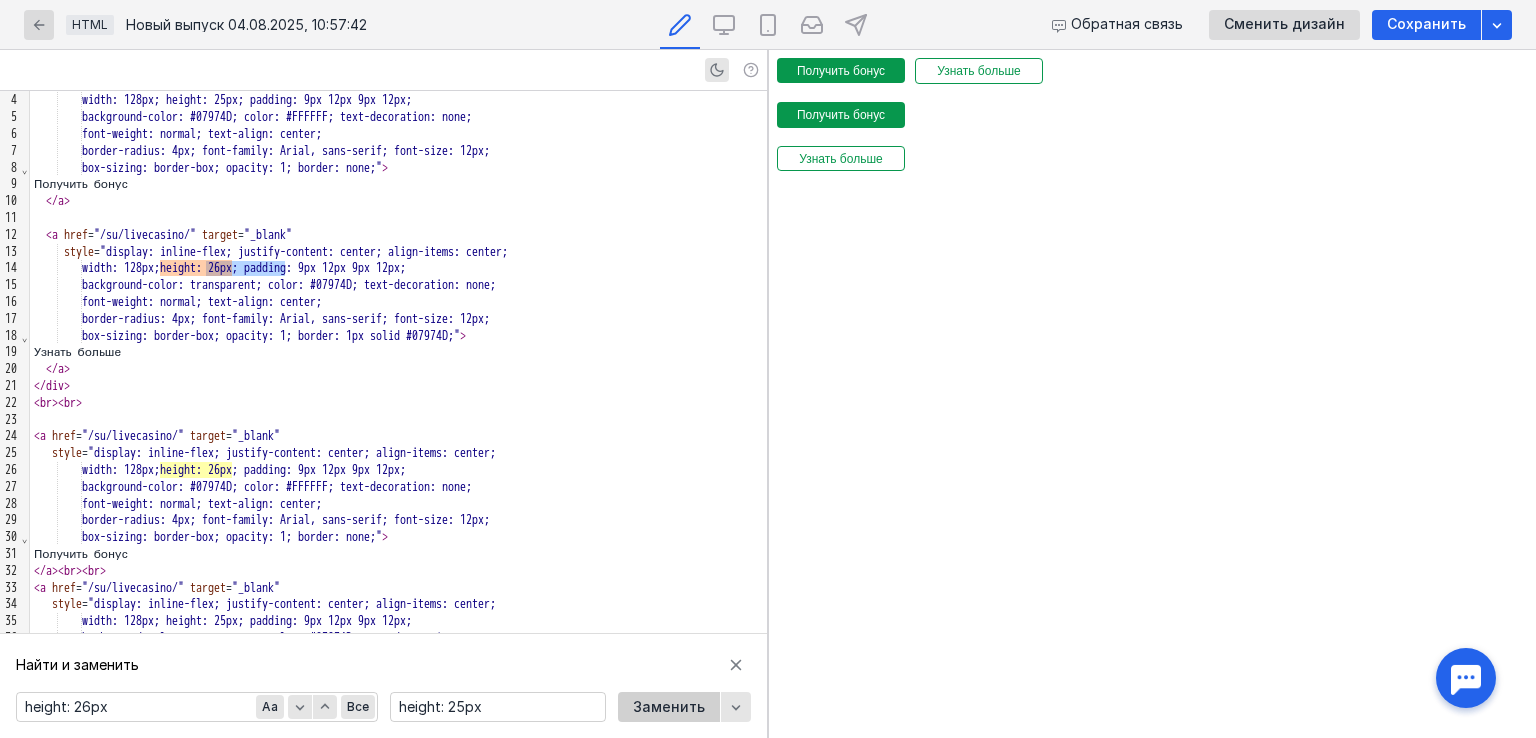 click on "Заменить" at bounding box center [669, 707] 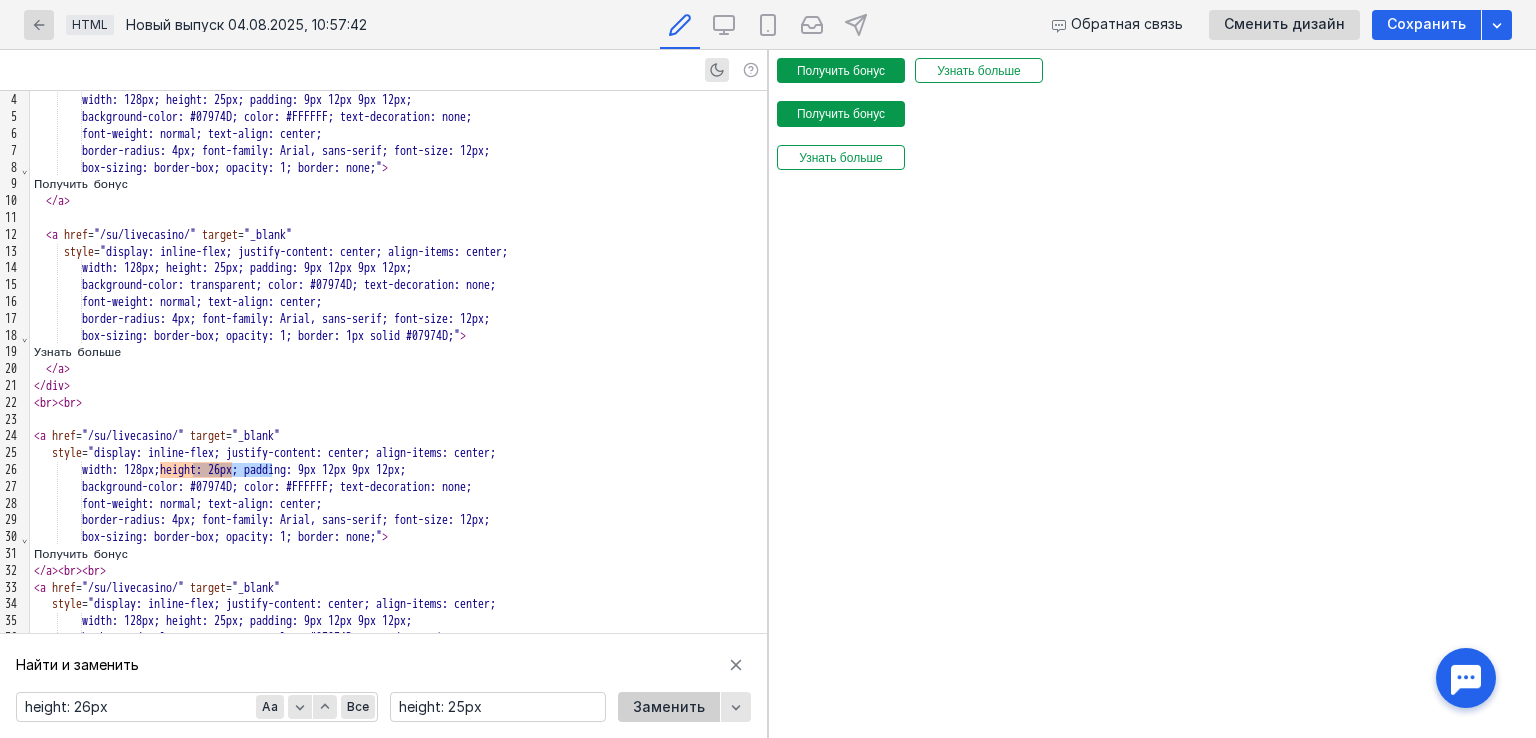 click on "Заменить" at bounding box center (669, 707) 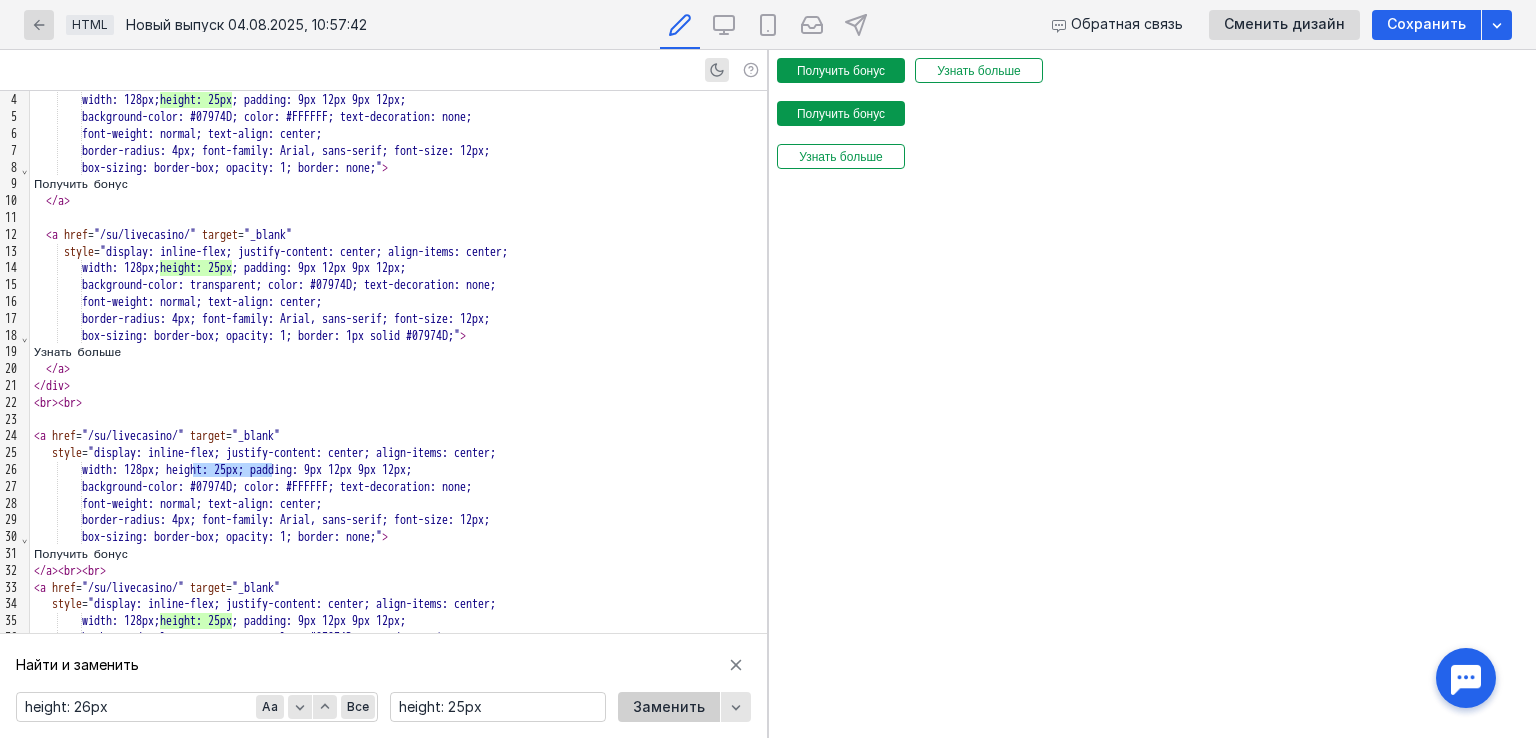 click on "Заменить" at bounding box center [669, 707] 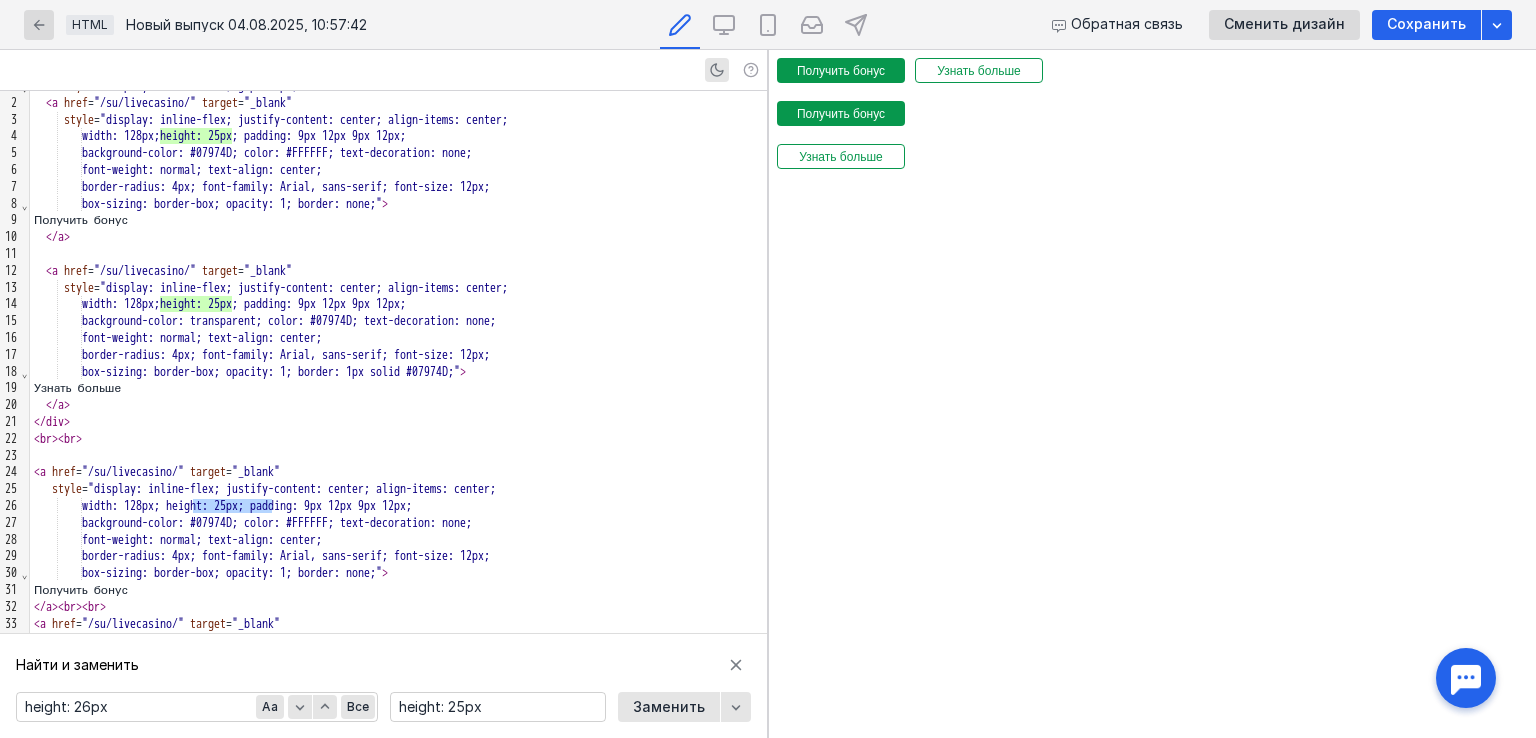 scroll, scrollTop: 0, scrollLeft: 0, axis: both 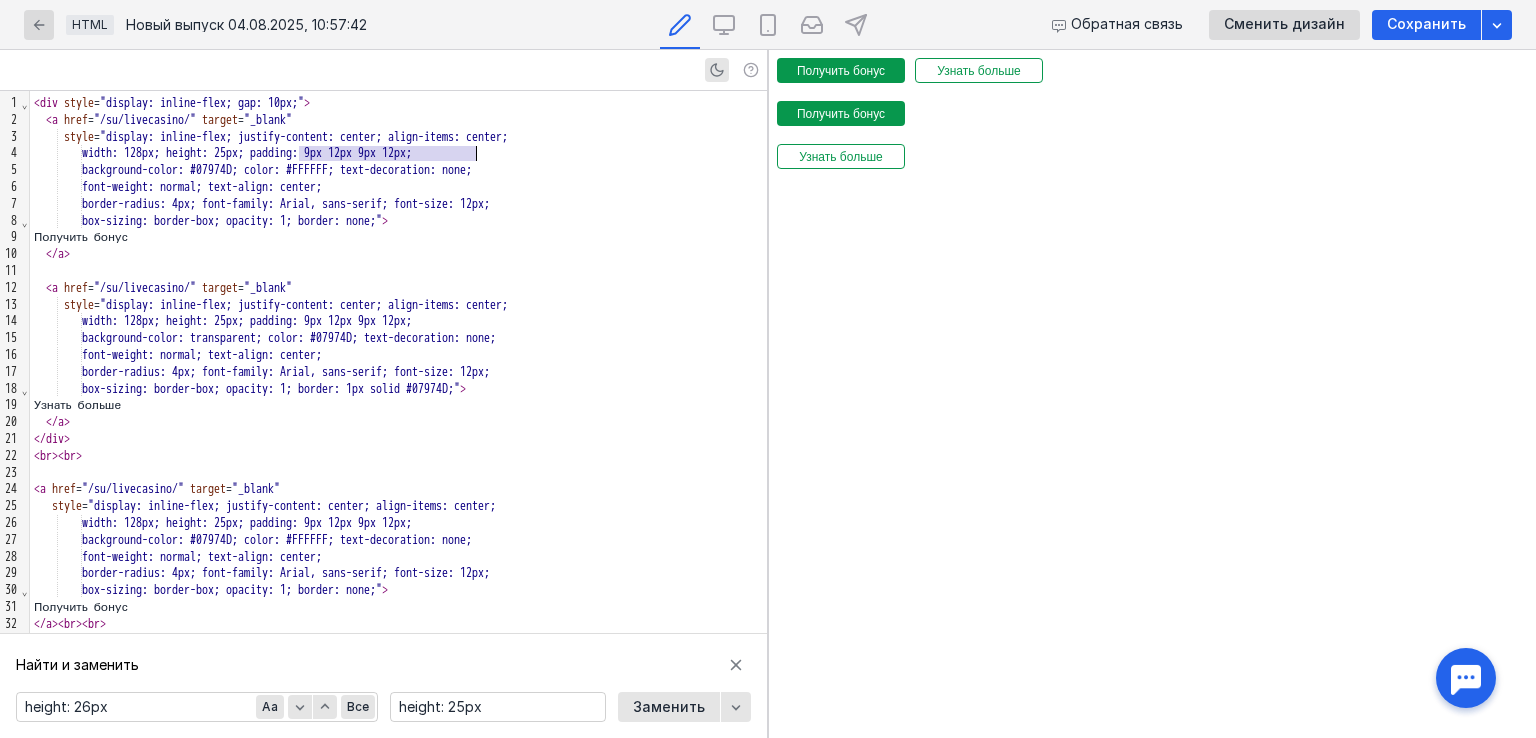 click on "width: 128px; height: 25px; padding: 9px 12px 9px 12px;" at bounding box center [398, 153] 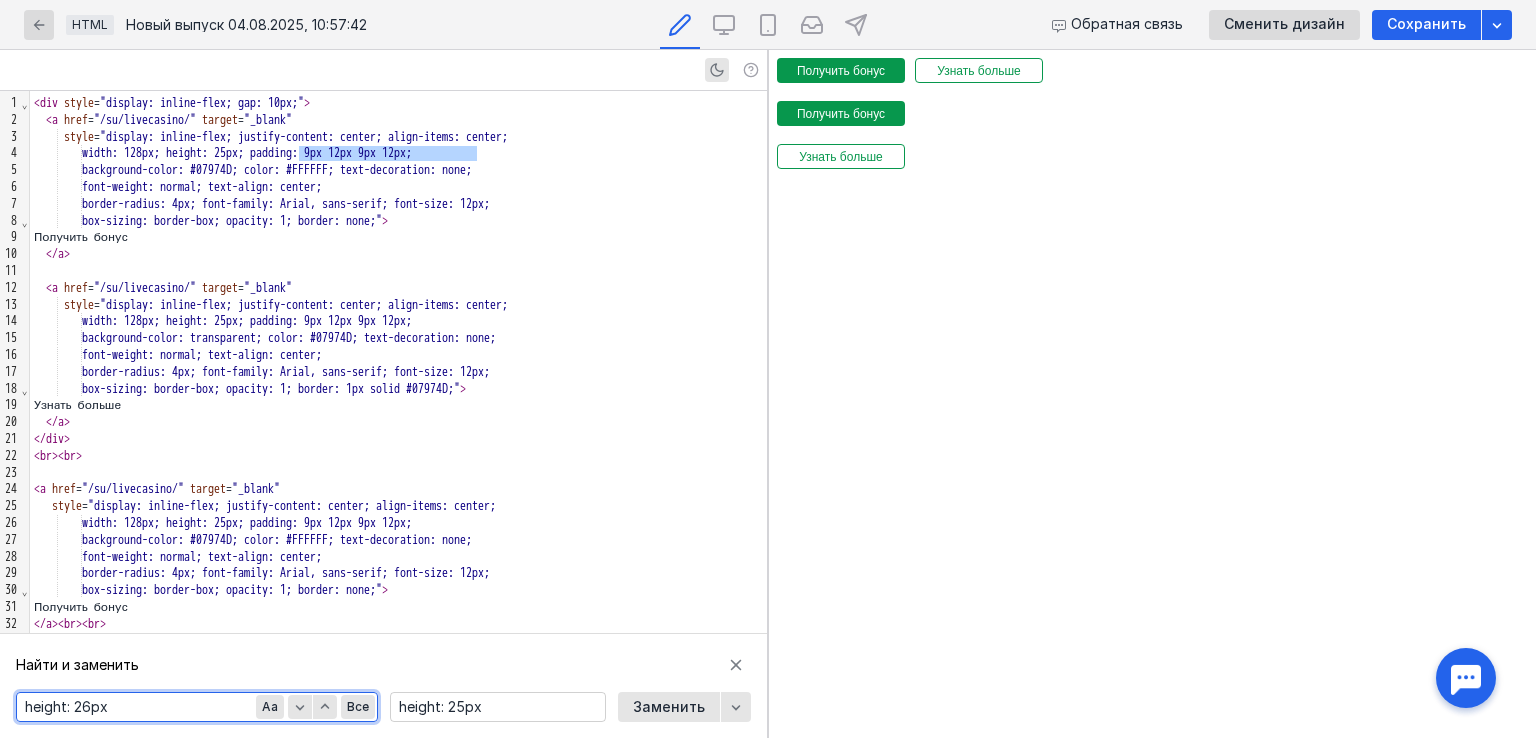 click on "height: 26px" at bounding box center (197, 707) 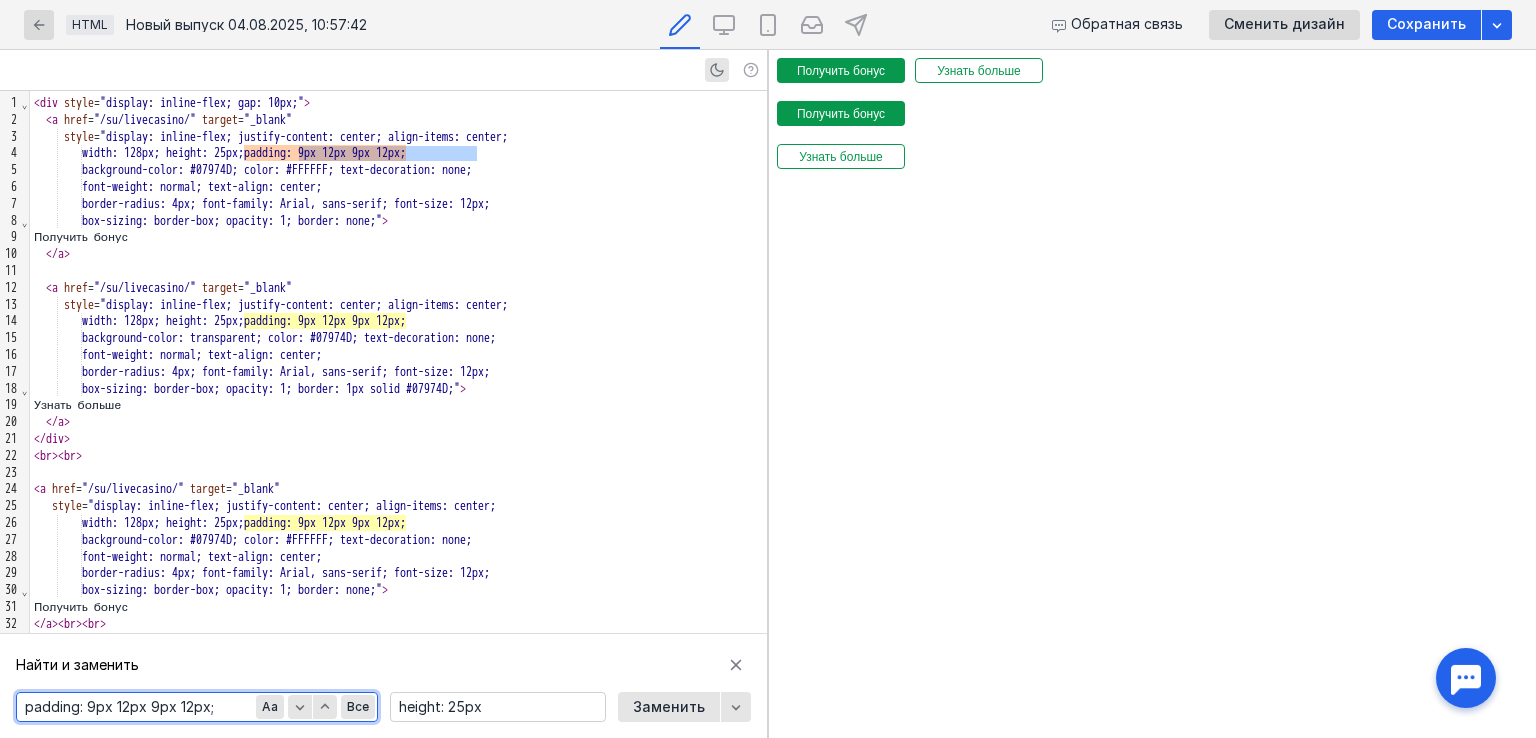 type on "padding: 9px 12px 9px 12px;" 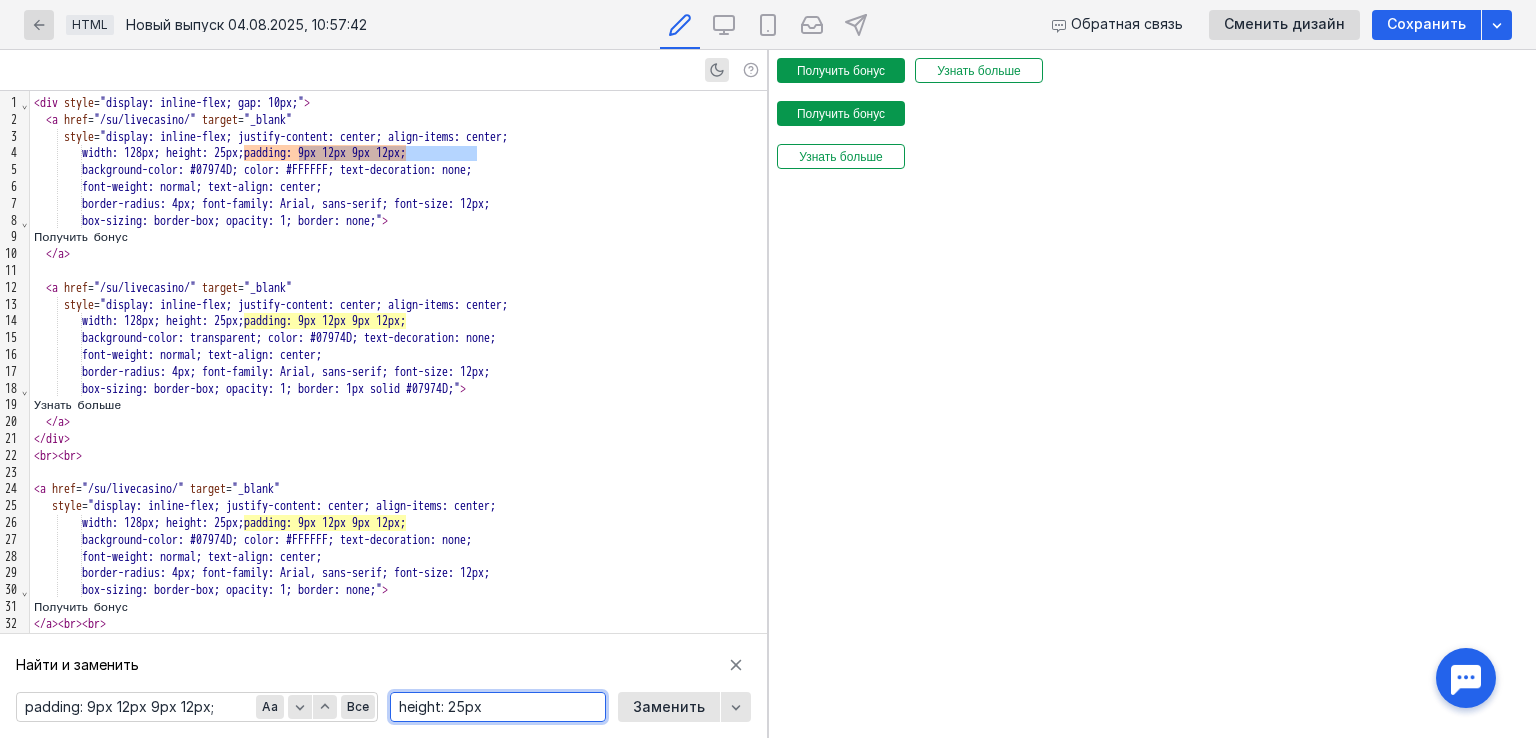 click on "height: 25px" at bounding box center (498, 707) 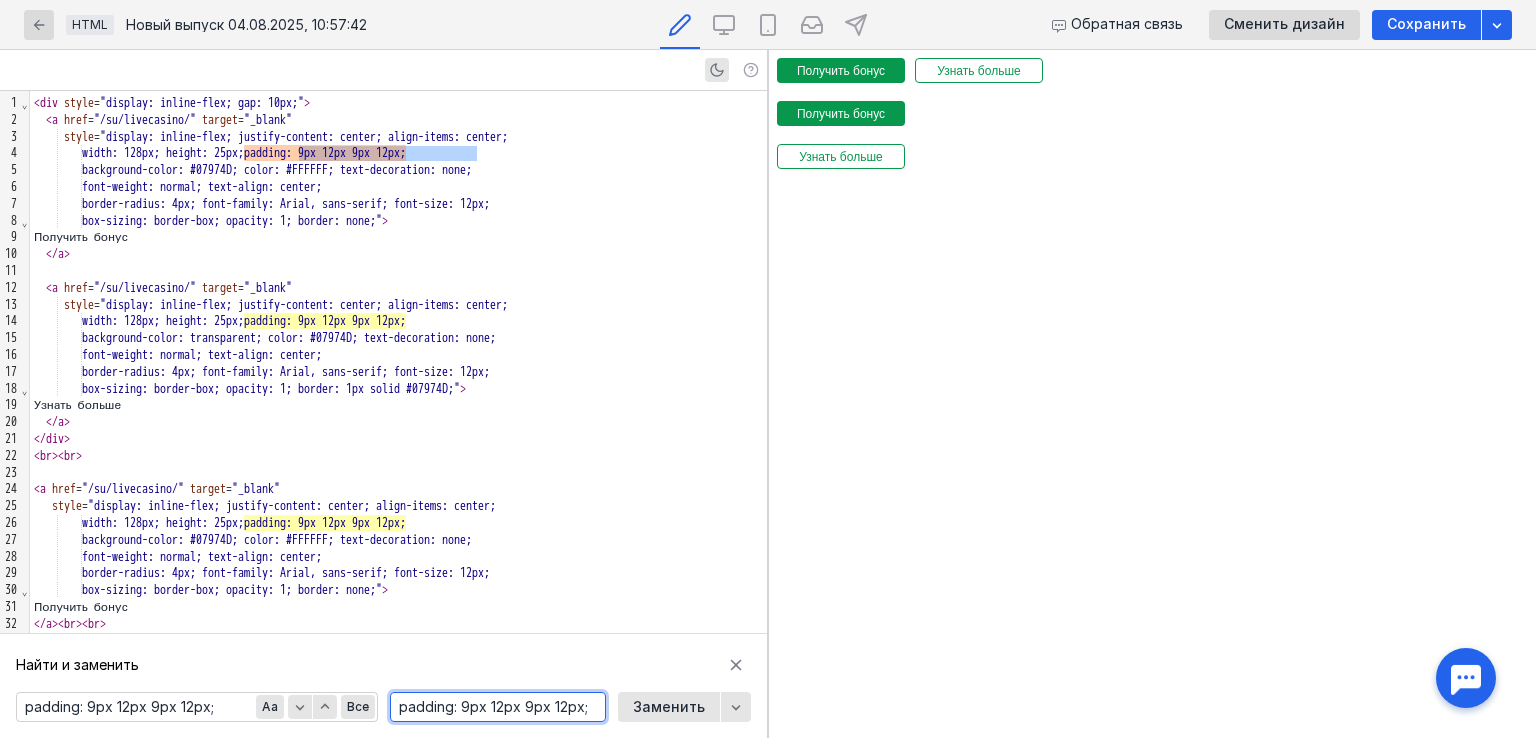 click on "padding: 9px 12px 9px 12px;" at bounding box center (498, 707) 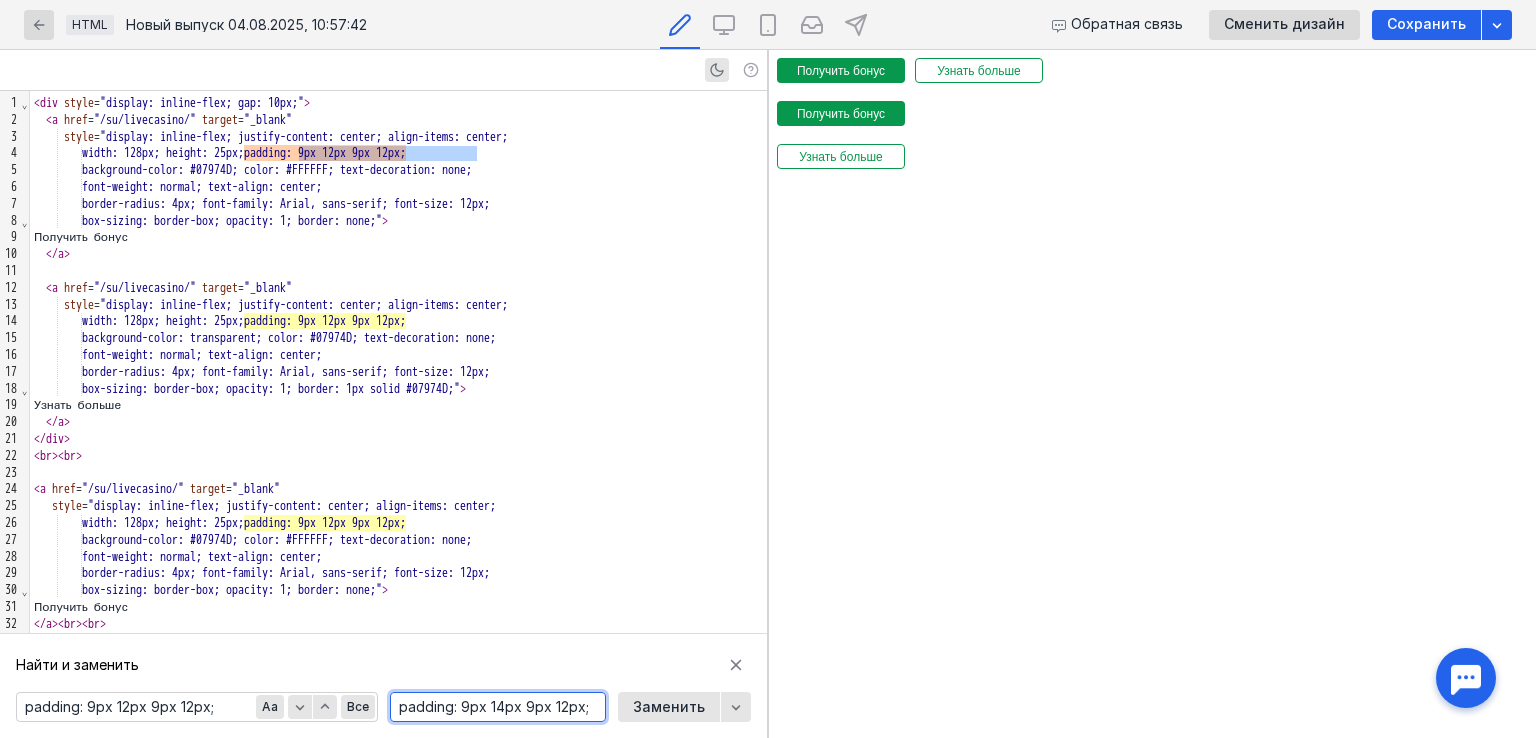 drag, startPoint x: 568, startPoint y: 712, endPoint x: 558, endPoint y: 710, distance: 10.198039 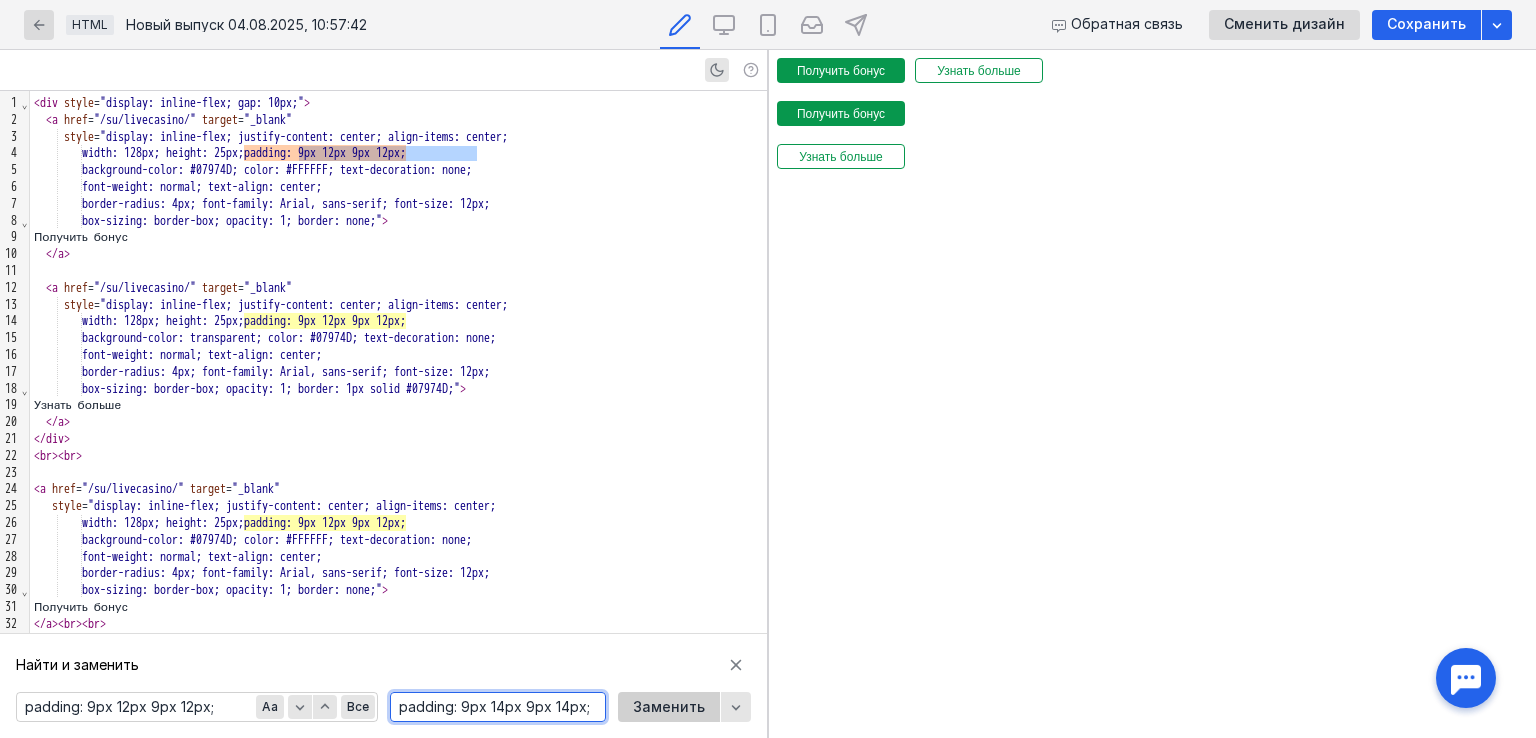 type on "padding: 9px 14px 9px 14px;" 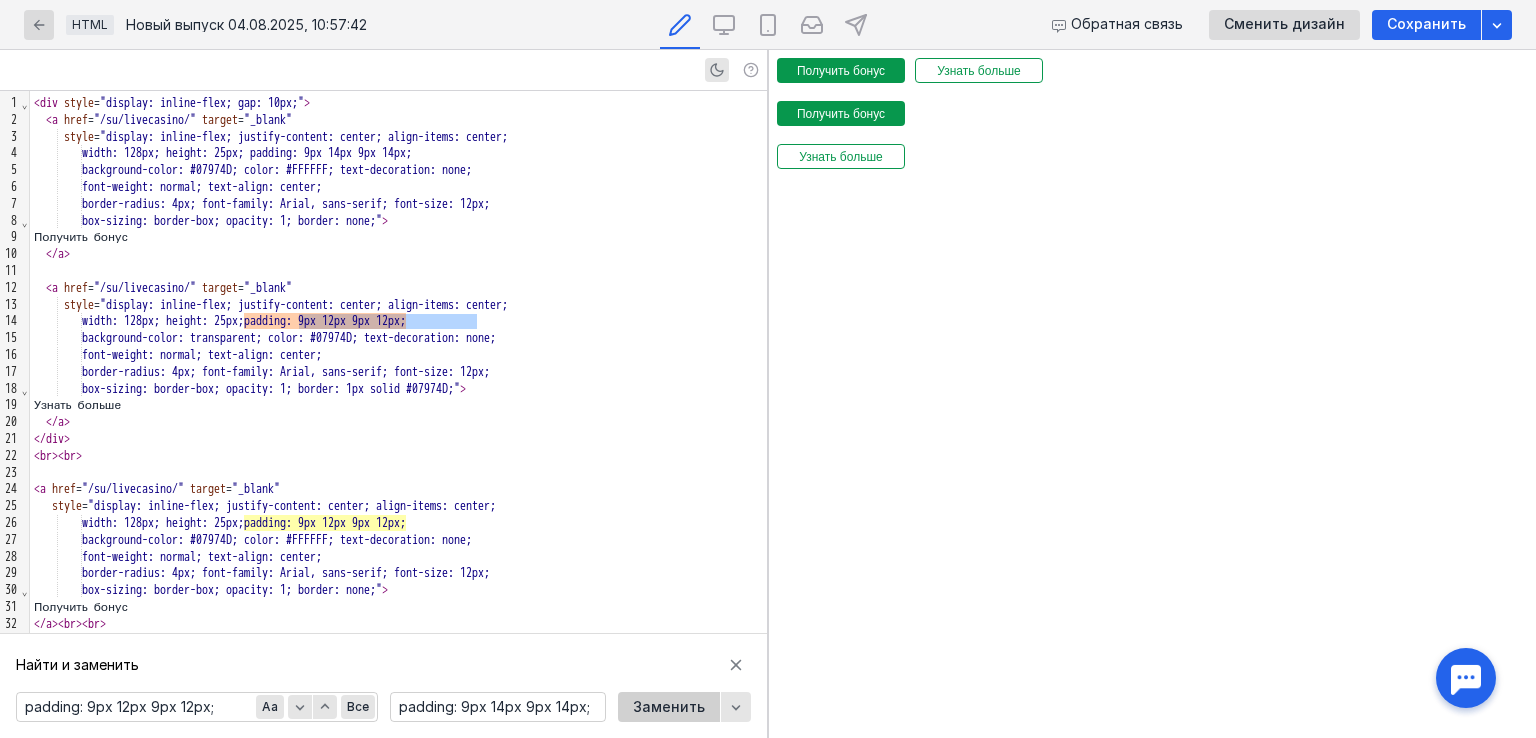 click on "Заменить" at bounding box center (669, 707) 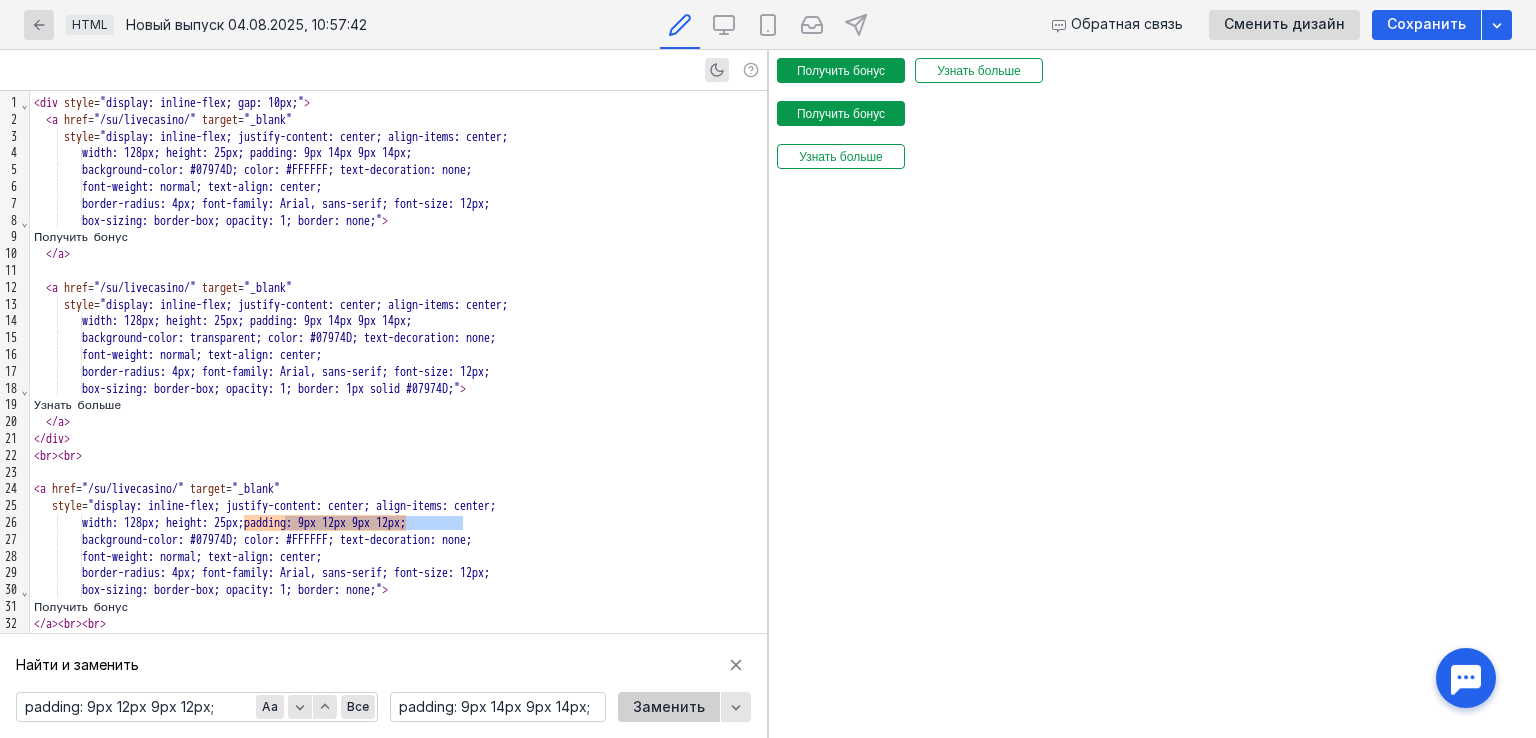 click on "Заменить" at bounding box center (669, 707) 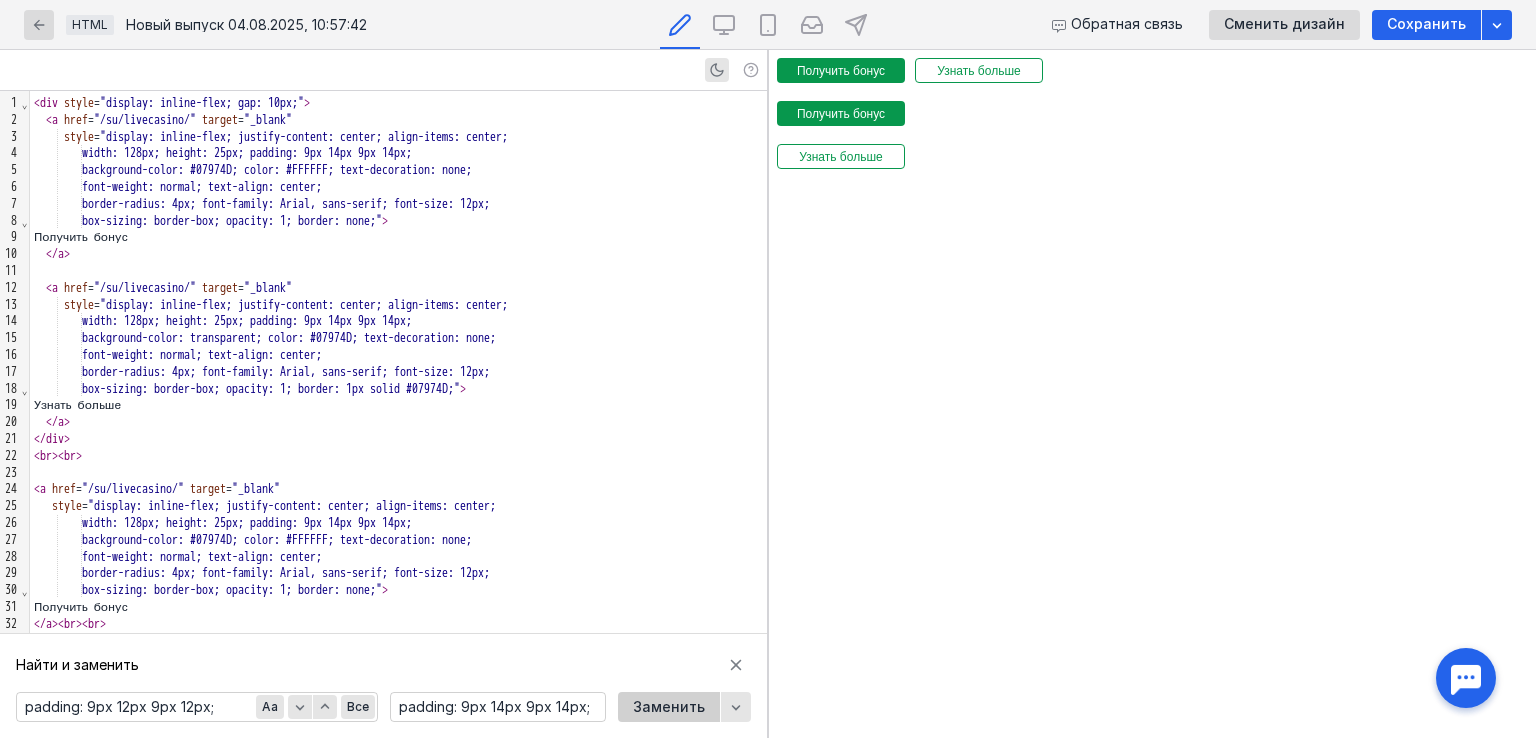 scroll, scrollTop: 53, scrollLeft: 0, axis: vertical 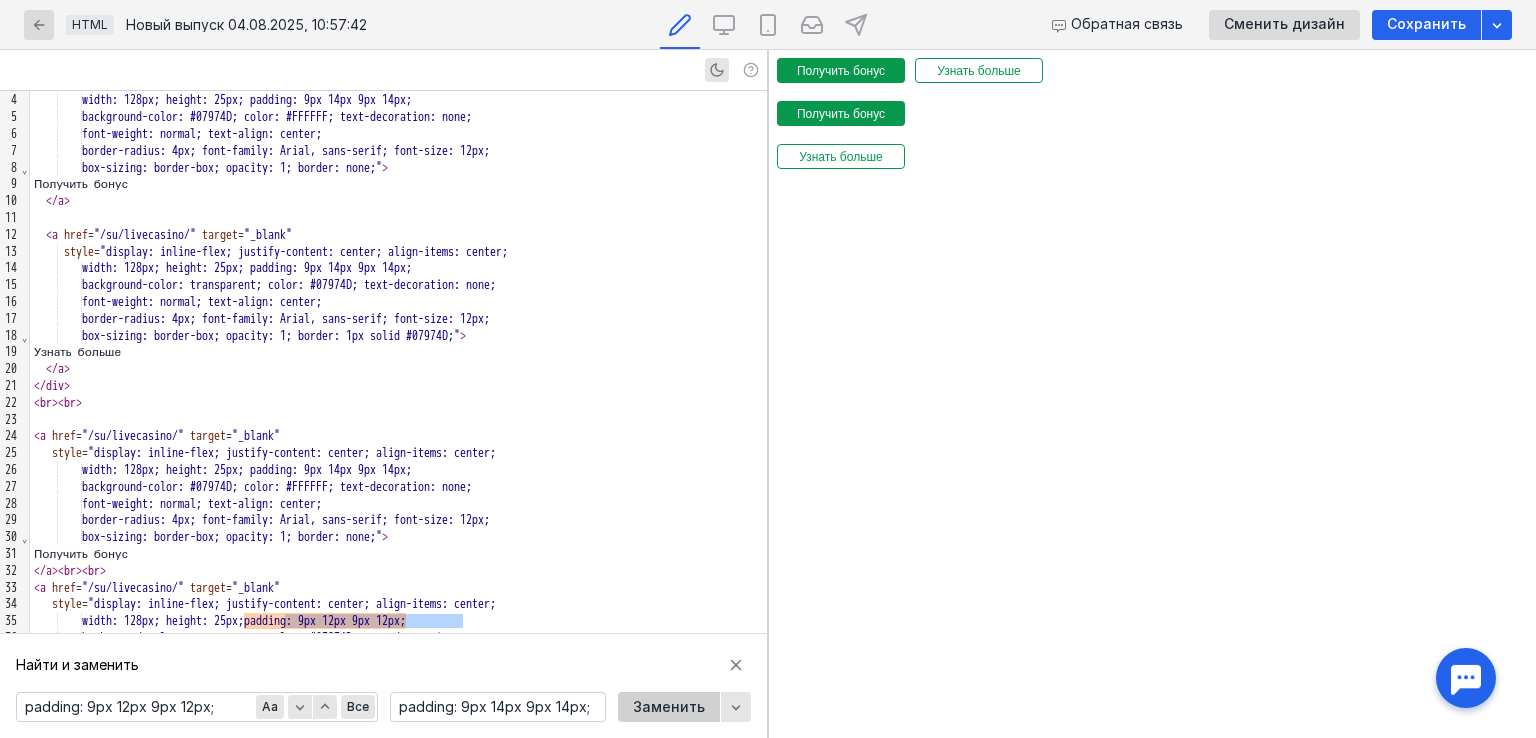 click on "Заменить" at bounding box center (669, 707) 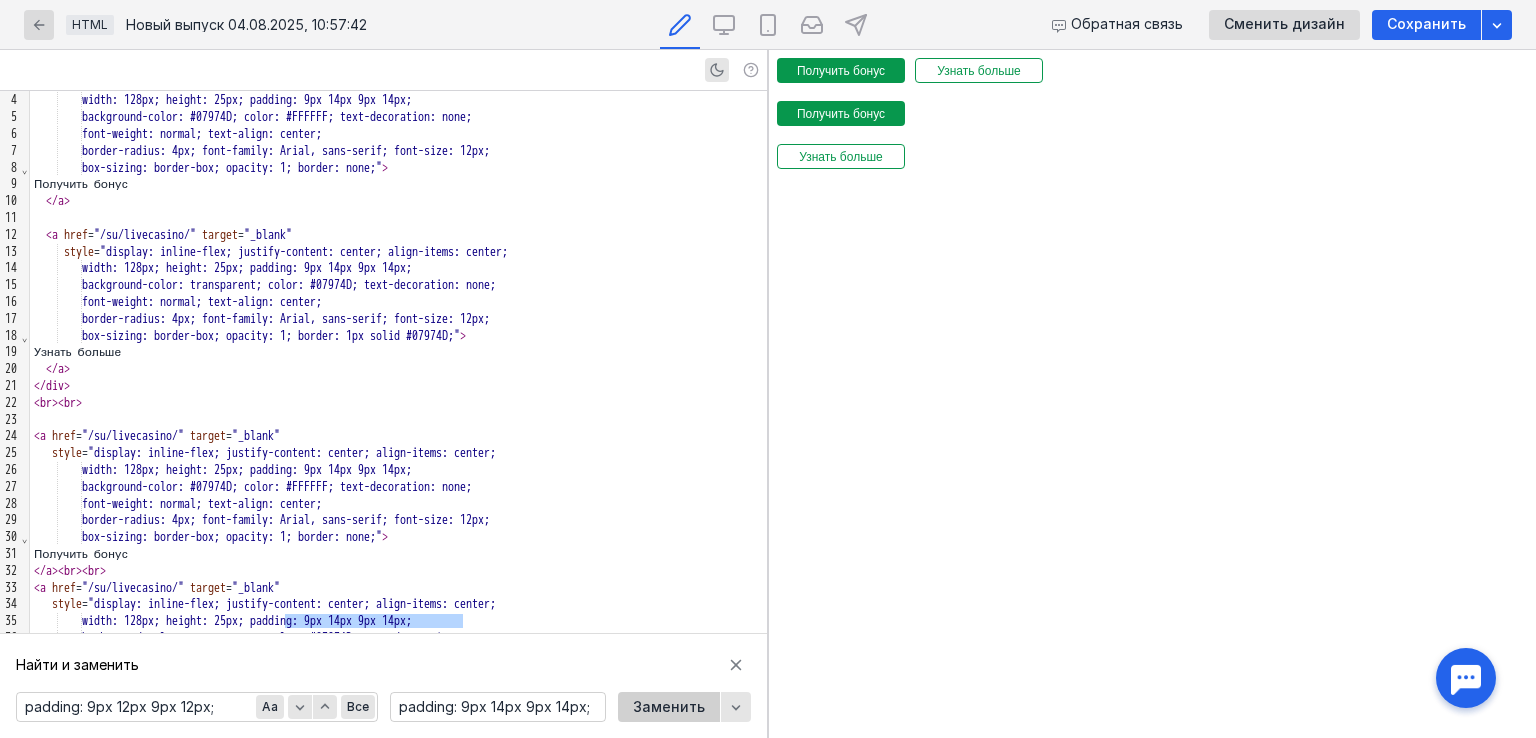 click on "Заменить" at bounding box center (669, 707) 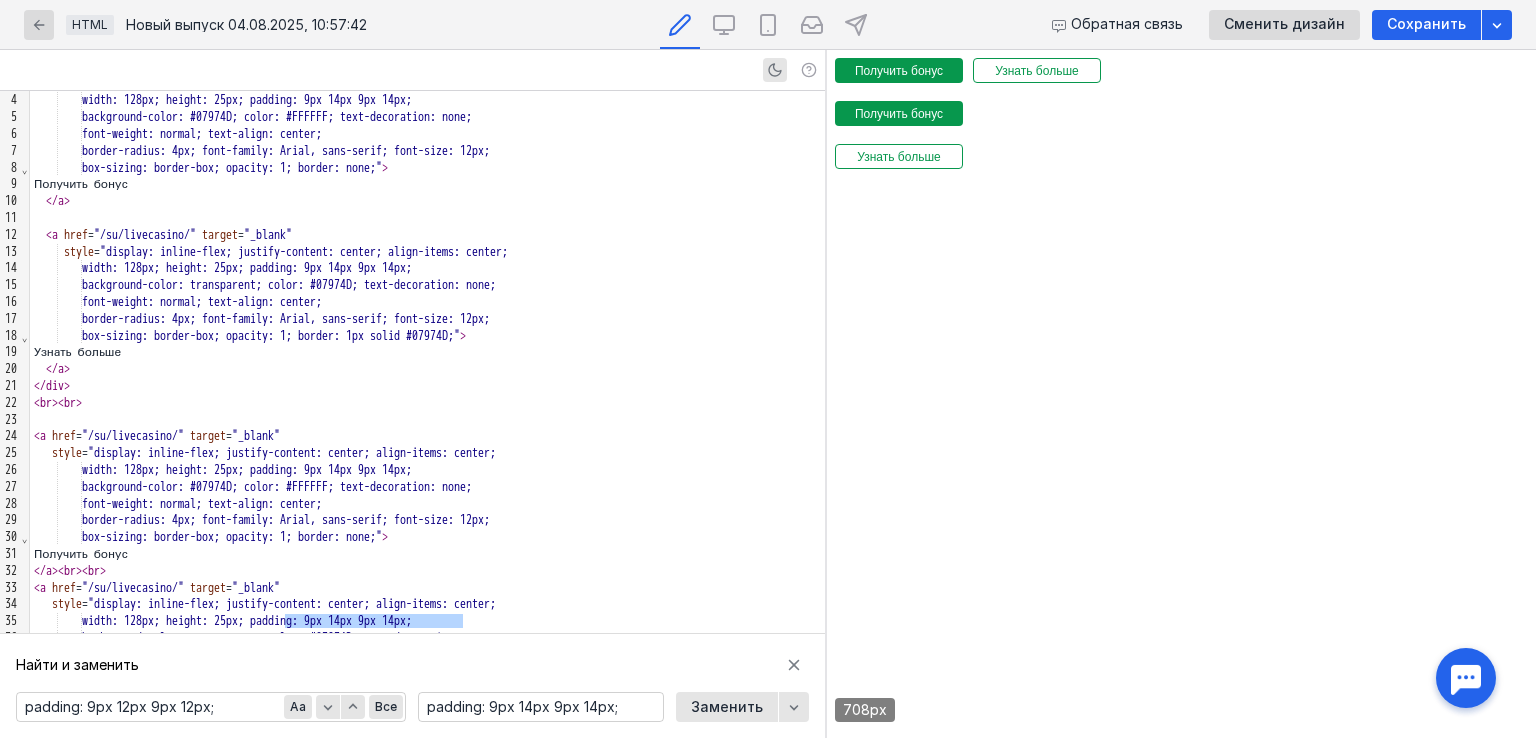 drag, startPoint x: 767, startPoint y: 356, endPoint x: 810, endPoint y: 418, distance: 75.45197 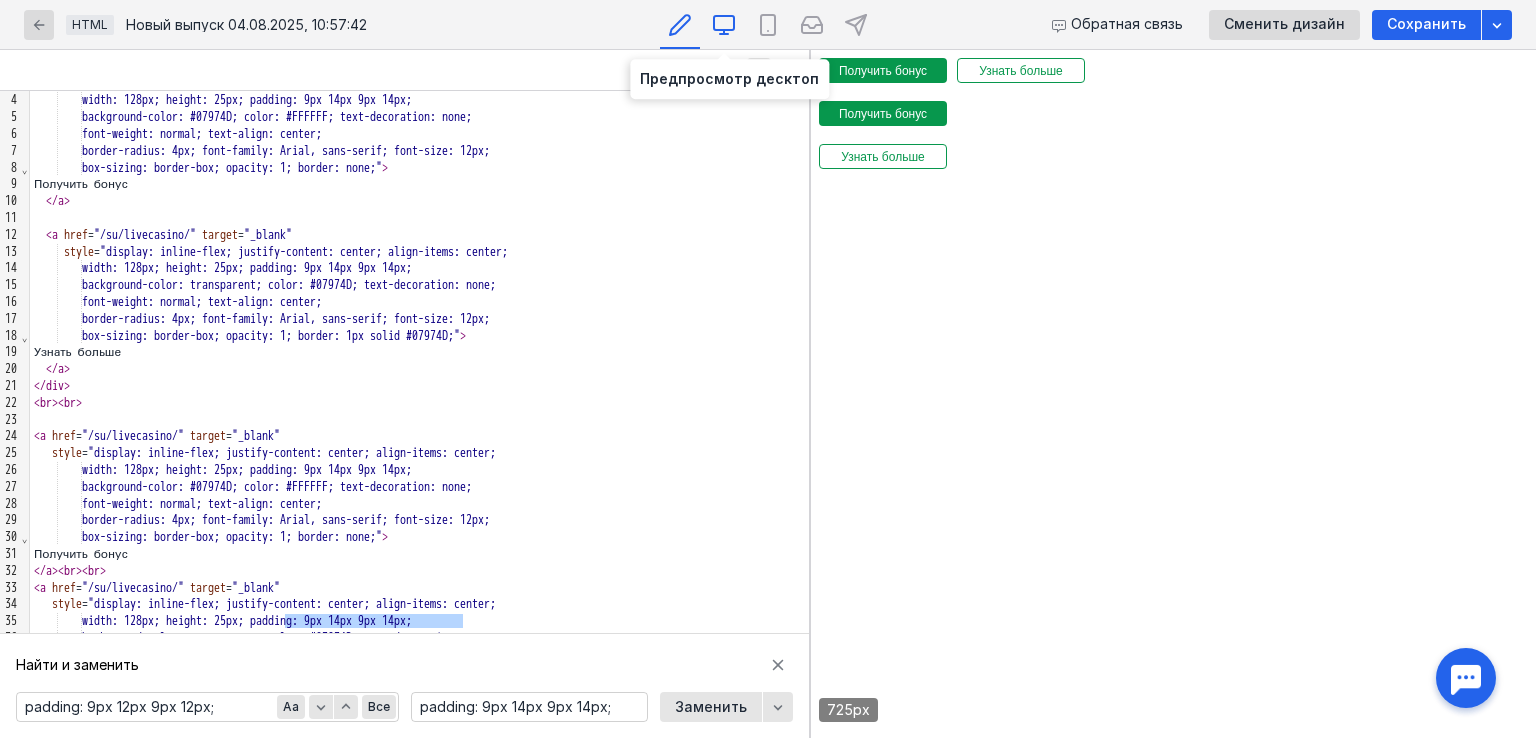 click at bounding box center [724, 24] 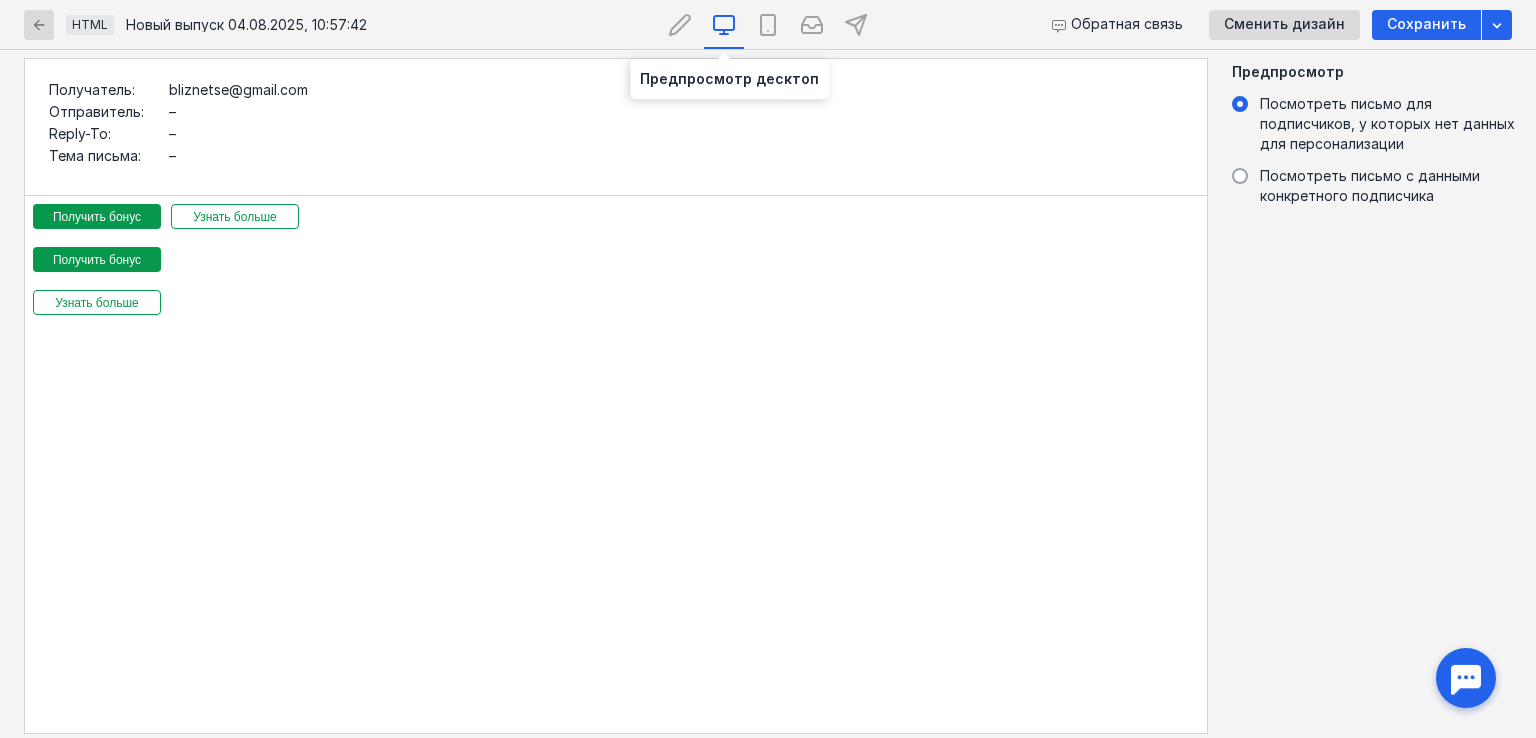 scroll, scrollTop: 0, scrollLeft: 0, axis: both 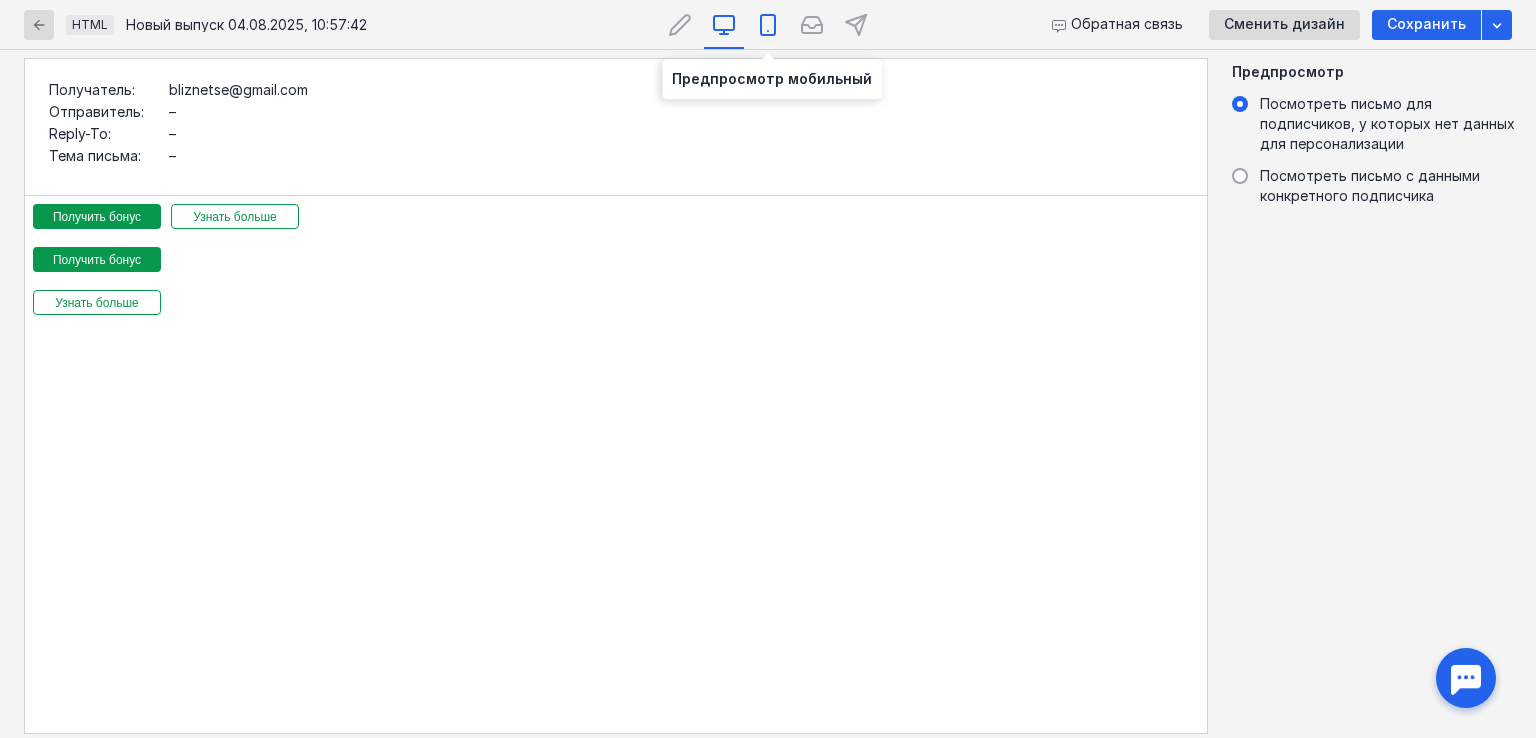 click 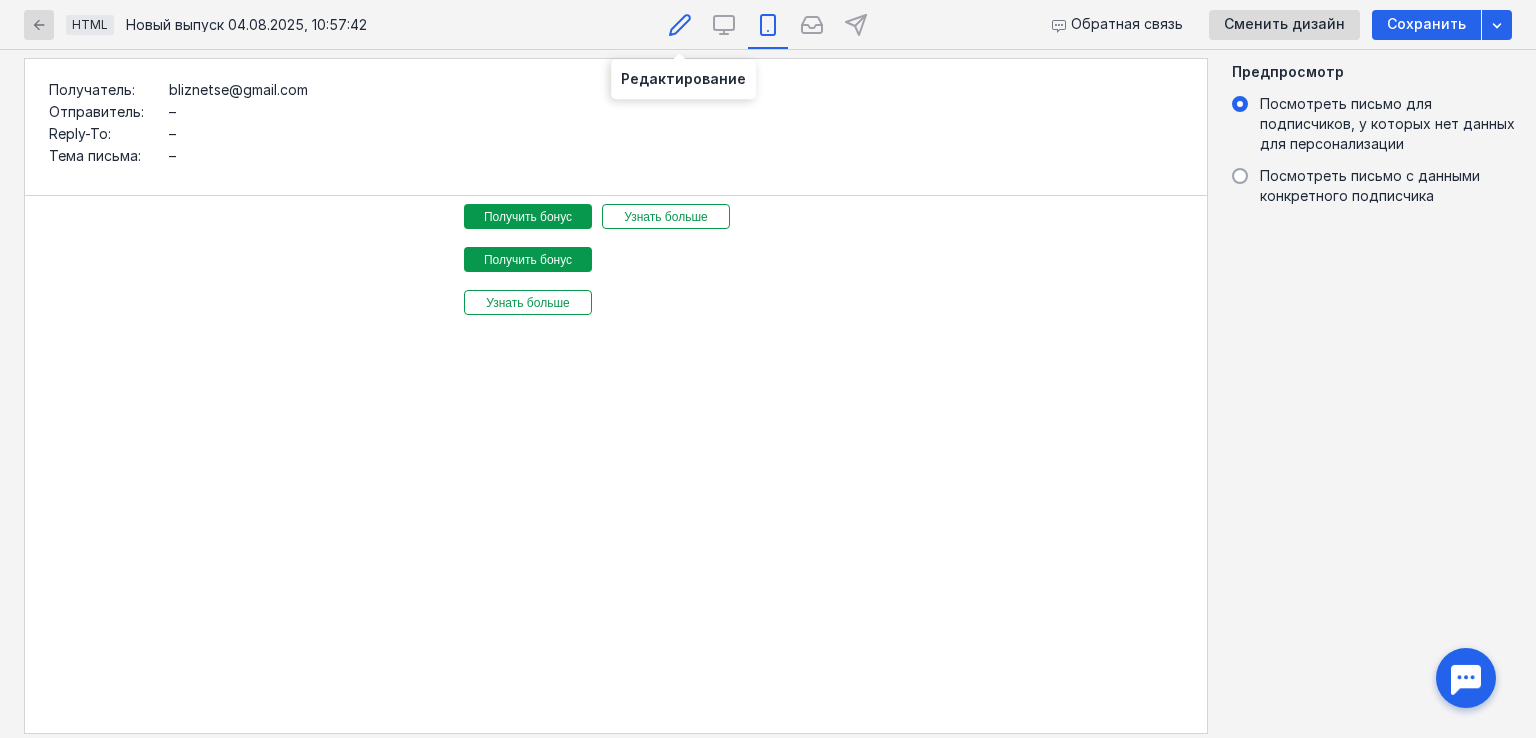 click 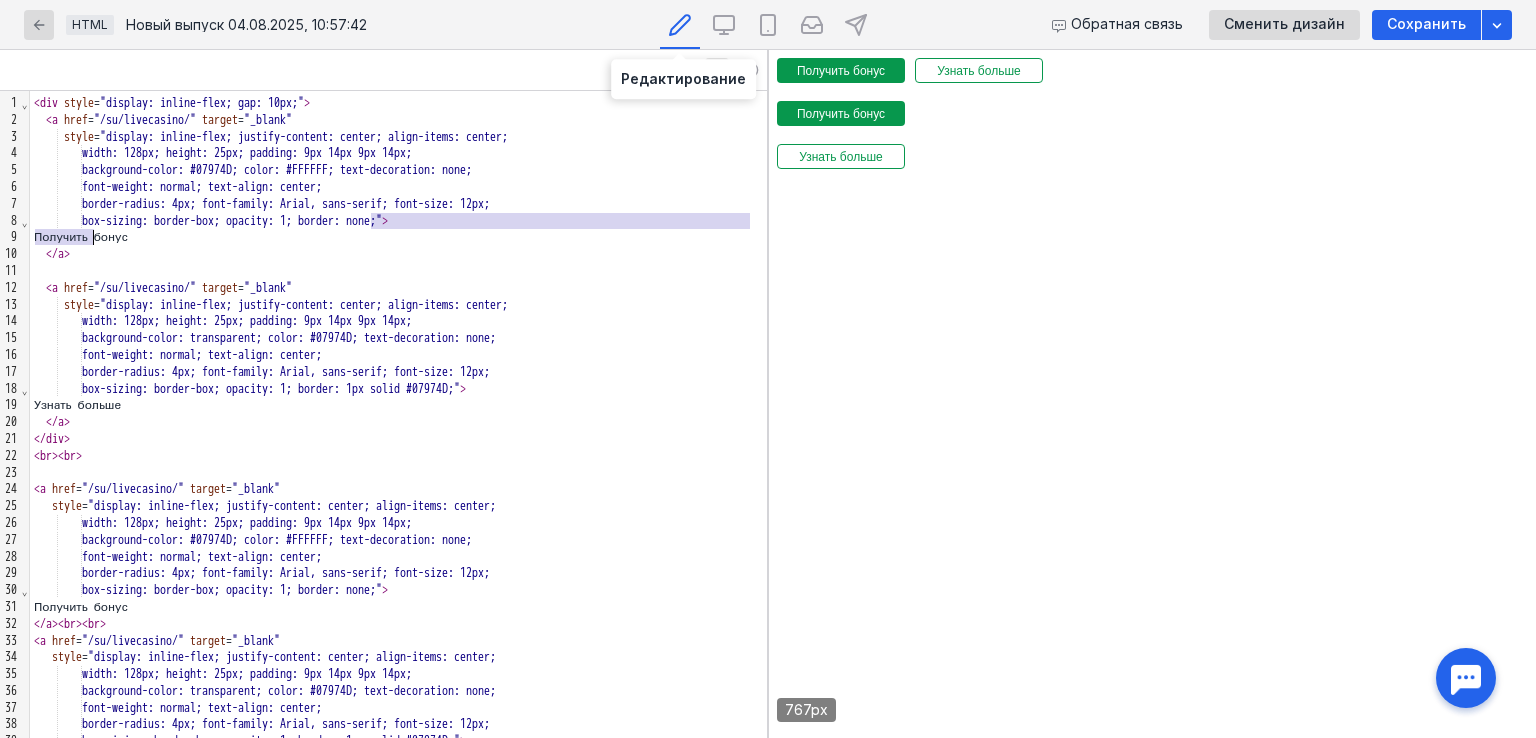 scroll, scrollTop: 0, scrollLeft: 0, axis: both 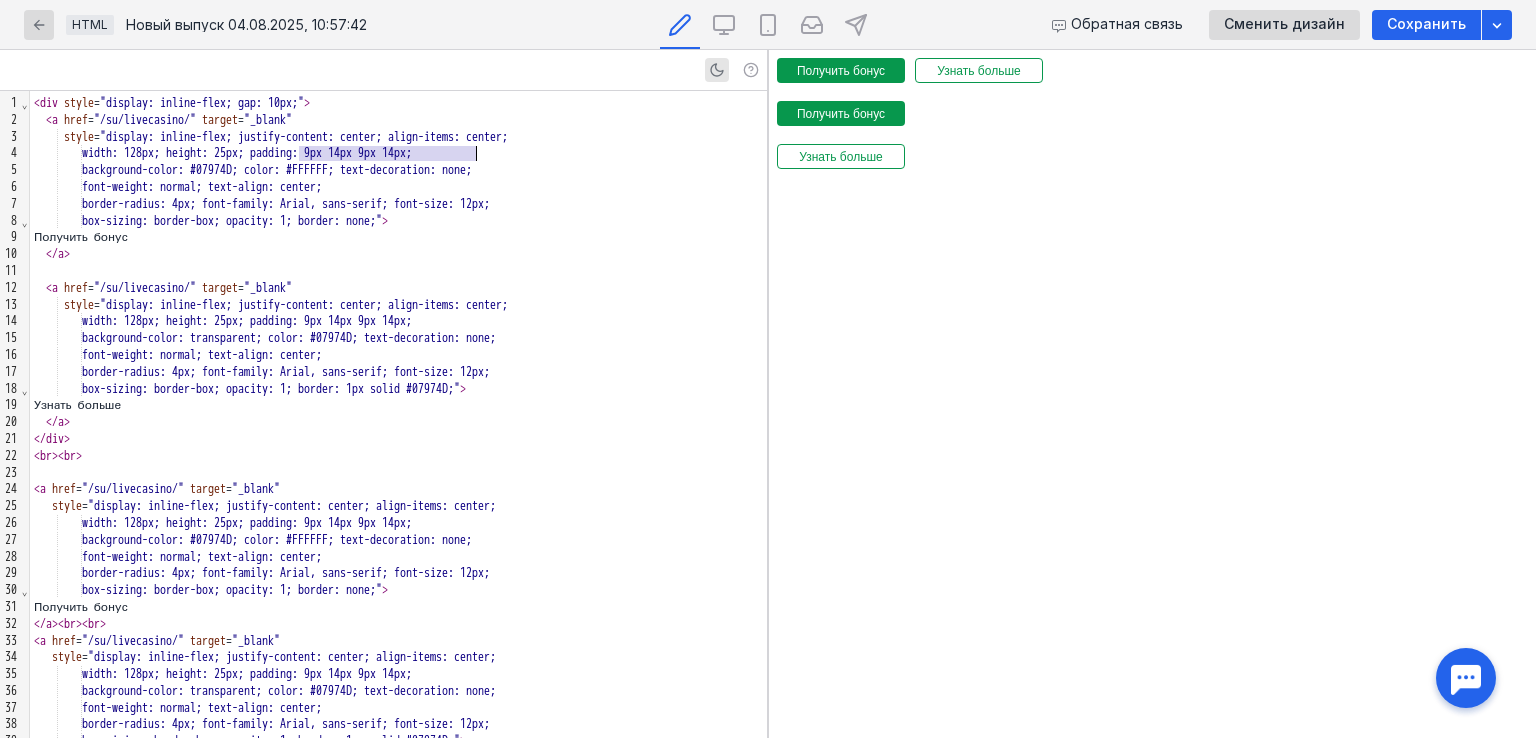 drag, startPoint x: 300, startPoint y: 152, endPoint x: 500, endPoint y: 151, distance: 200.0025 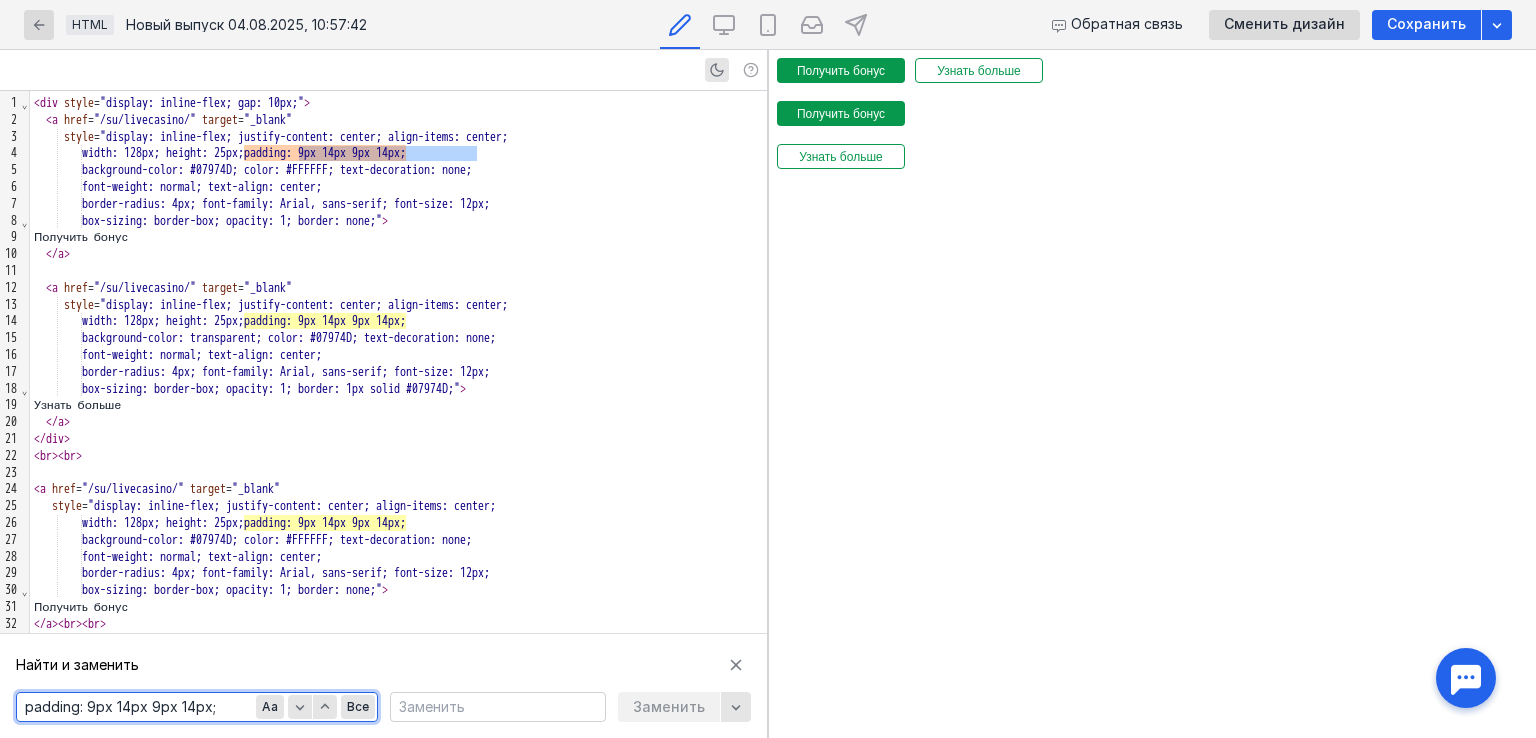 click on "padding: 9px 14px 9px 14px;" at bounding box center (197, 707) 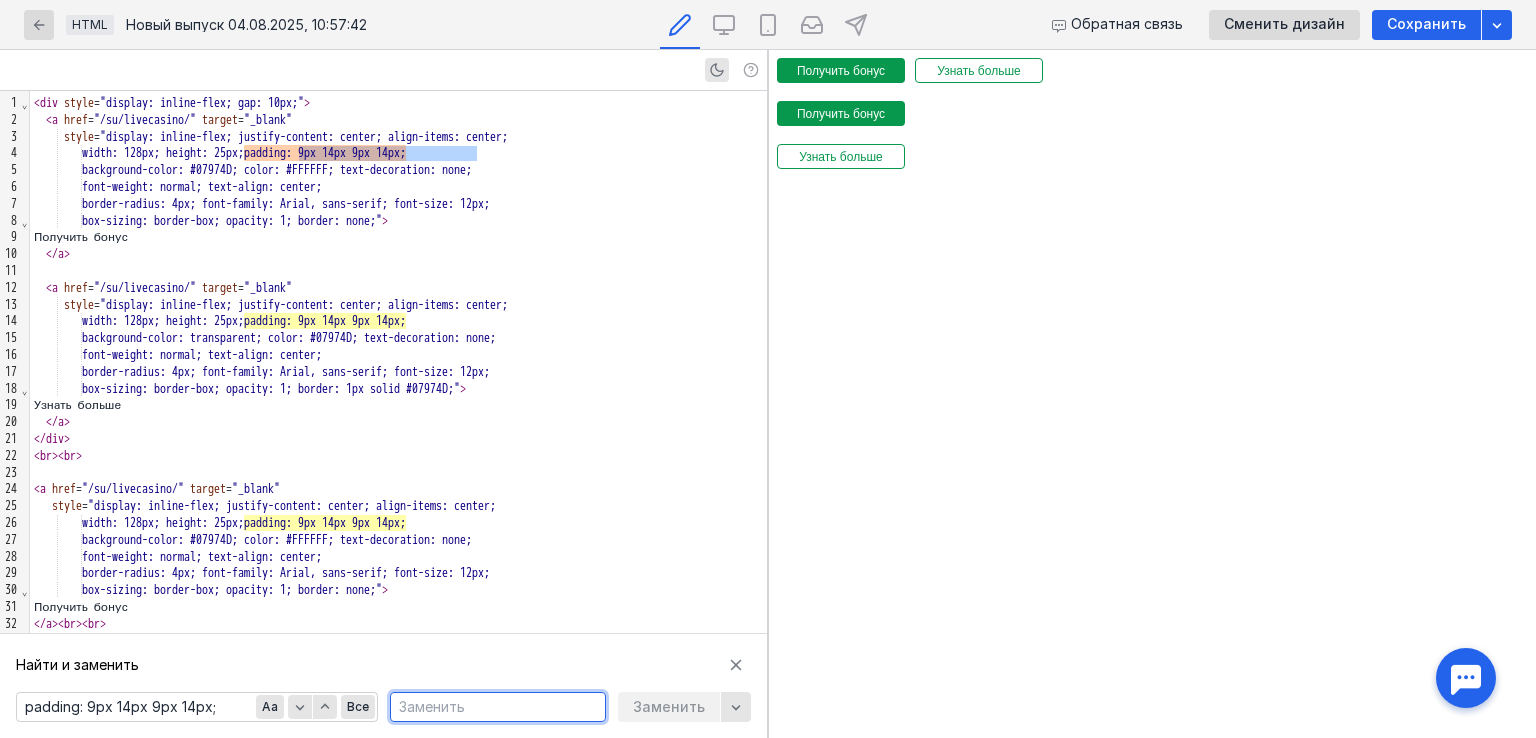 click at bounding box center [498, 707] 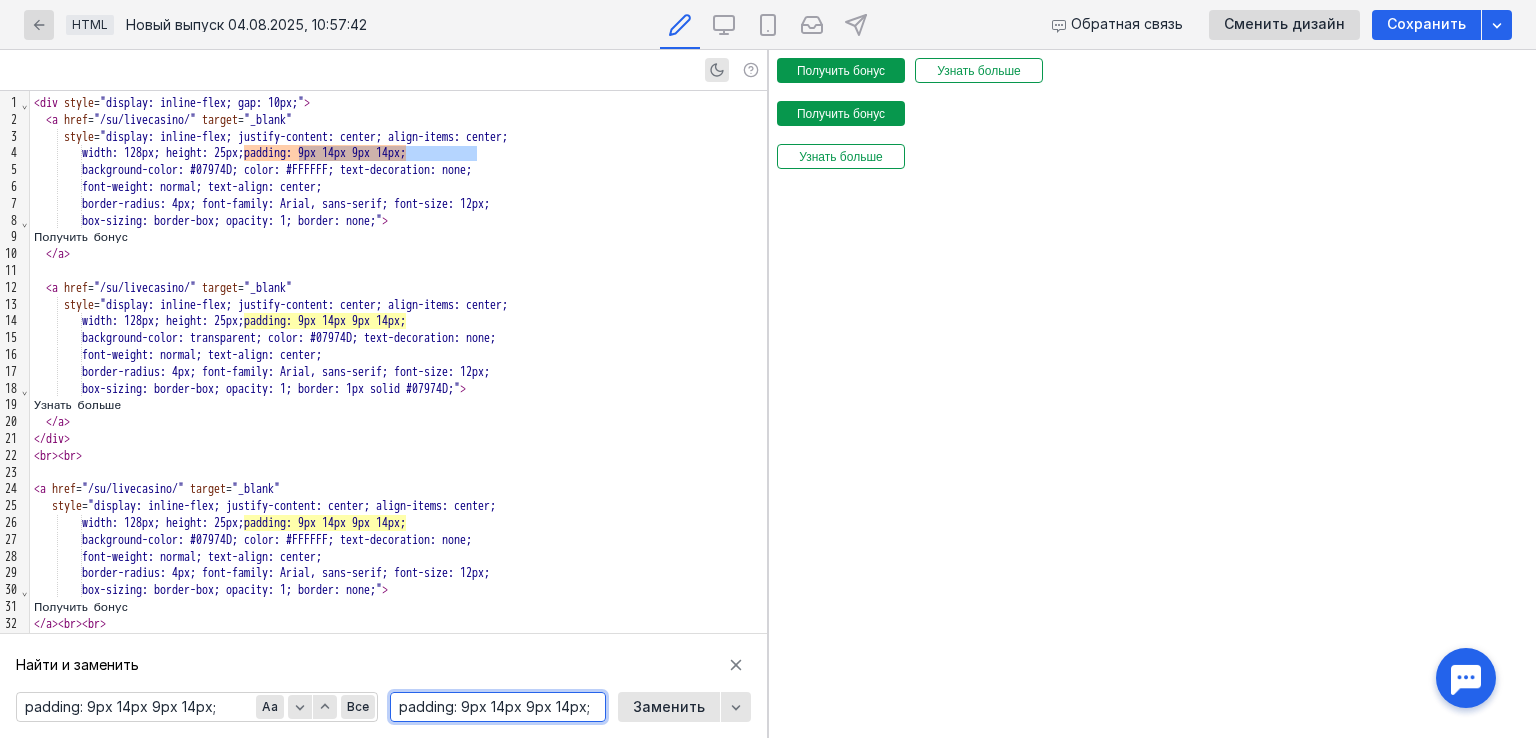 click on "padding: 9px 14px 9px 14px;" at bounding box center [498, 707] 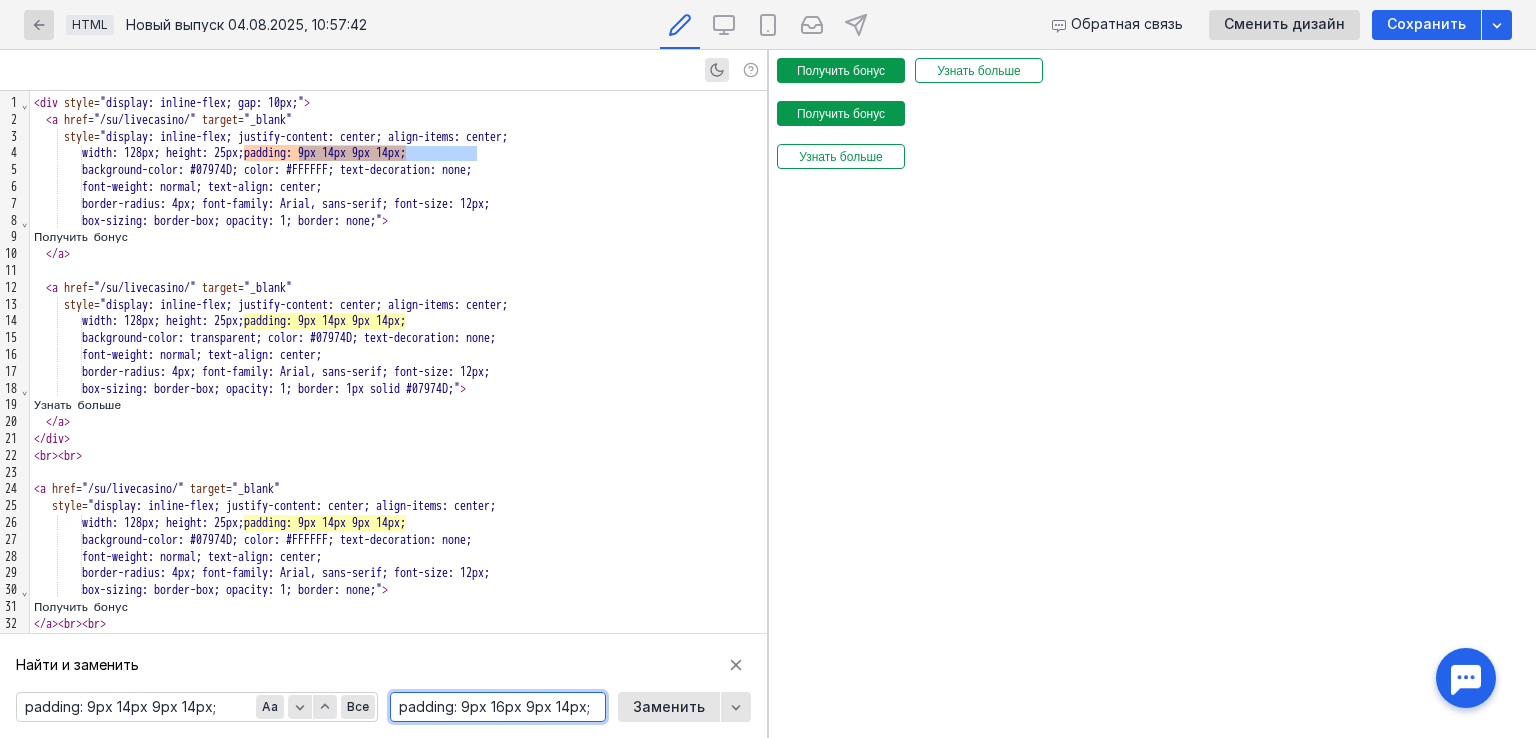 click on "padding: 9px 16px 9px 14px;" at bounding box center [498, 707] 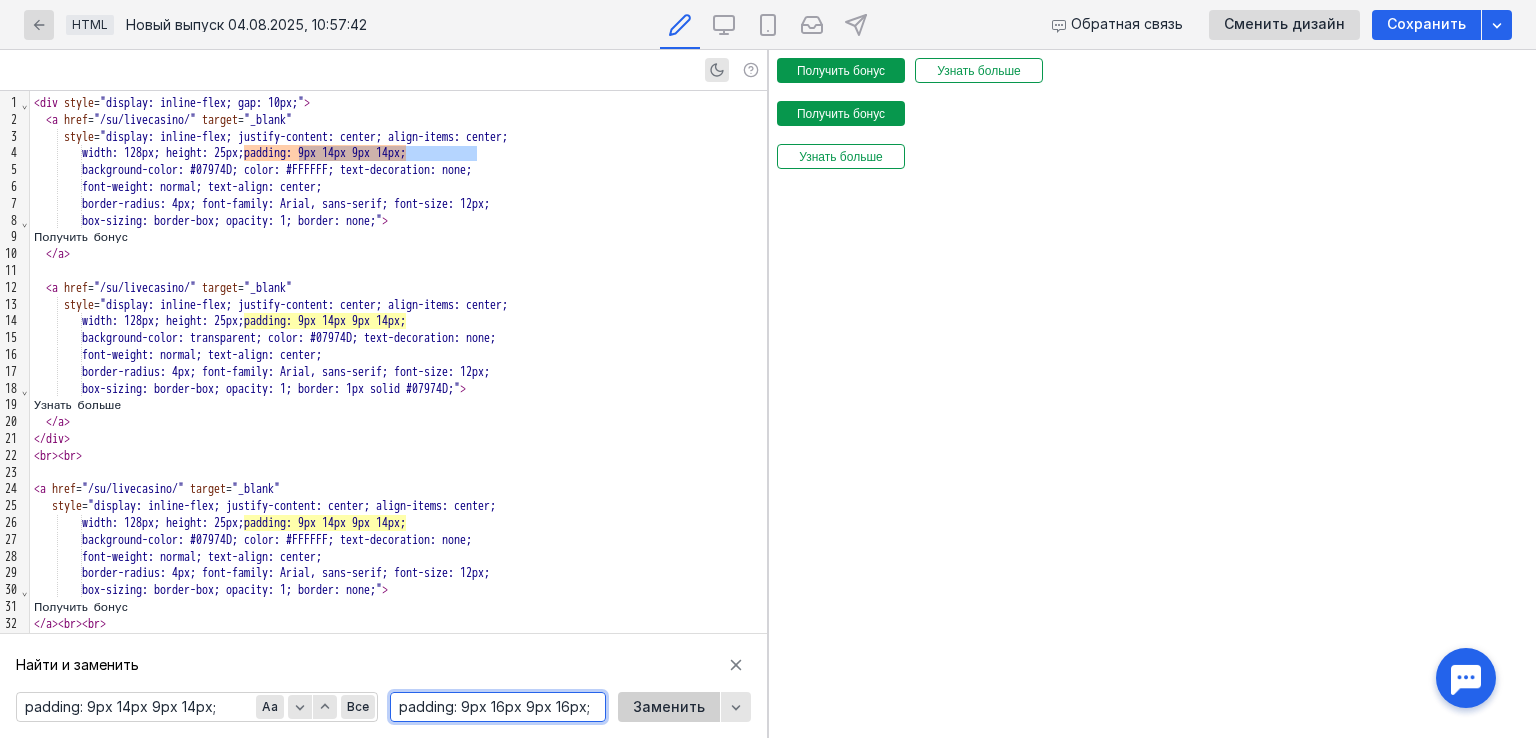 type on "padding: 9px 16px 9px 16px;" 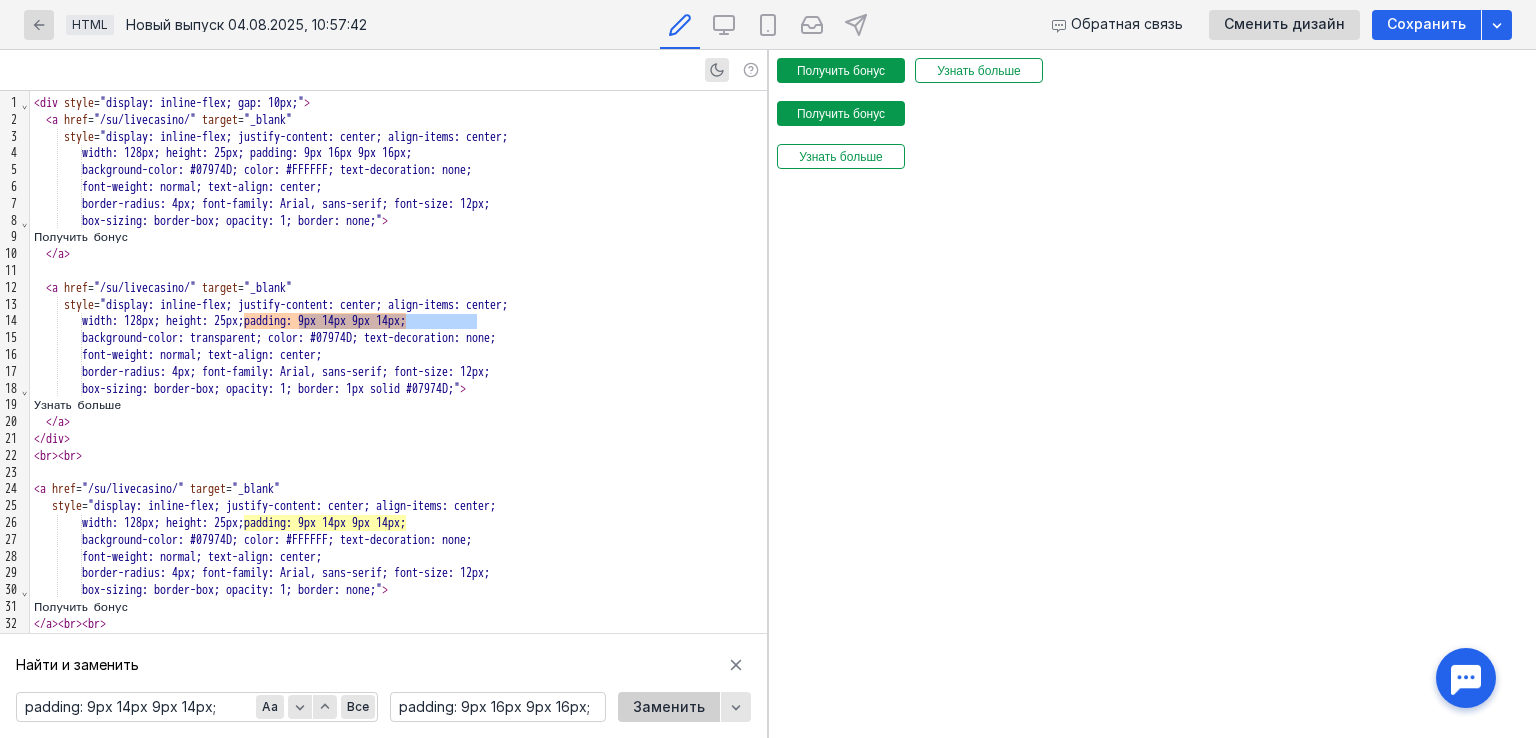 click on "Заменить" at bounding box center (669, 707) 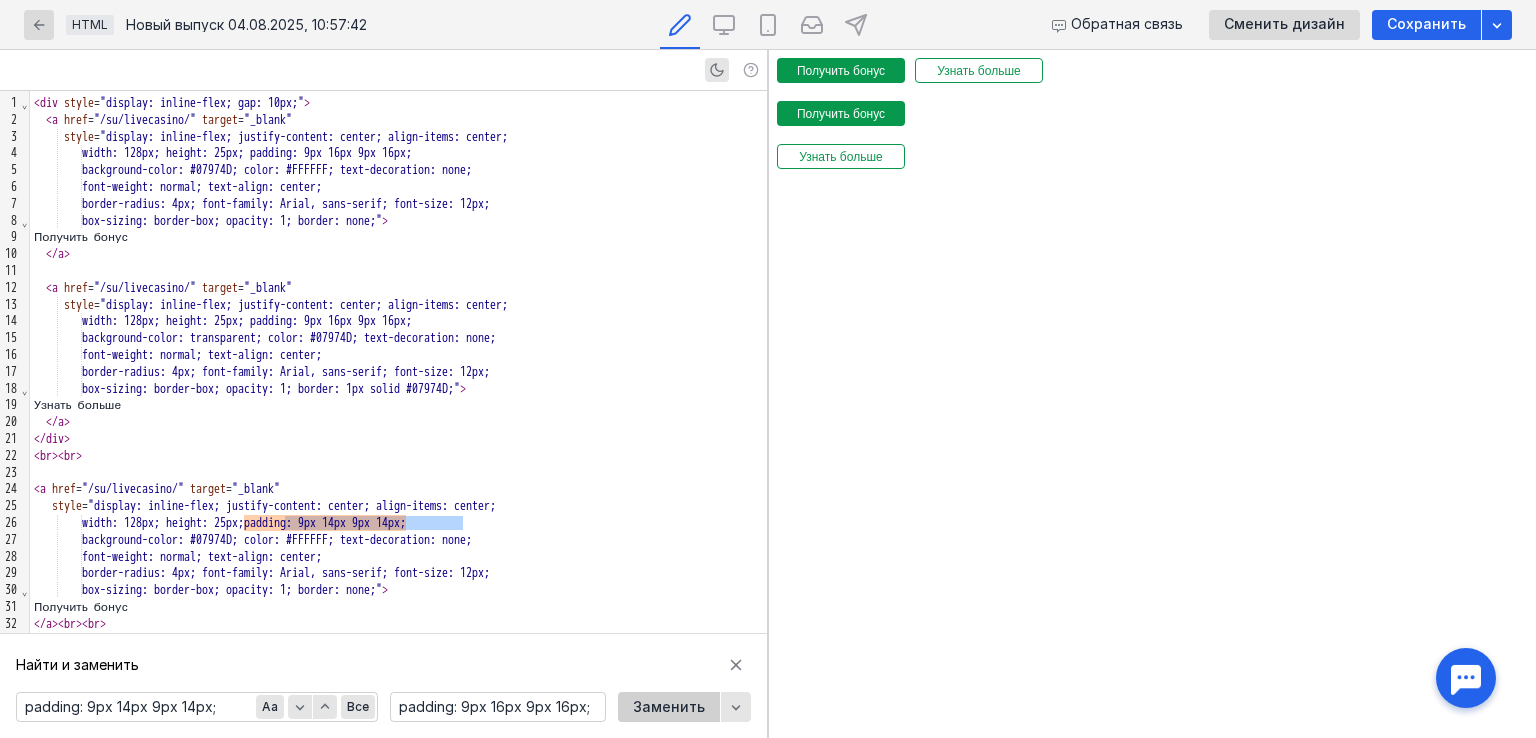 click on "Заменить" at bounding box center (669, 707) 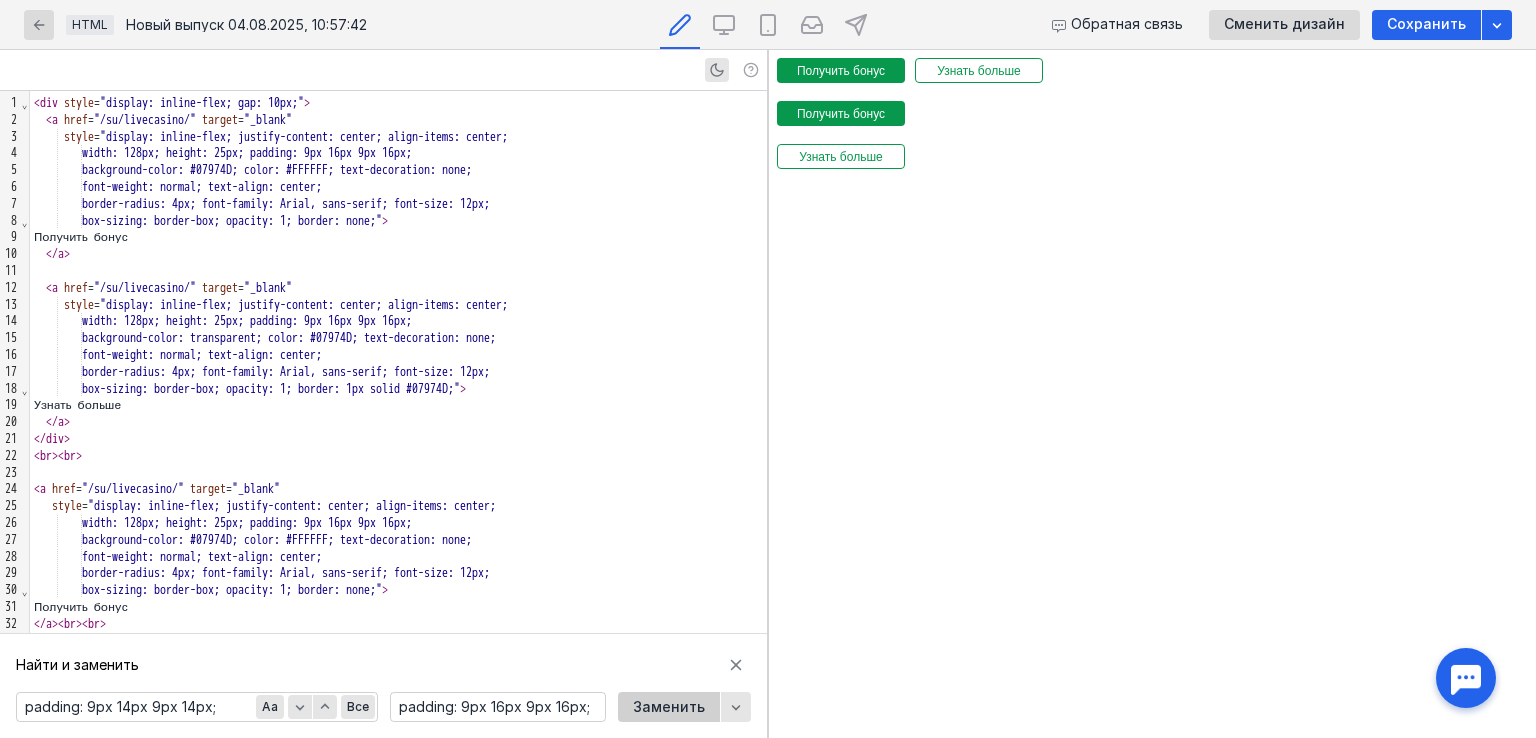 scroll, scrollTop: 53, scrollLeft: 0, axis: vertical 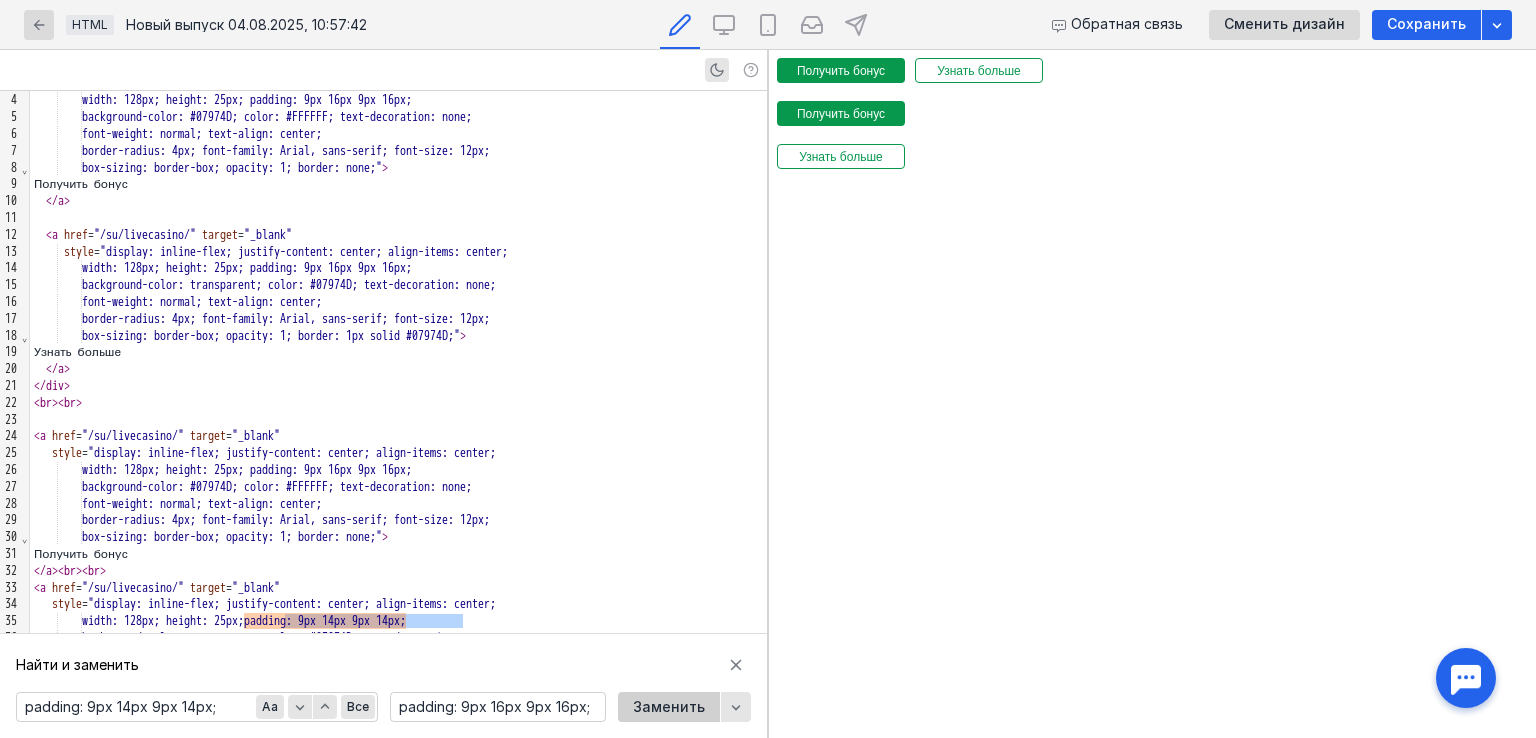 click on "Заменить" at bounding box center (669, 707) 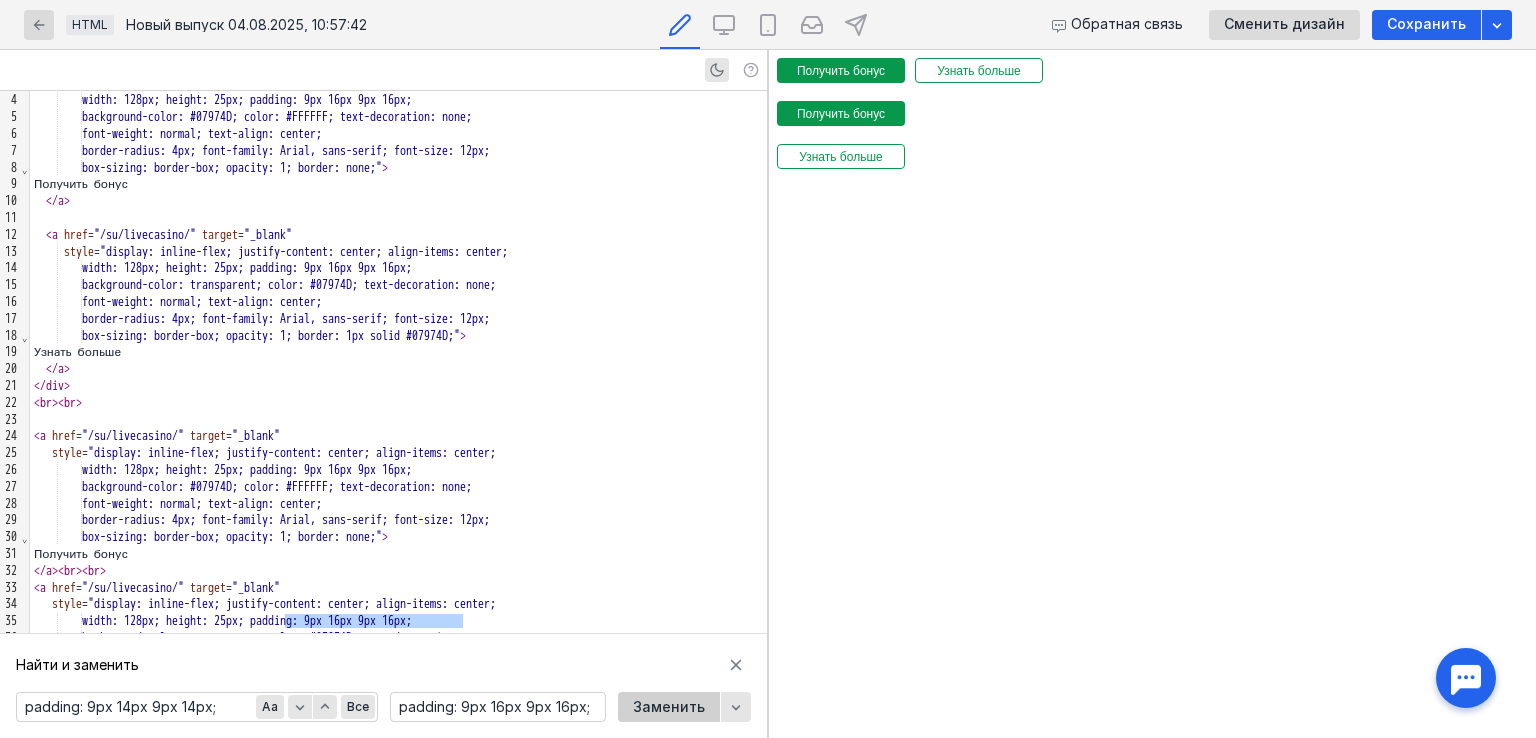 click on "Заменить" at bounding box center [669, 707] 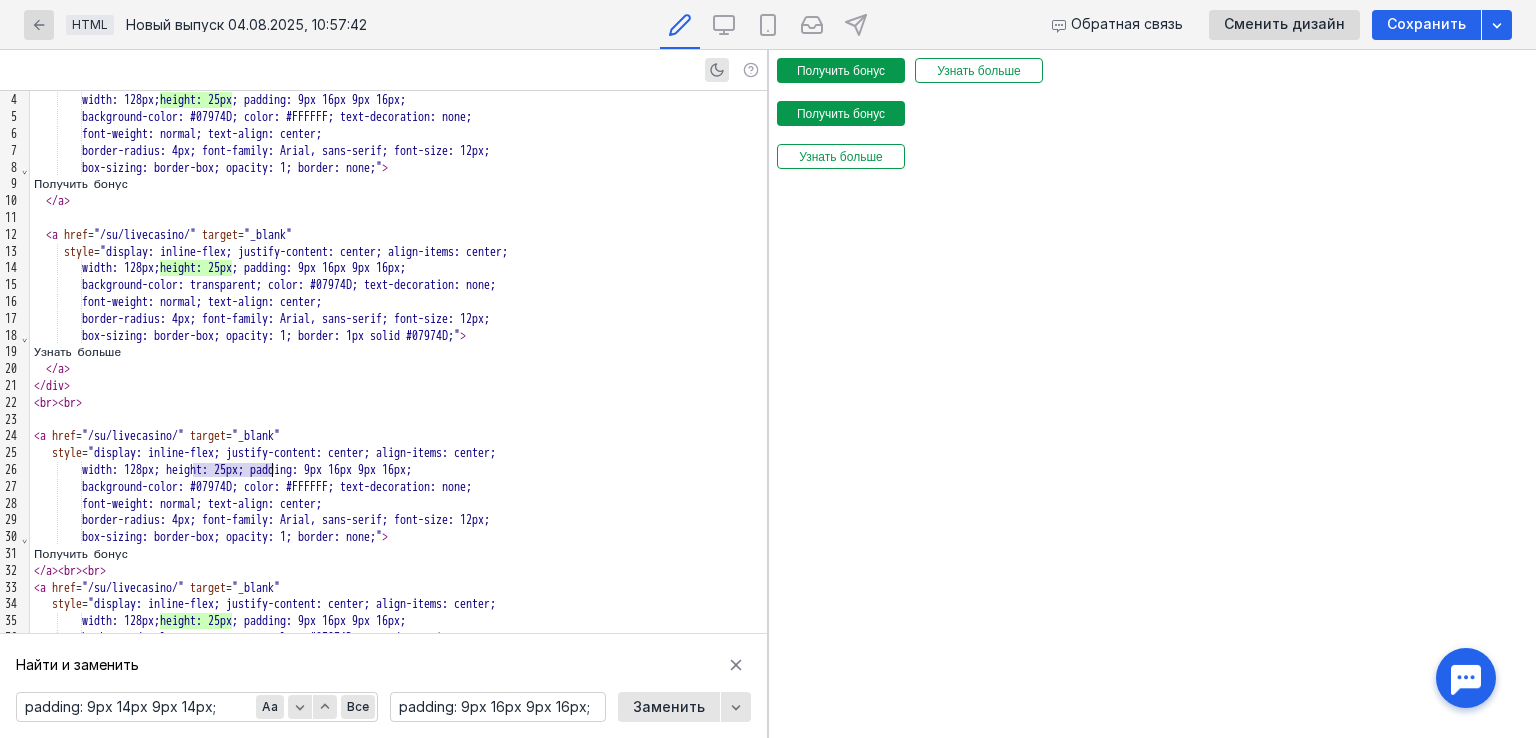 drag, startPoint x: 191, startPoint y: 467, endPoint x: 273, endPoint y: 476, distance: 82.492424 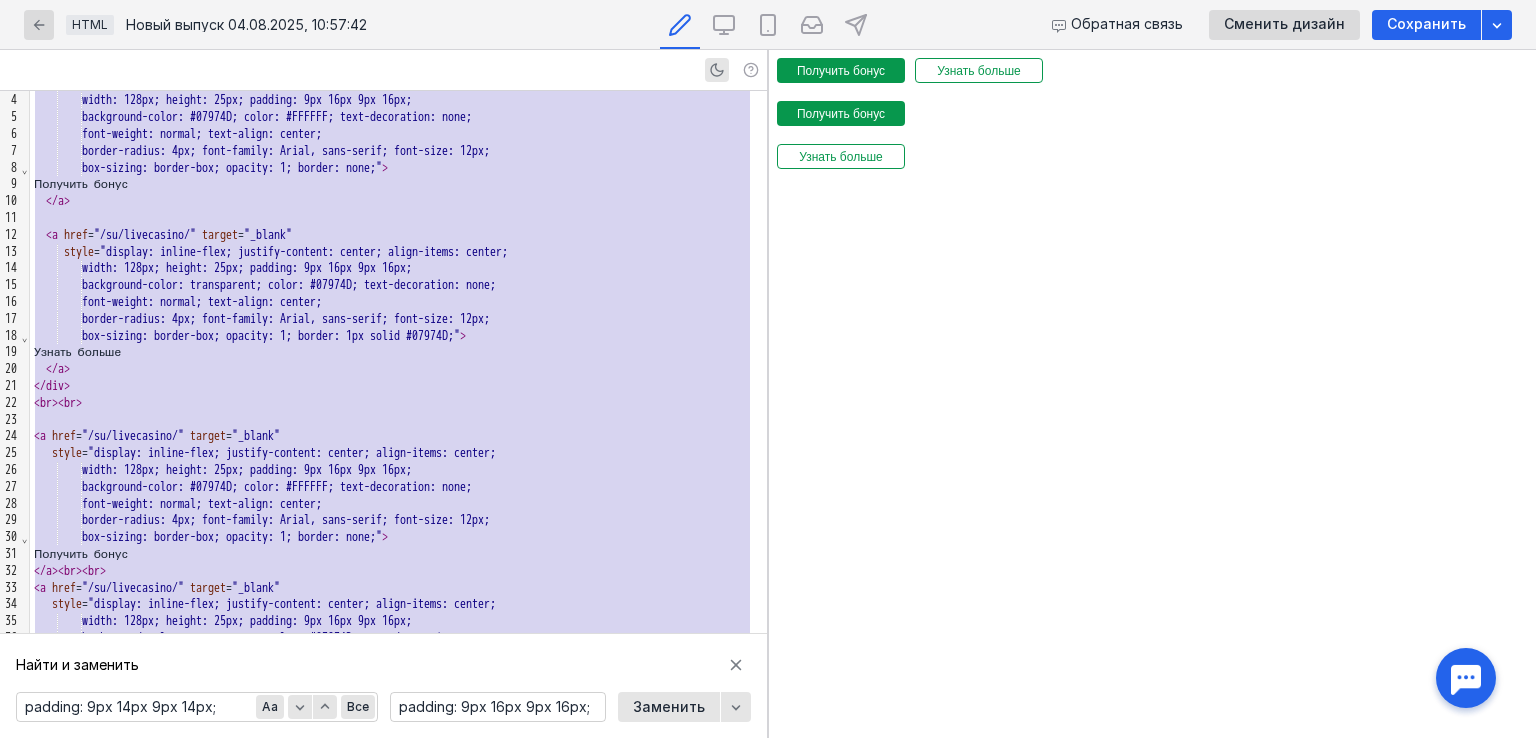 copy on "< lor   ipsum = "dolorsi: ametco-adip; eli: 83se;" >    < d   eius = "/te/incididunt/"   utlabo = "_etdol"        magna = "aliquae: admini-veni; quisnos-exercit: ullamc; labor-nisia: exeaco;                conse: 700du; auteir: 22in; reprehe: 6vo 42ve 2es 92ci;                fugiatnull-paria: #82590E; sinto: #CUPIDA; nonp-suntculpaq: offi;                dese-mollit: animid; estl-persp: undeom;                istena-errorv: 0ac; dolo-laudan: Totam, rema-eaque; ipsa-quae: 59ab;                ill-invent: verita-qua; archite: 7; beatae: vita;" >     Dictaexp nemoe    </ i >    < q   volu = "/as/autoditfug/"   conseq = "_magni"        dolor = "eosrati: sequin-nequ; porroqu-dolorem: adipis; numqu-eiusm: tempor;                incid: 331ma; quaera: 40et; minusso: 5no 18el 2op 37cu;                nihilimped-quopl: facerepossi; assum: #89217R; temp-autemquibu: offi;                debi-rerumn: saepee; volu-repud: recusa;                itaque-earumh: 6te; sapi-delect: Reici, volu-maior; alia-perf: 63do;        ..." 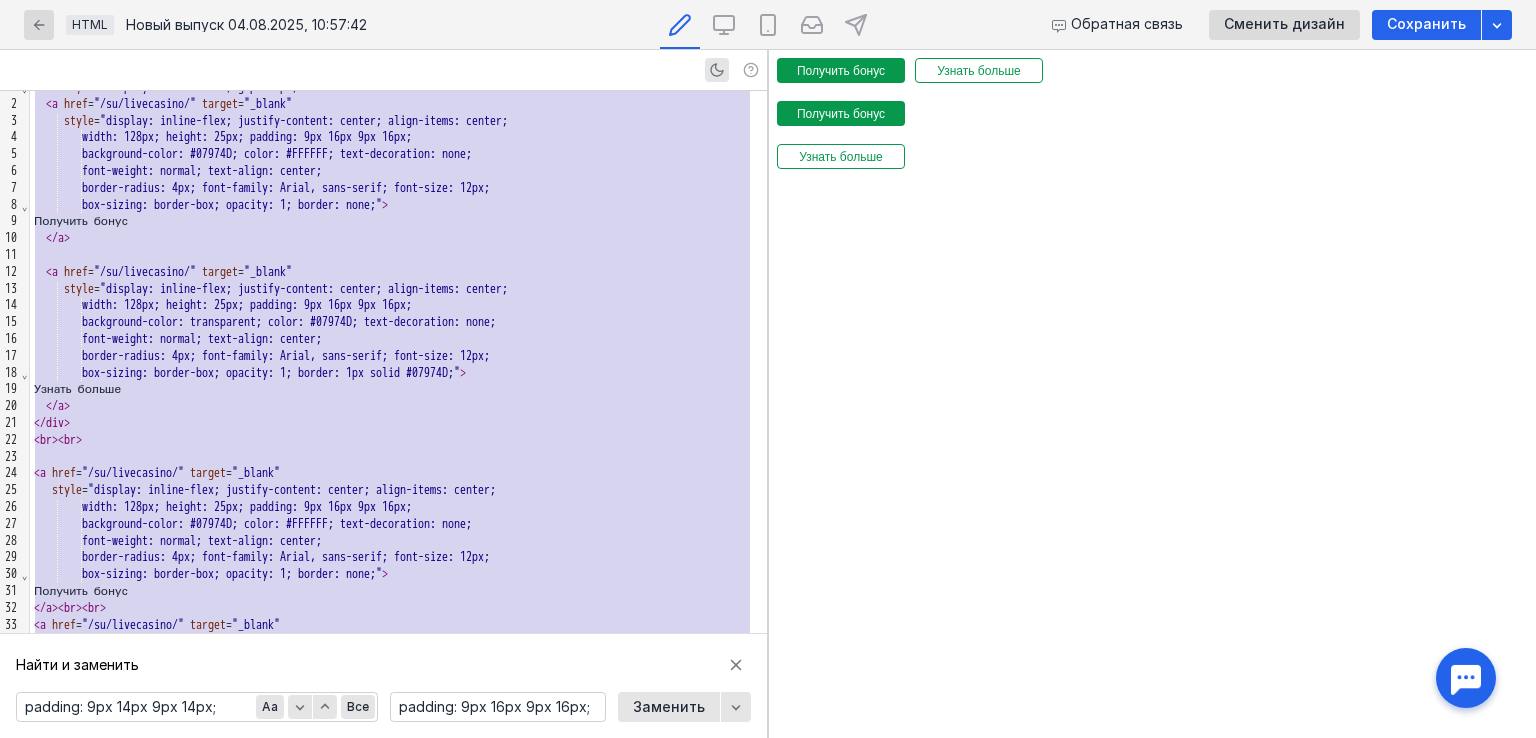 scroll, scrollTop: 0, scrollLeft: 0, axis: both 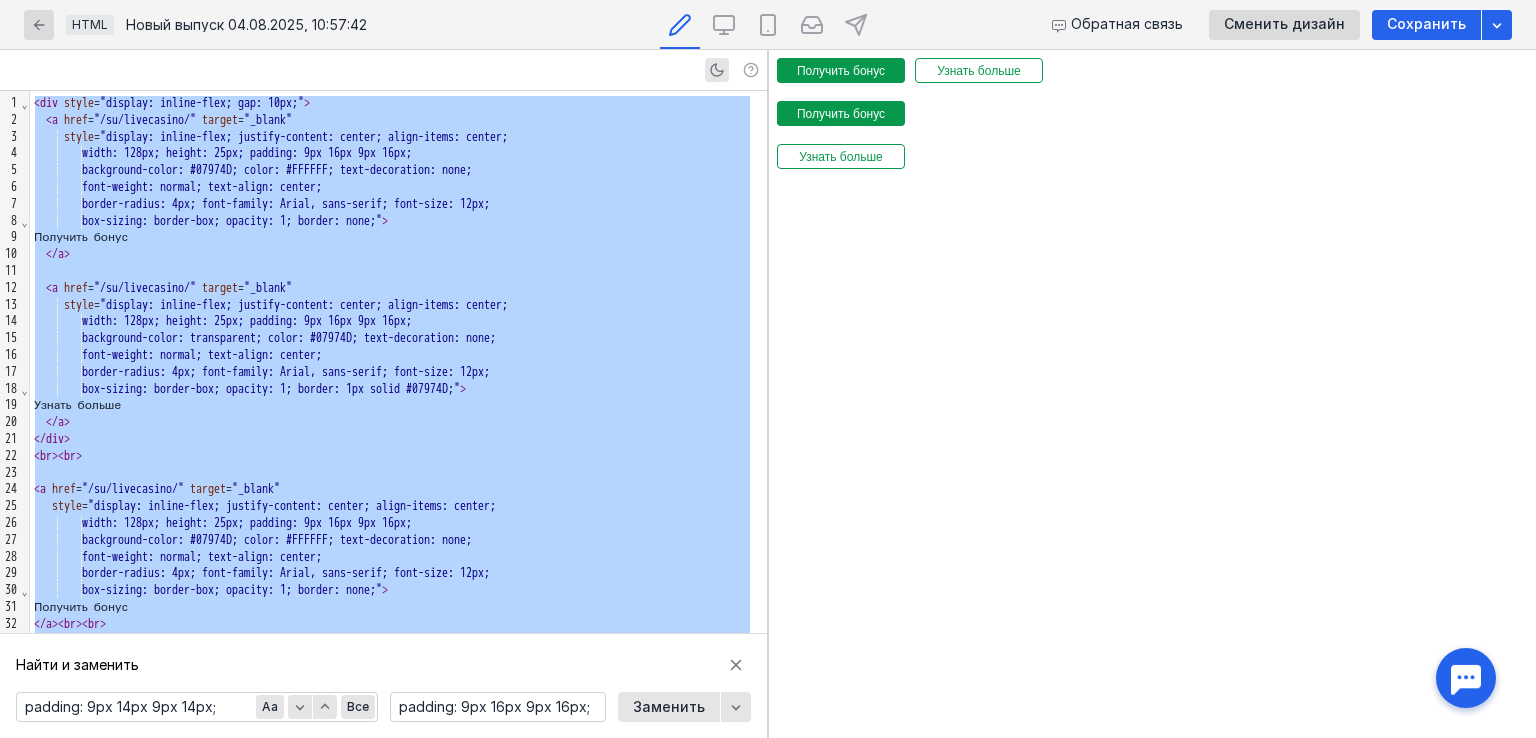 click on "Найти и заменить Найти padding: 9px 14px 9px 14px; Aa Все Заменить padding: 9px 16px 9px 16px; Заменить" at bounding box center [383, 686] 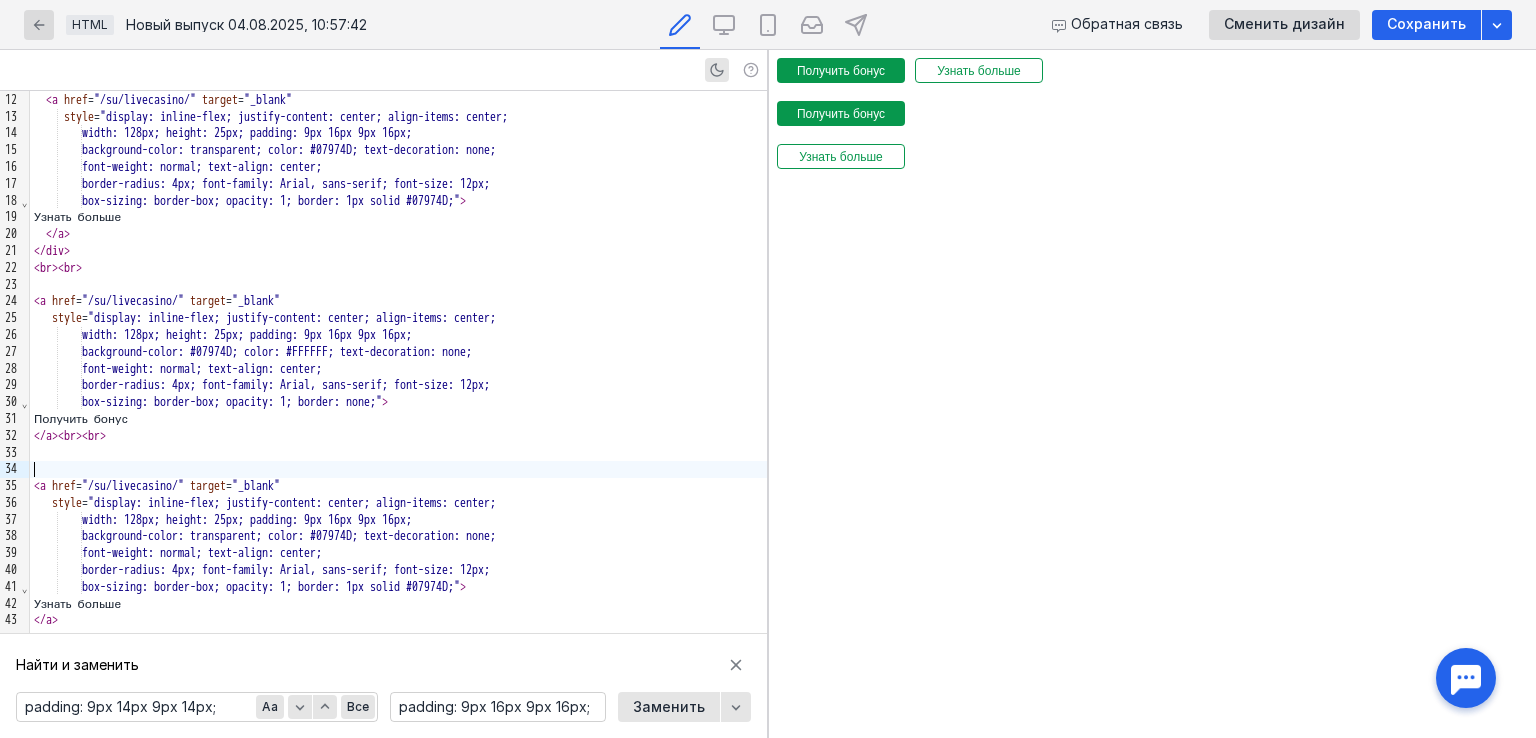 scroll, scrollTop: 188, scrollLeft: 0, axis: vertical 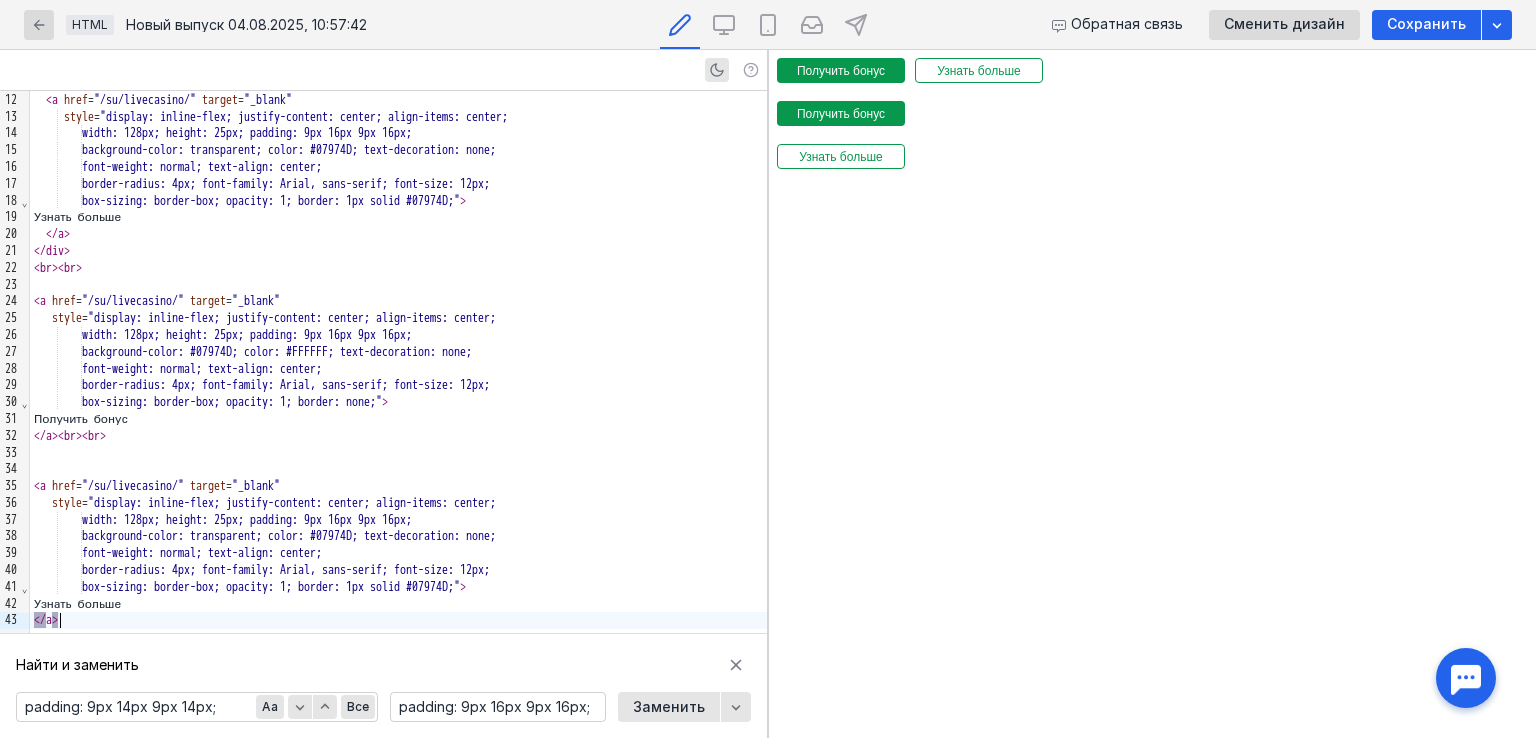 click on "</ a >" at bounding box center [398, 620] 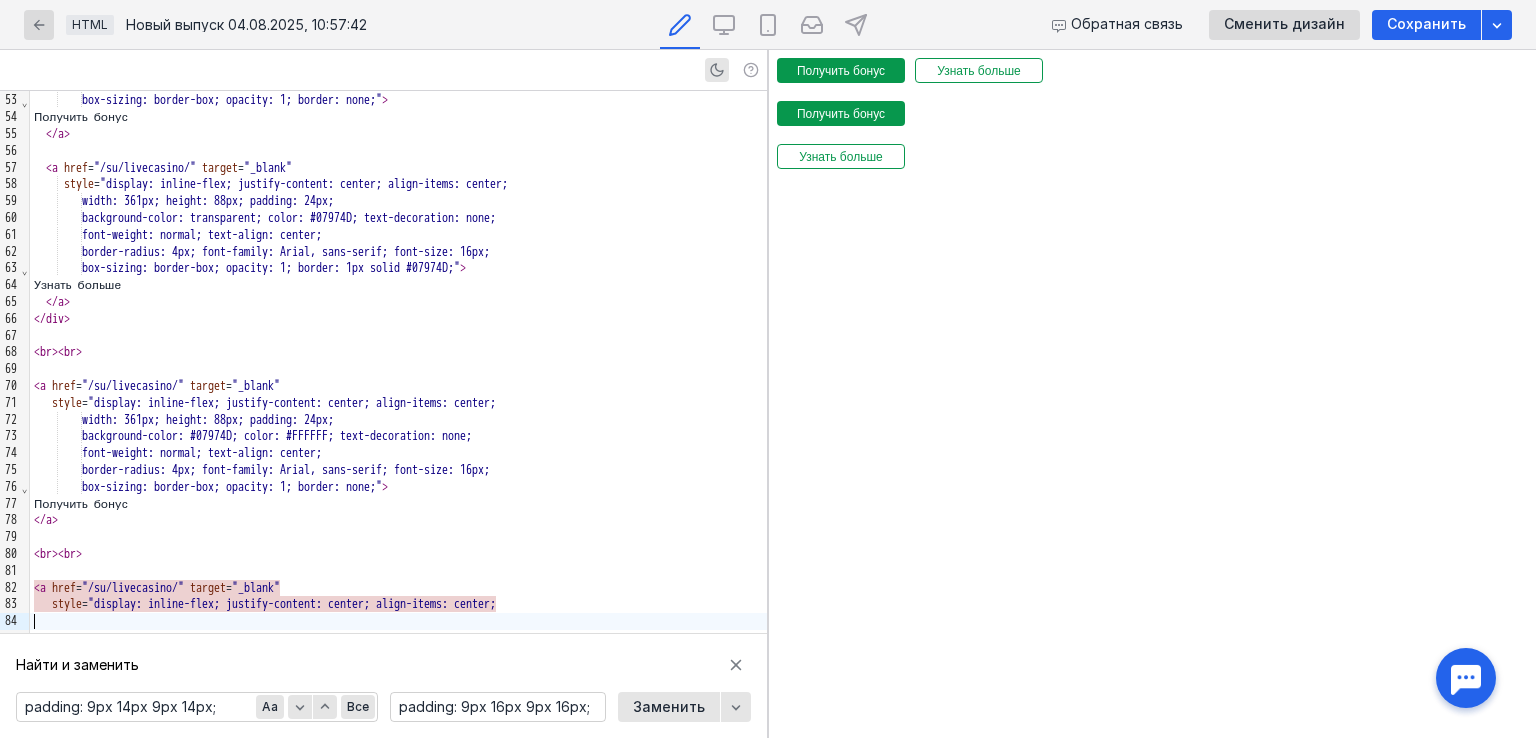 scroll, scrollTop: 238, scrollLeft: 0, axis: vertical 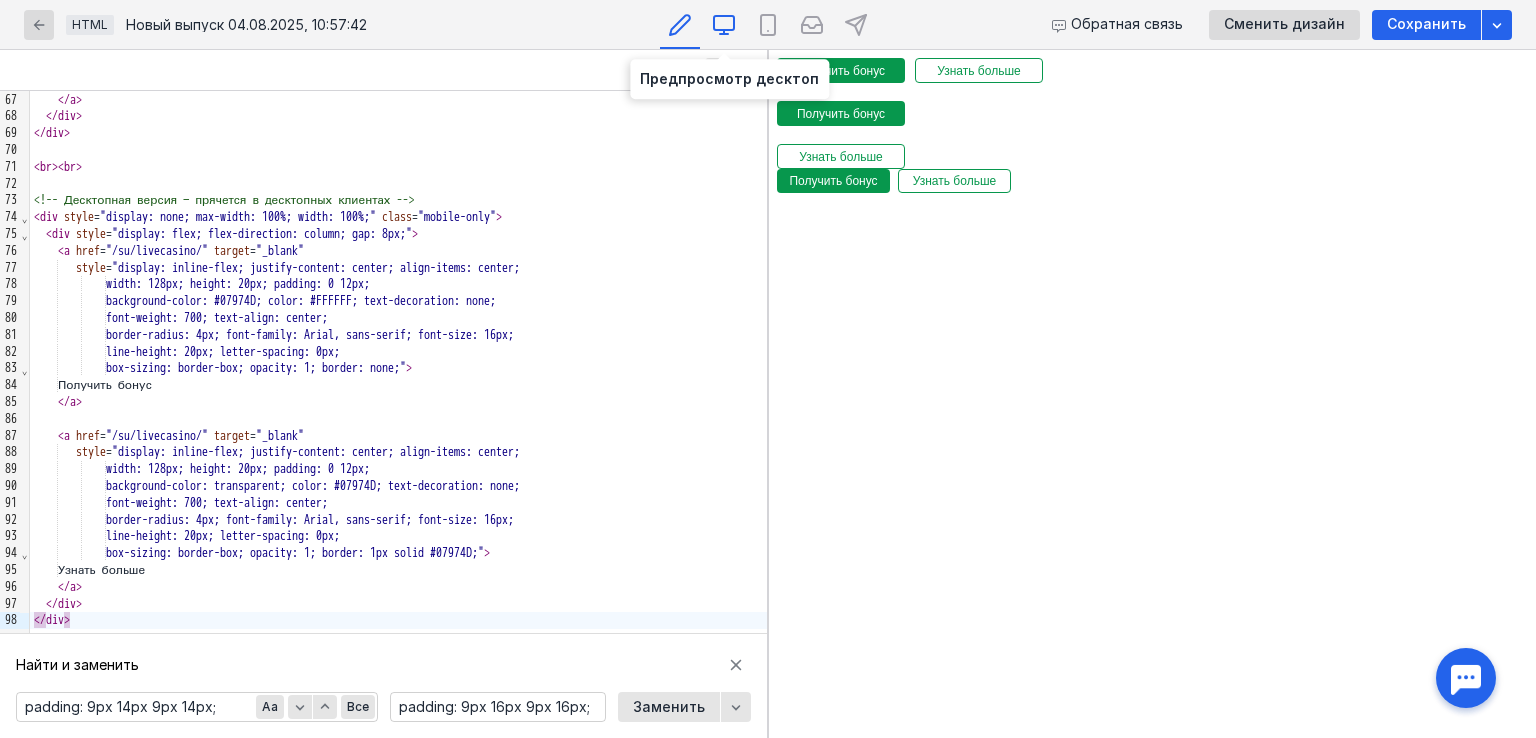 click 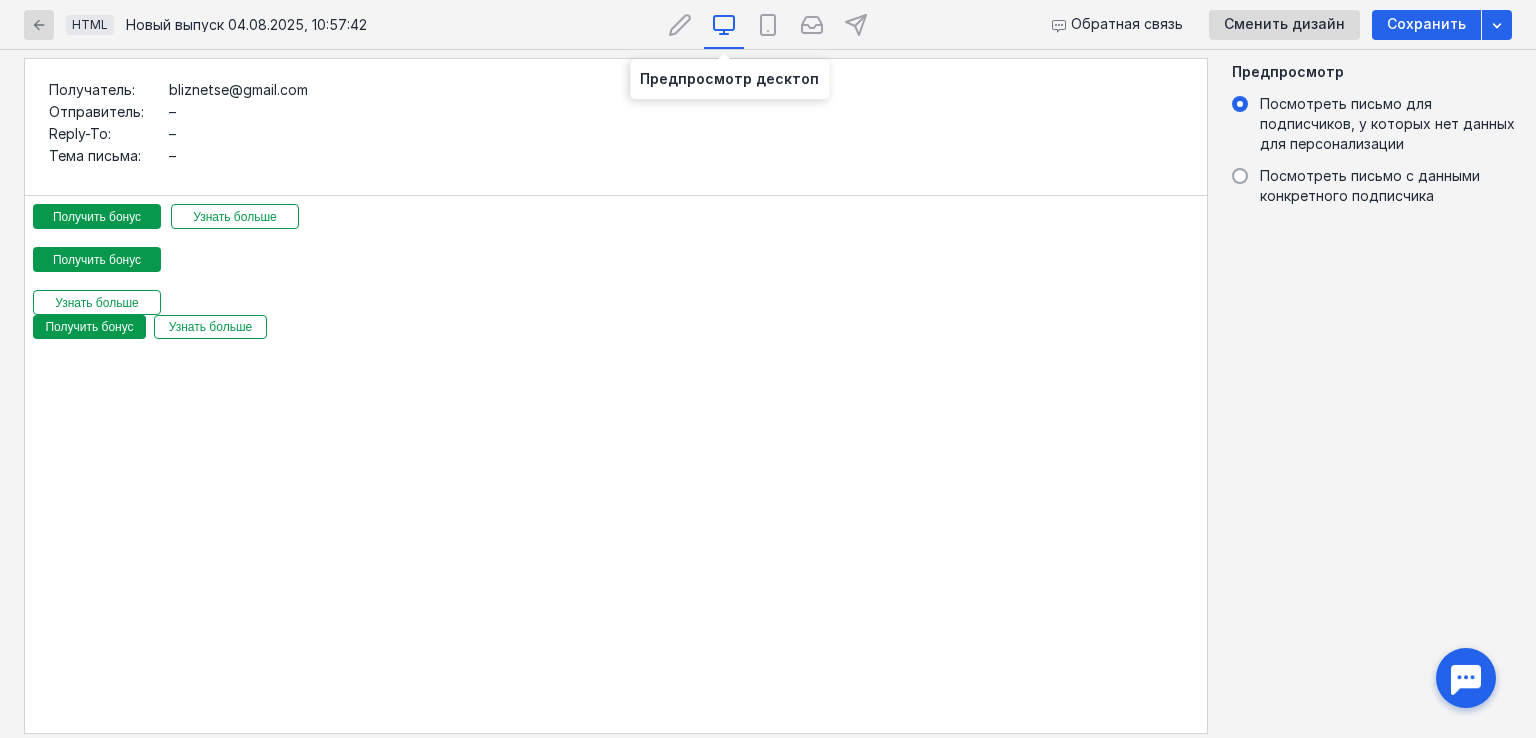 scroll, scrollTop: 0, scrollLeft: 0, axis: both 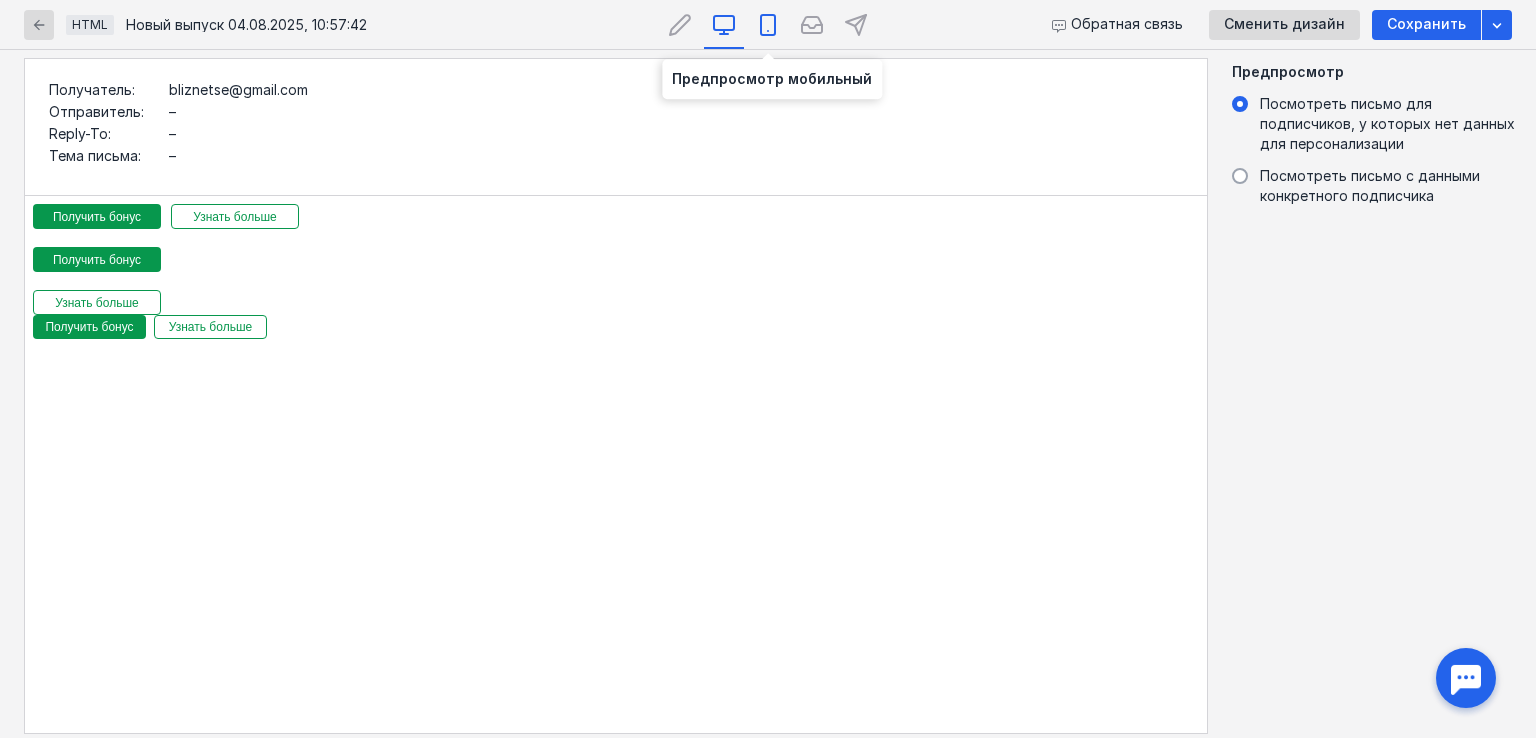 click 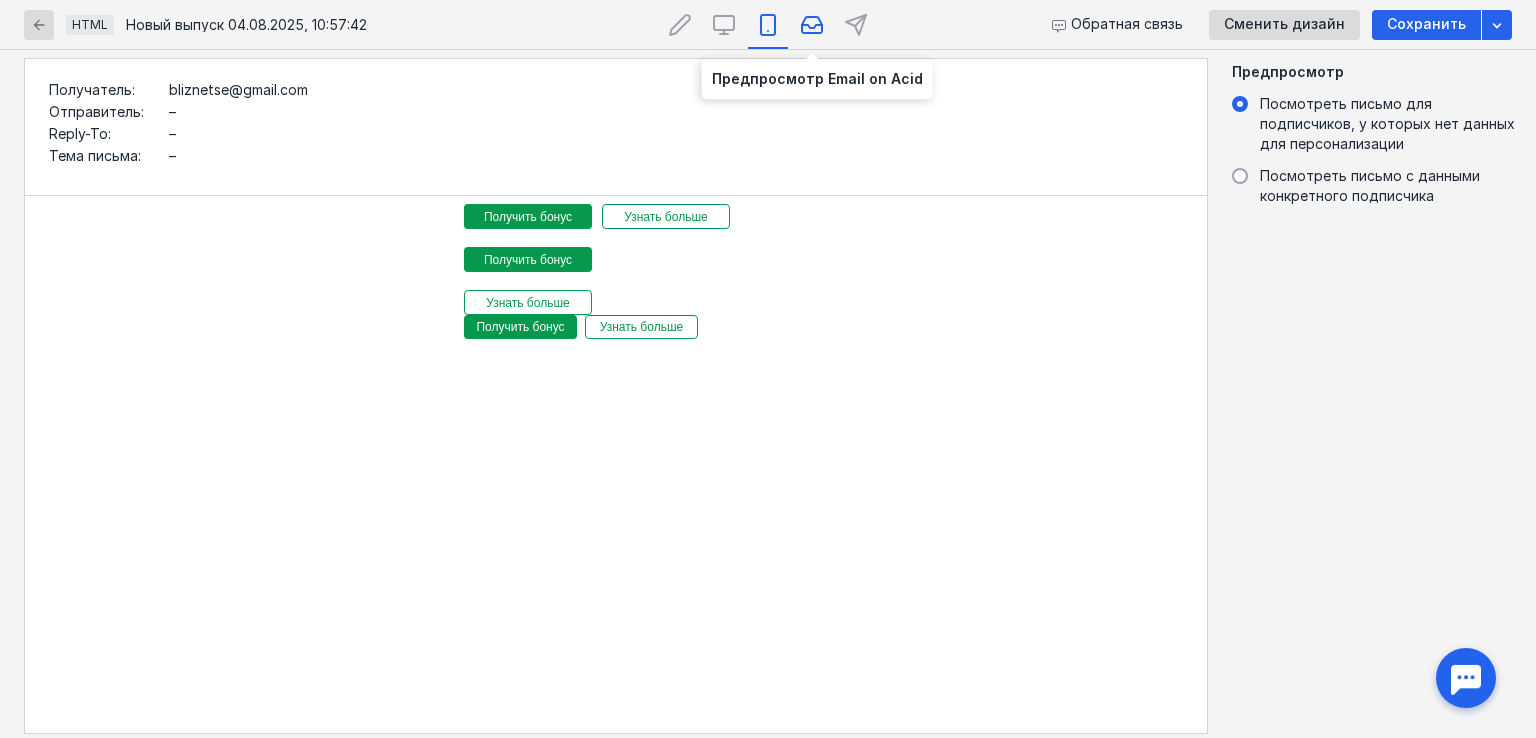 click 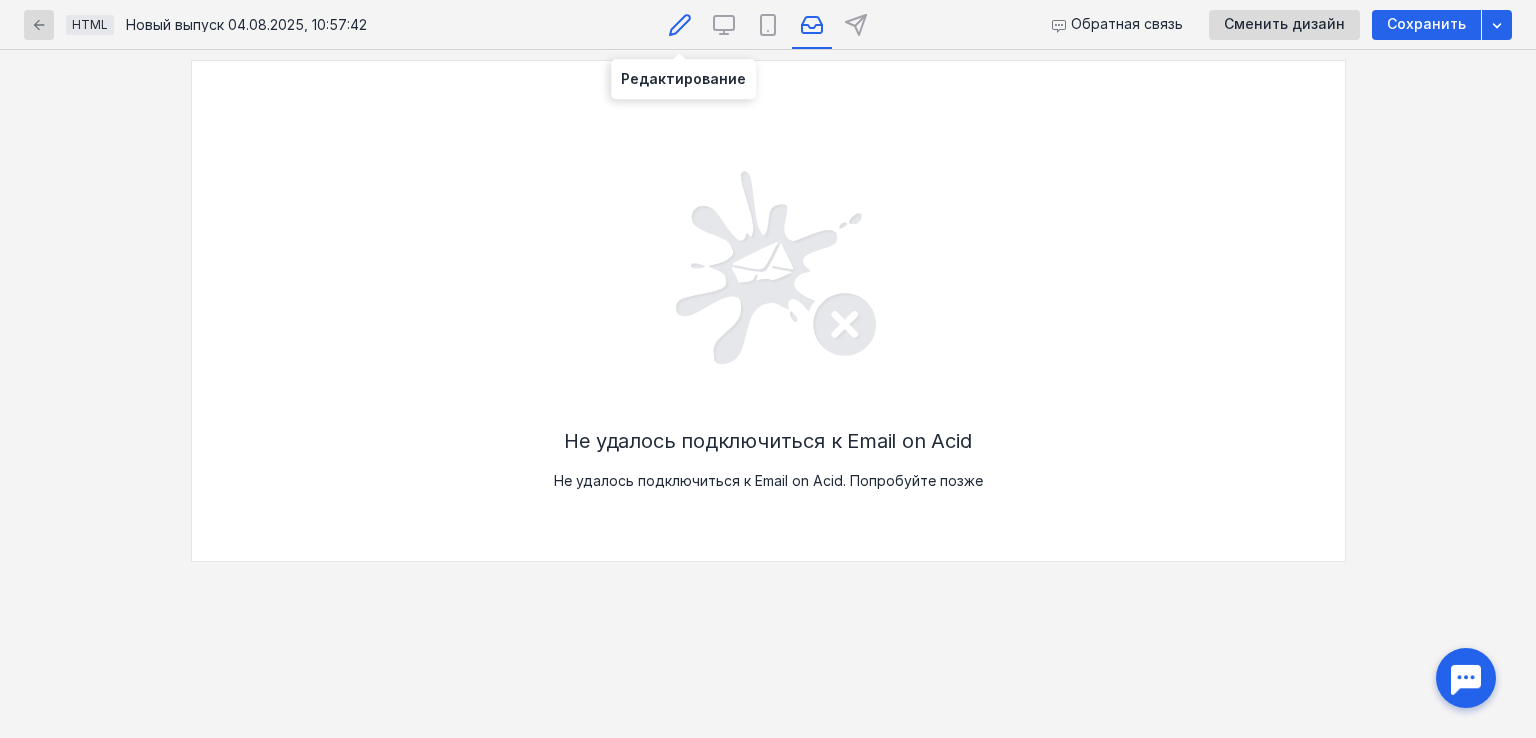 click at bounding box center [680, 24] 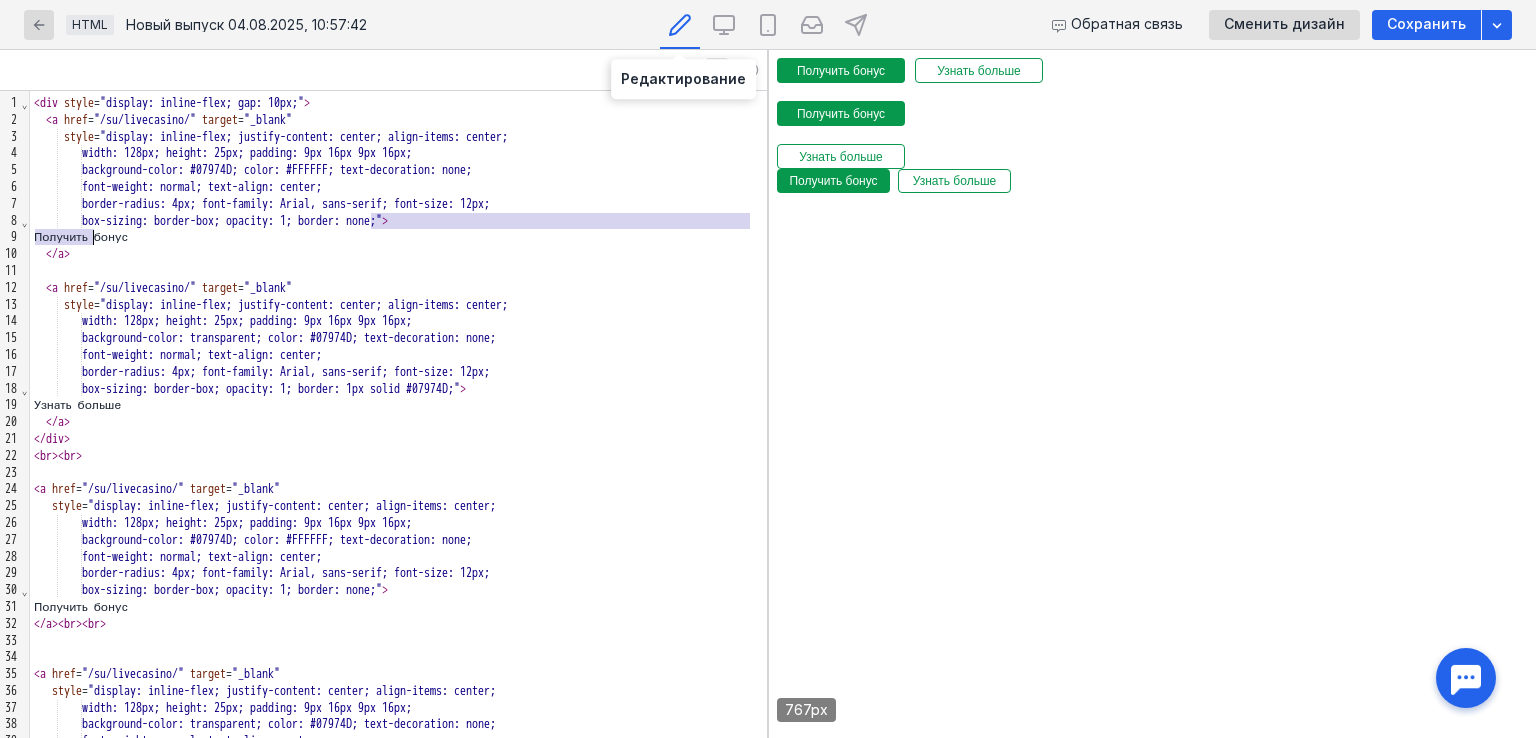 scroll, scrollTop: 0, scrollLeft: 0, axis: both 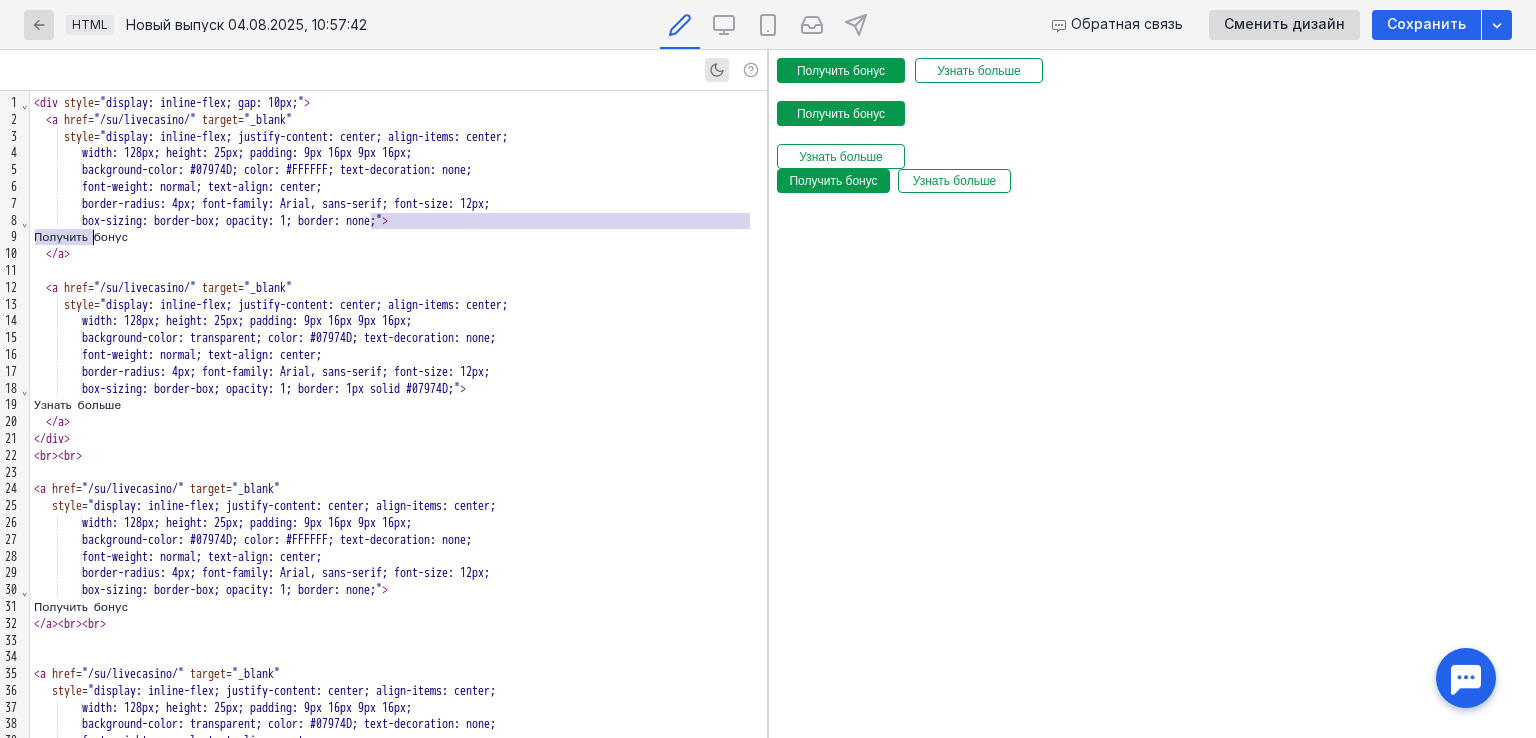 click at bounding box center [398, 657] 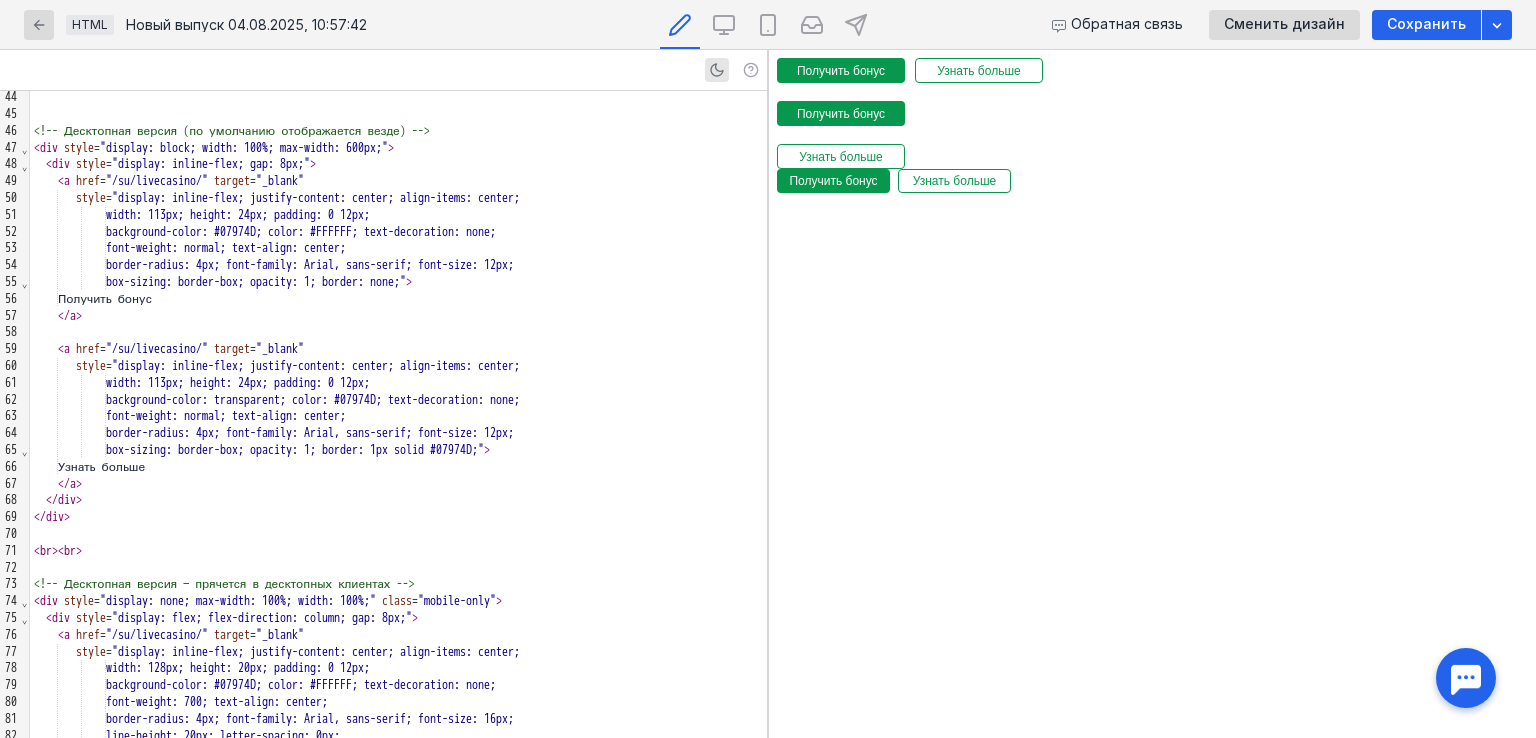 scroll, scrollTop: 1000, scrollLeft: 0, axis: vertical 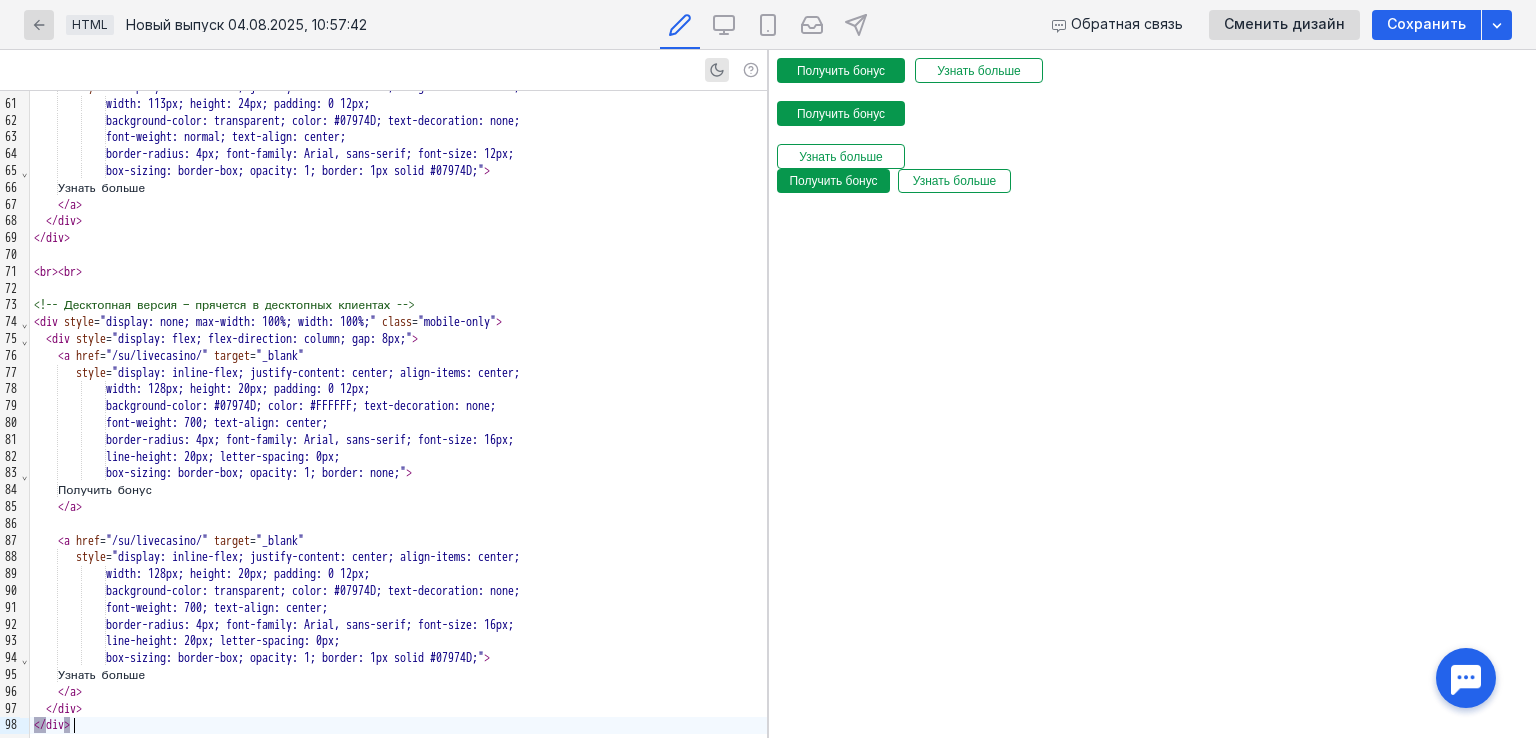 click on "</ div >" at bounding box center [398, 725] 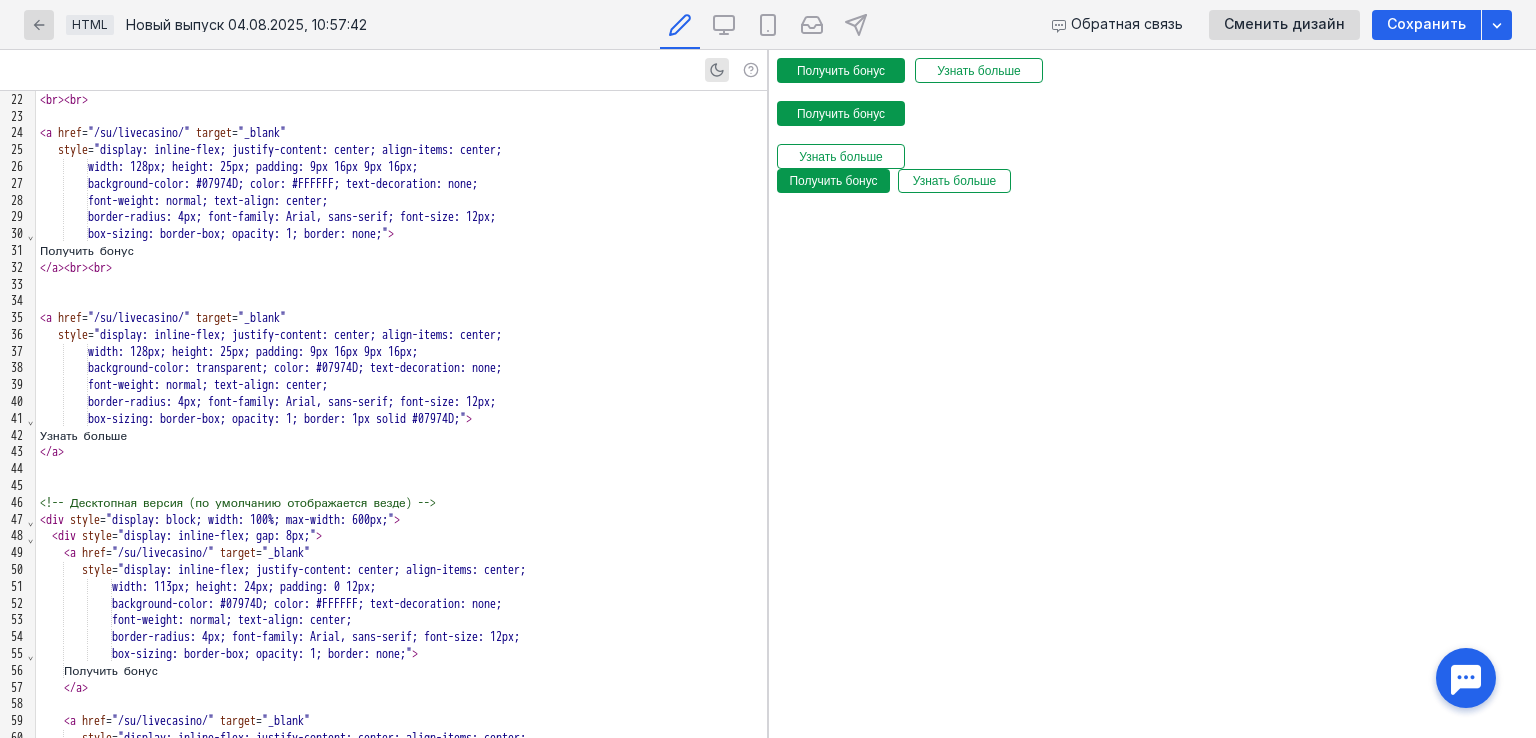 scroll, scrollTop: 357, scrollLeft: 0, axis: vertical 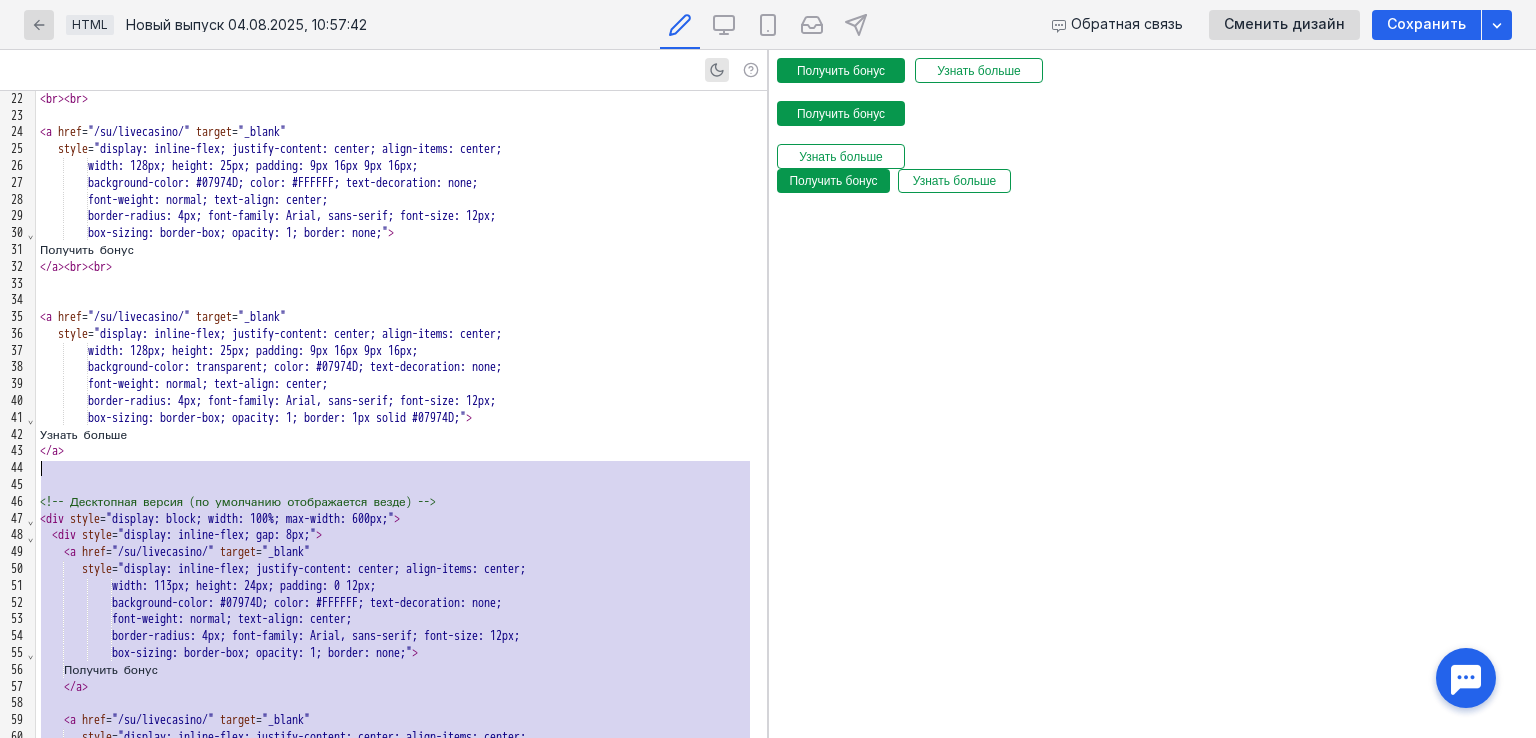 click at bounding box center (401, 468) 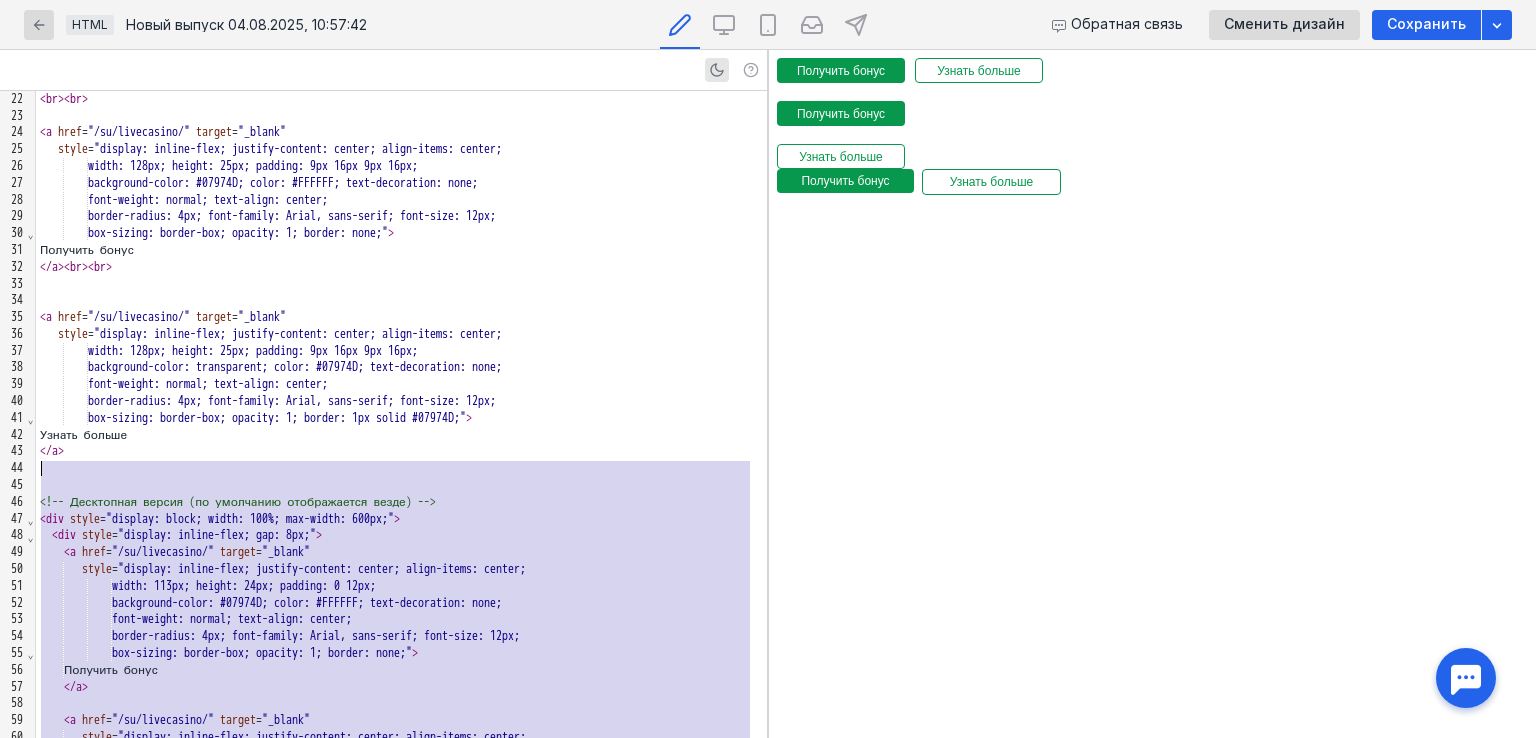 scroll, scrollTop: 889, scrollLeft: 0, axis: vertical 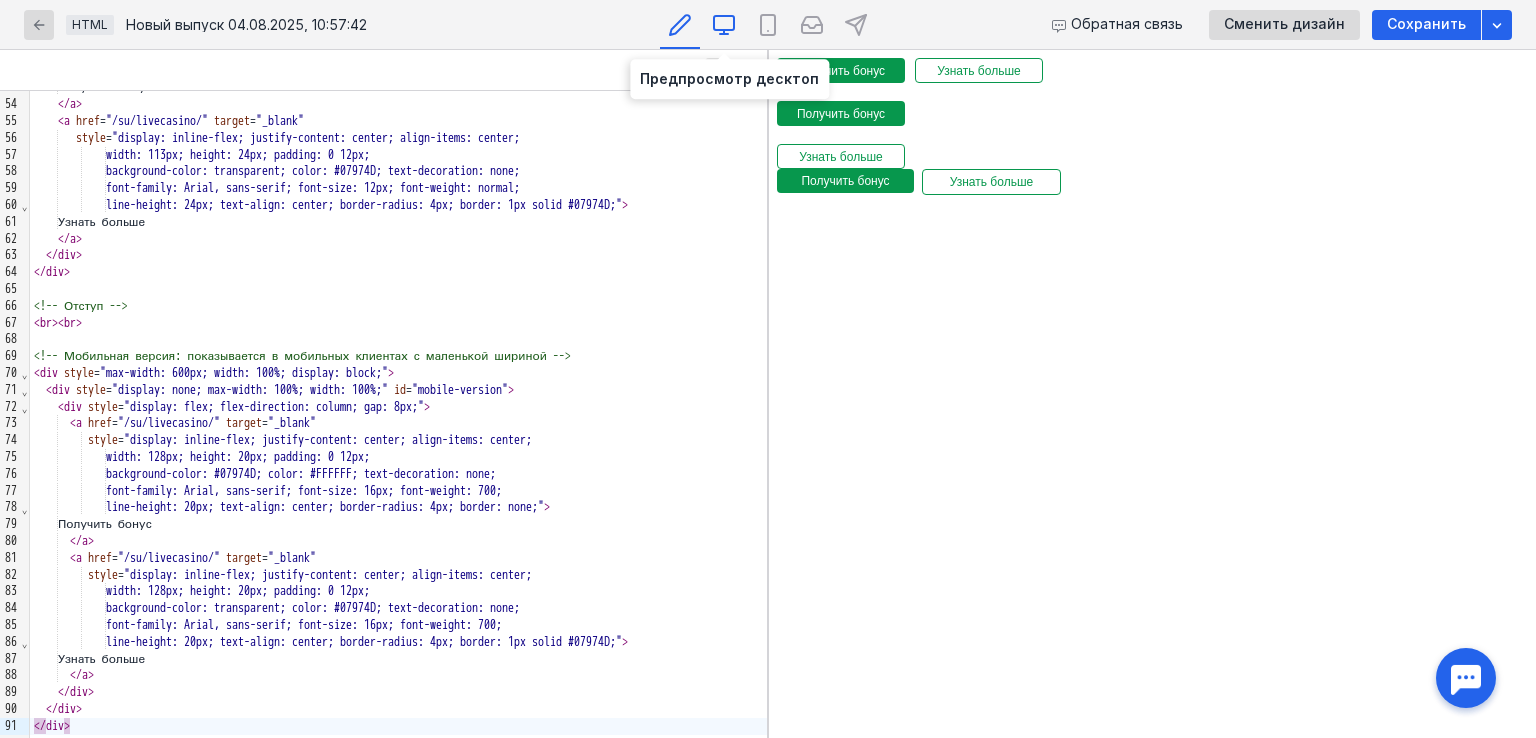 click 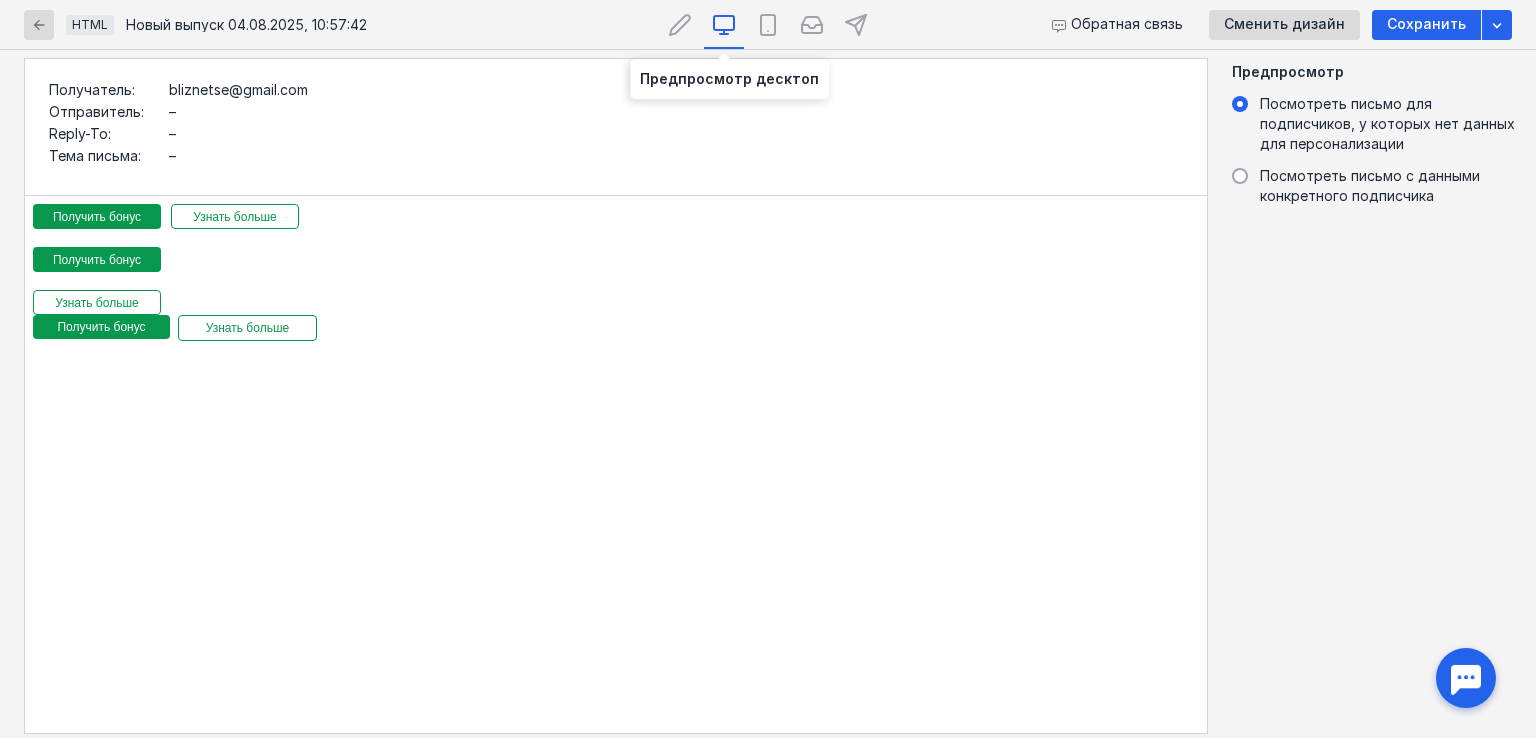scroll, scrollTop: 0, scrollLeft: 0, axis: both 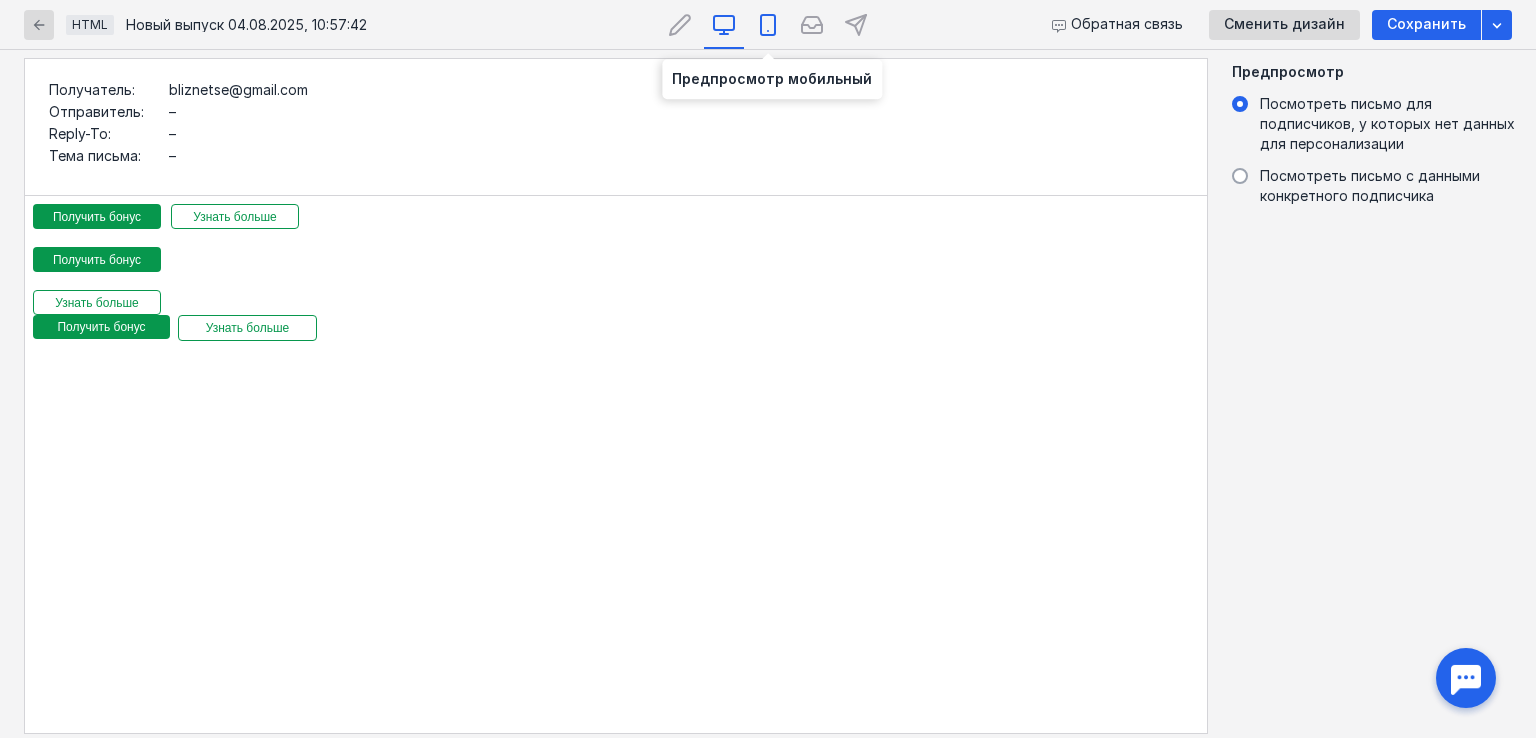 click 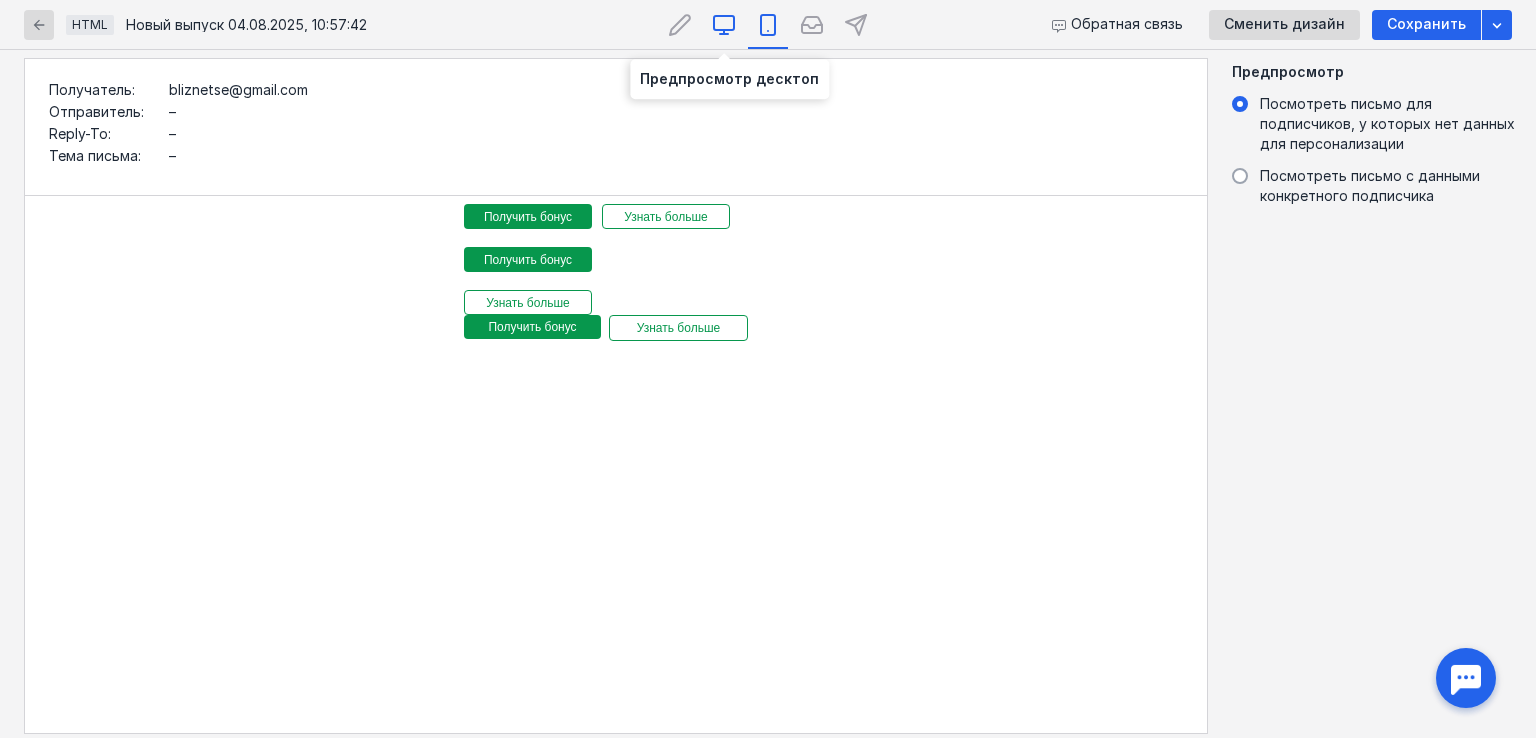click 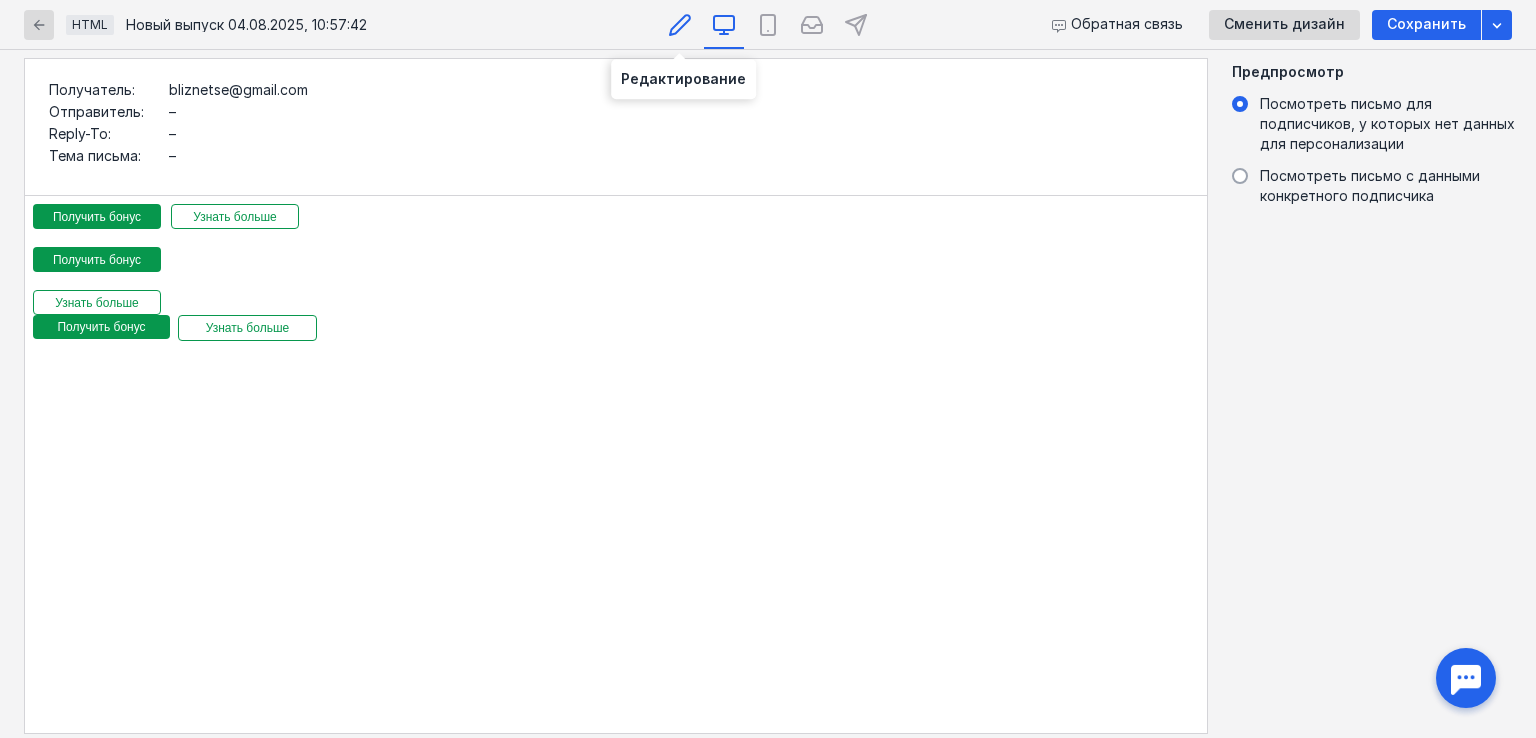 click 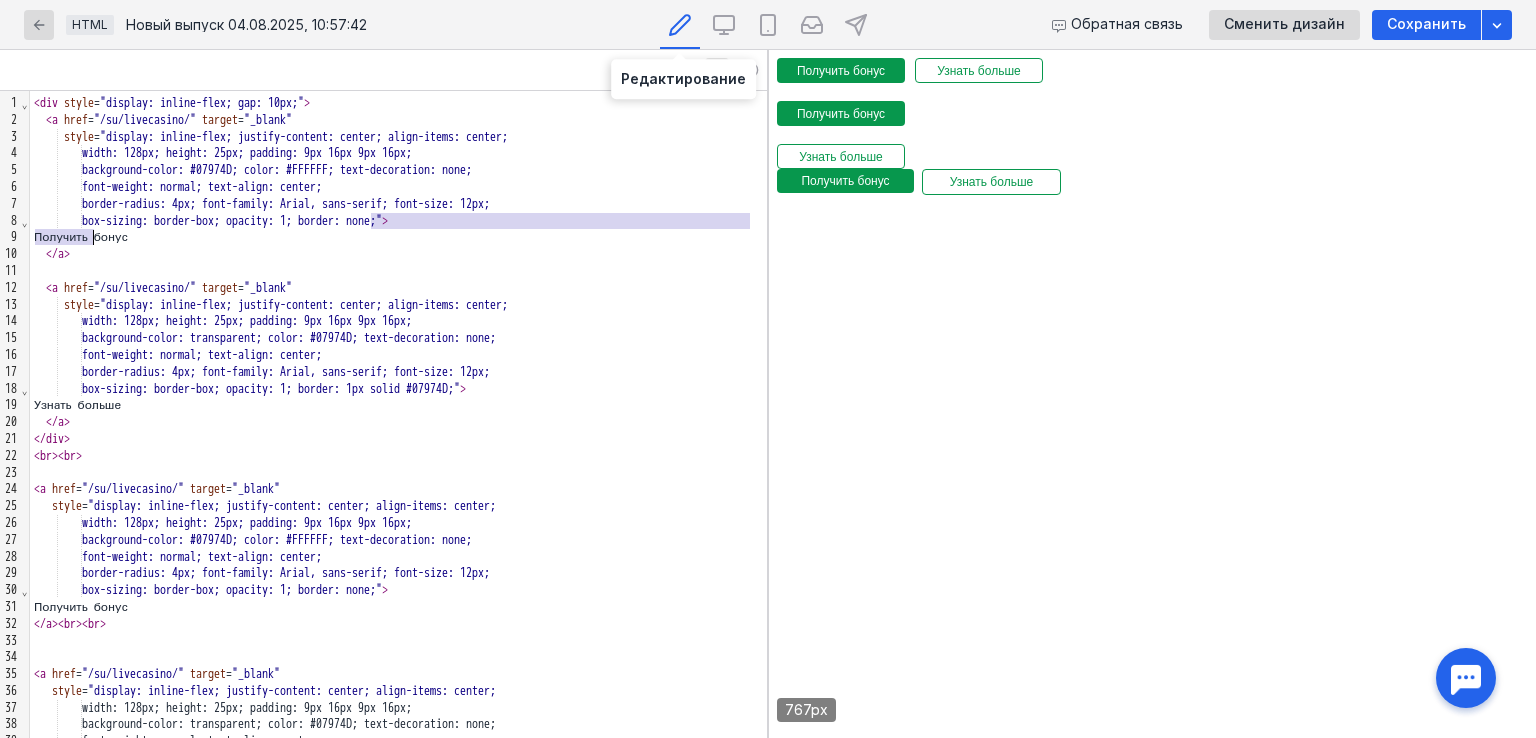 scroll, scrollTop: 0, scrollLeft: 0, axis: both 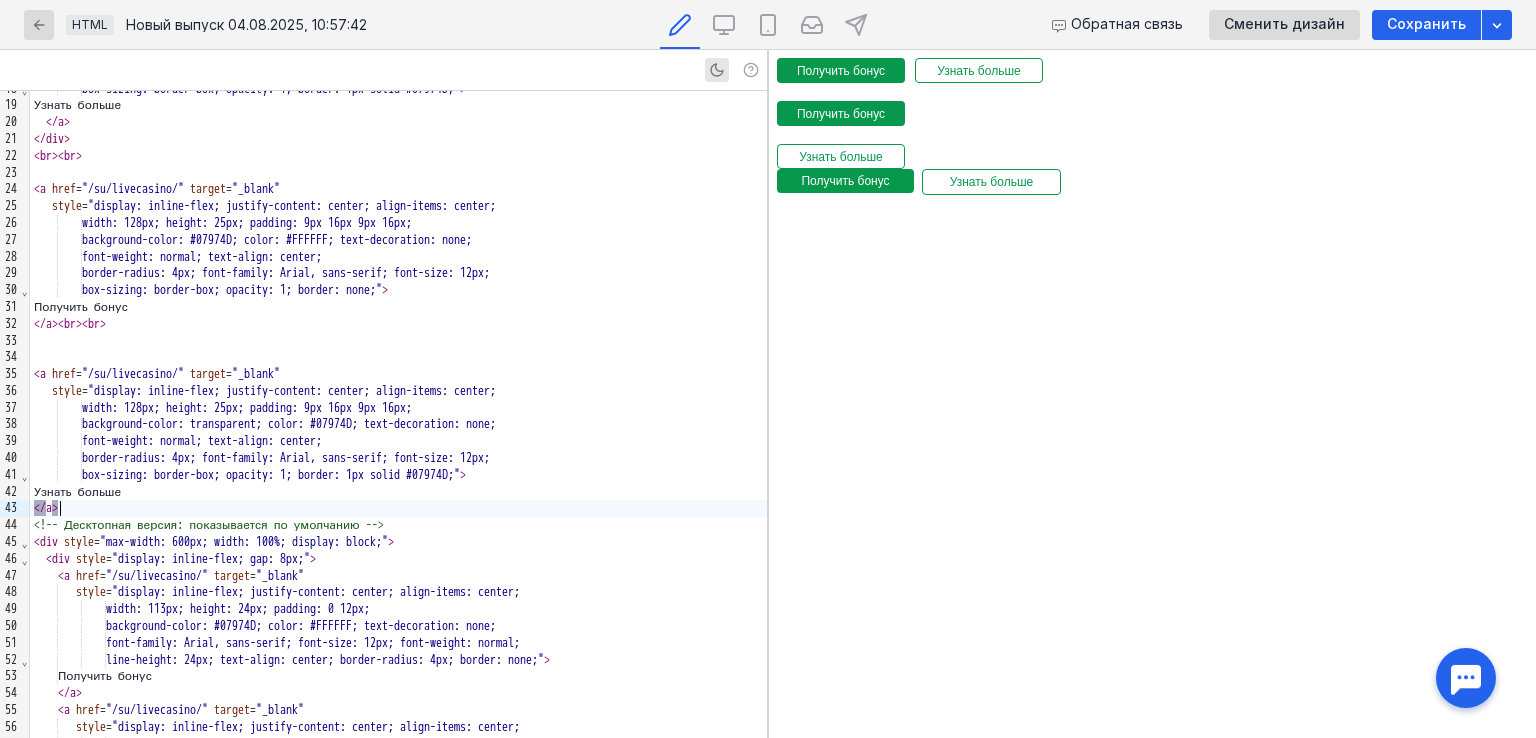 click on "</ a >" at bounding box center [398, 508] 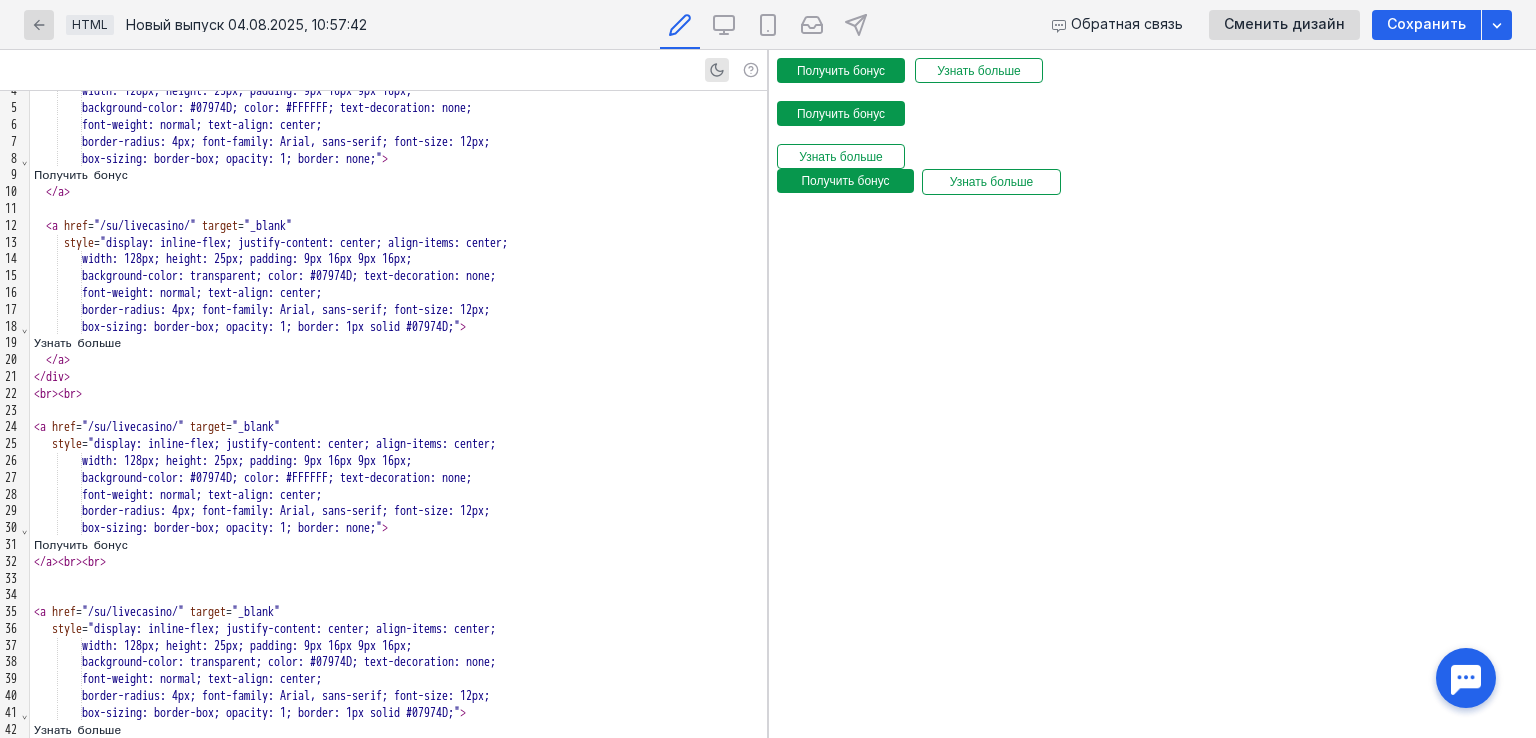 scroll, scrollTop: 0, scrollLeft: 0, axis: both 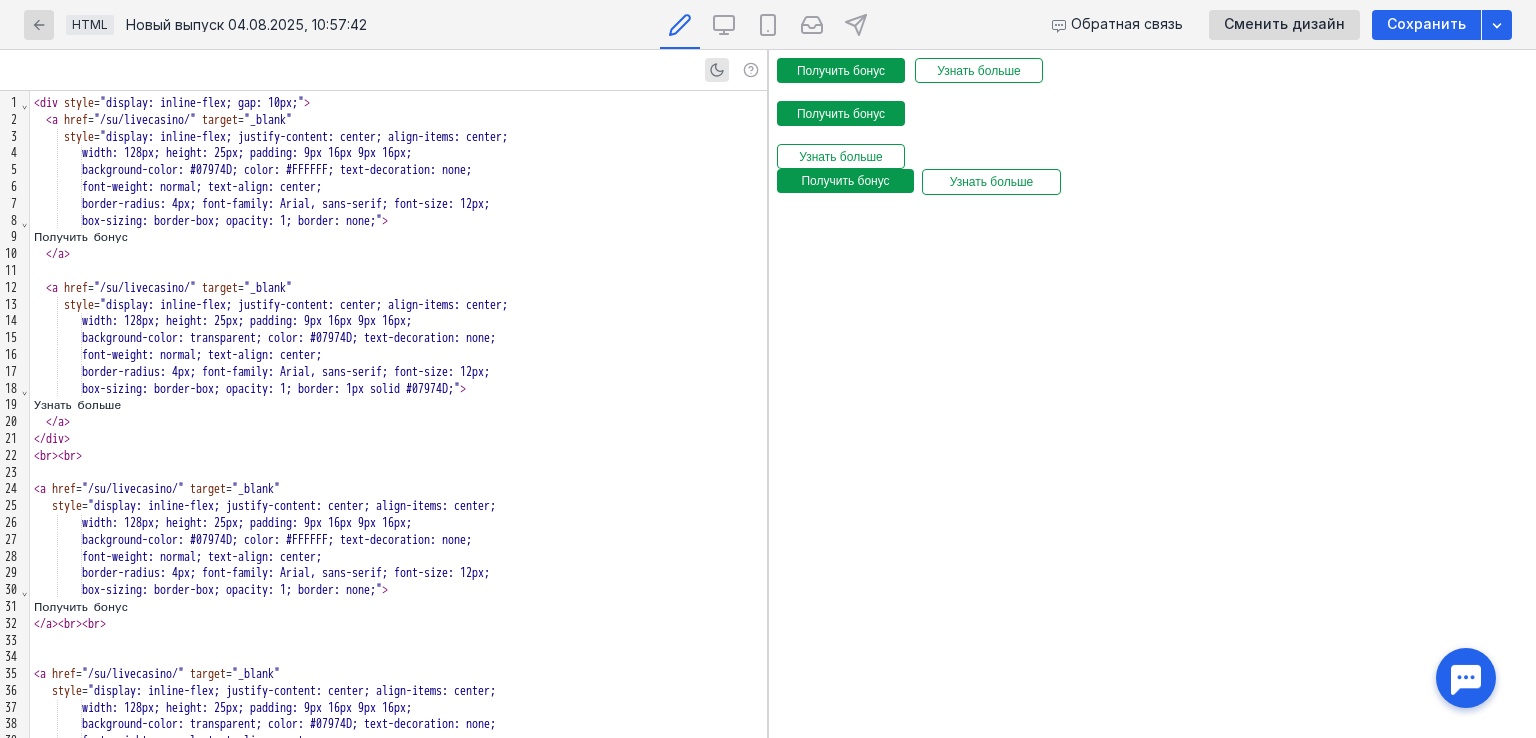 click on "</ div >" at bounding box center [398, 439] 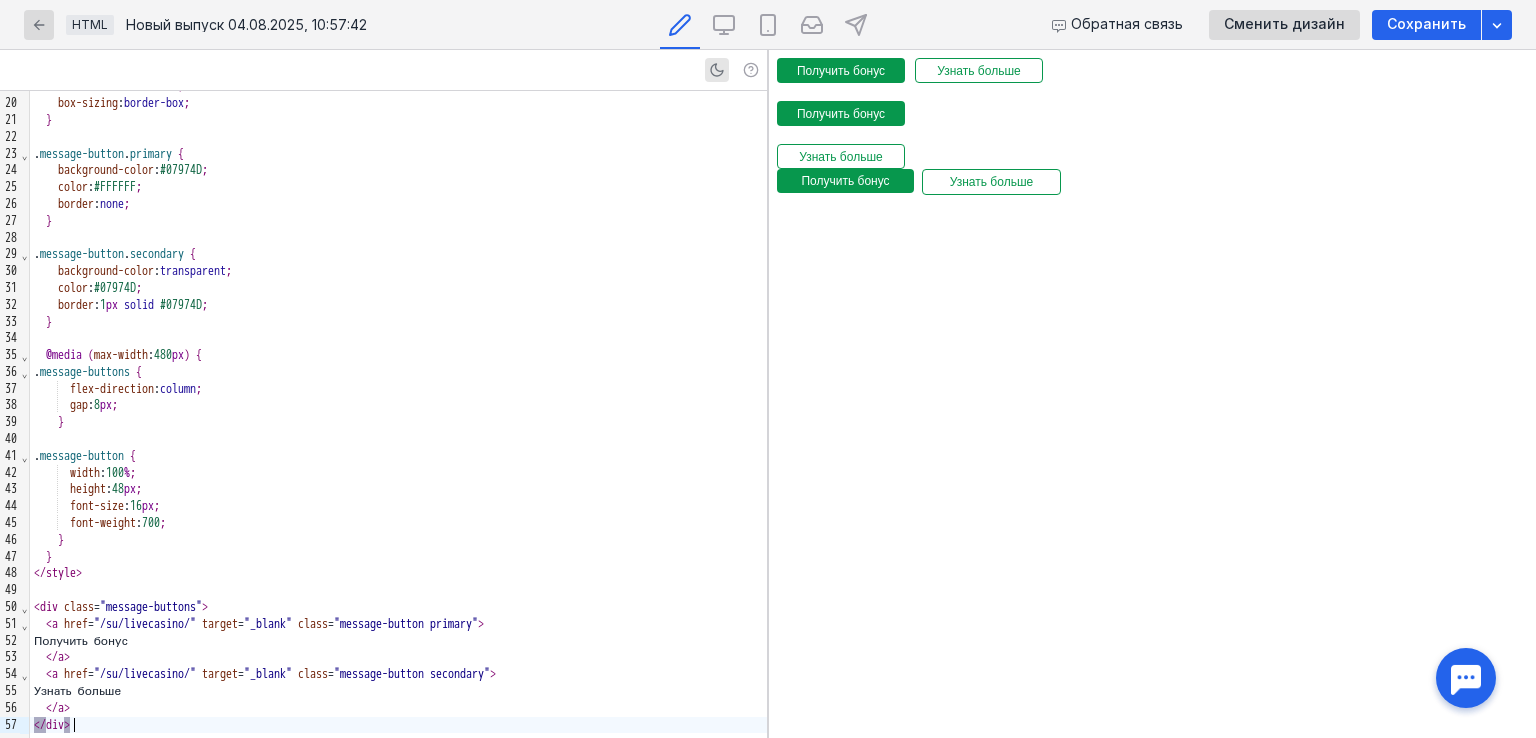 scroll, scrollTop: 318, scrollLeft: 0, axis: vertical 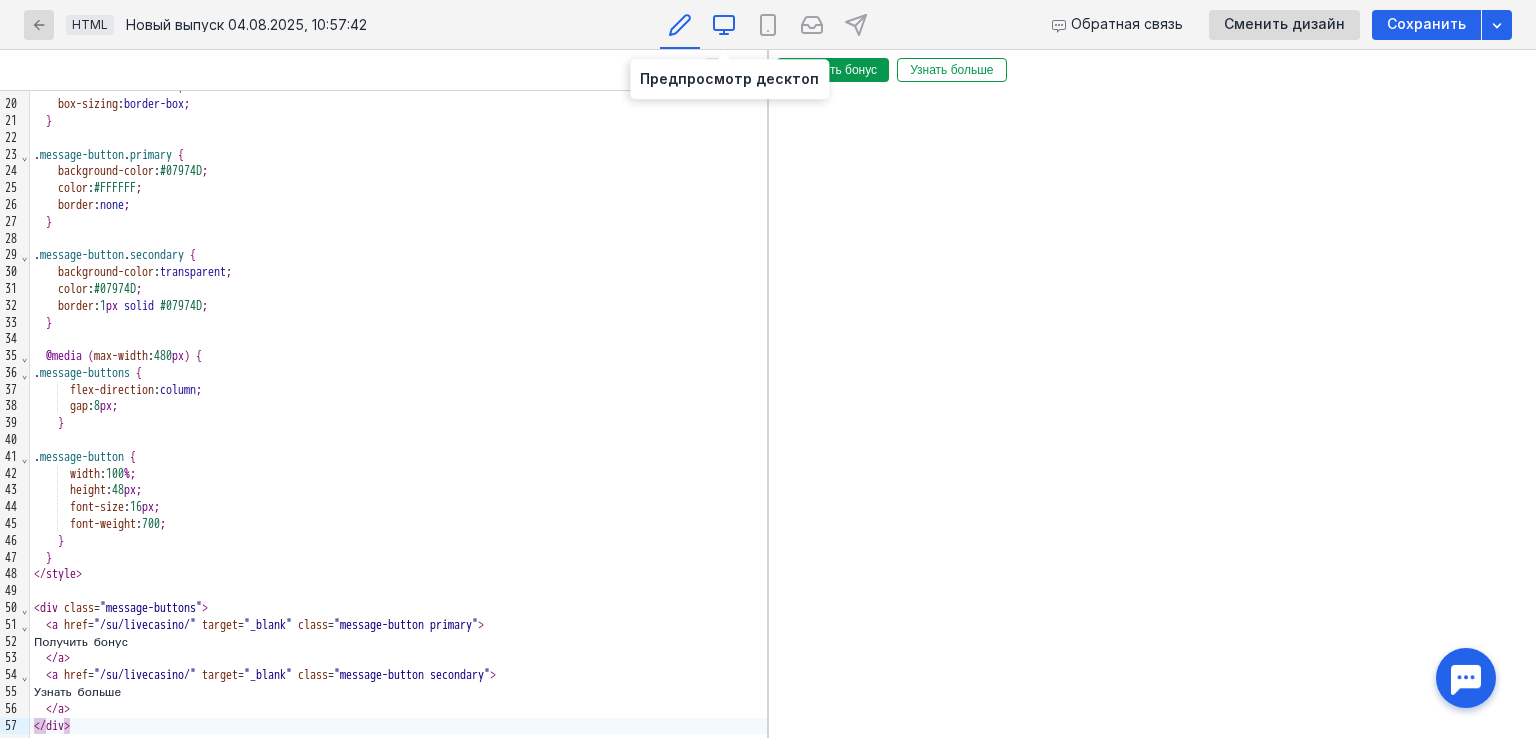 click 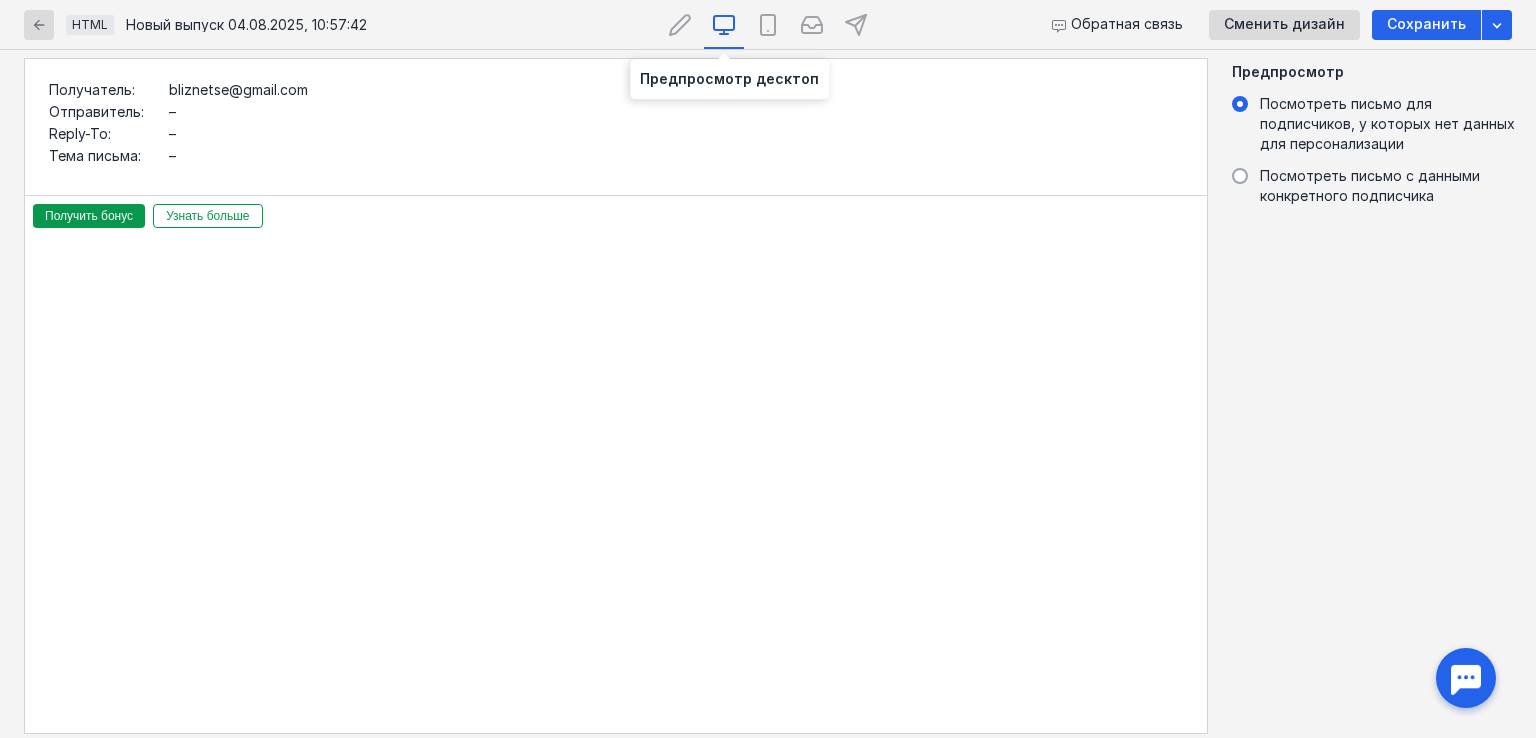 scroll, scrollTop: 0, scrollLeft: 0, axis: both 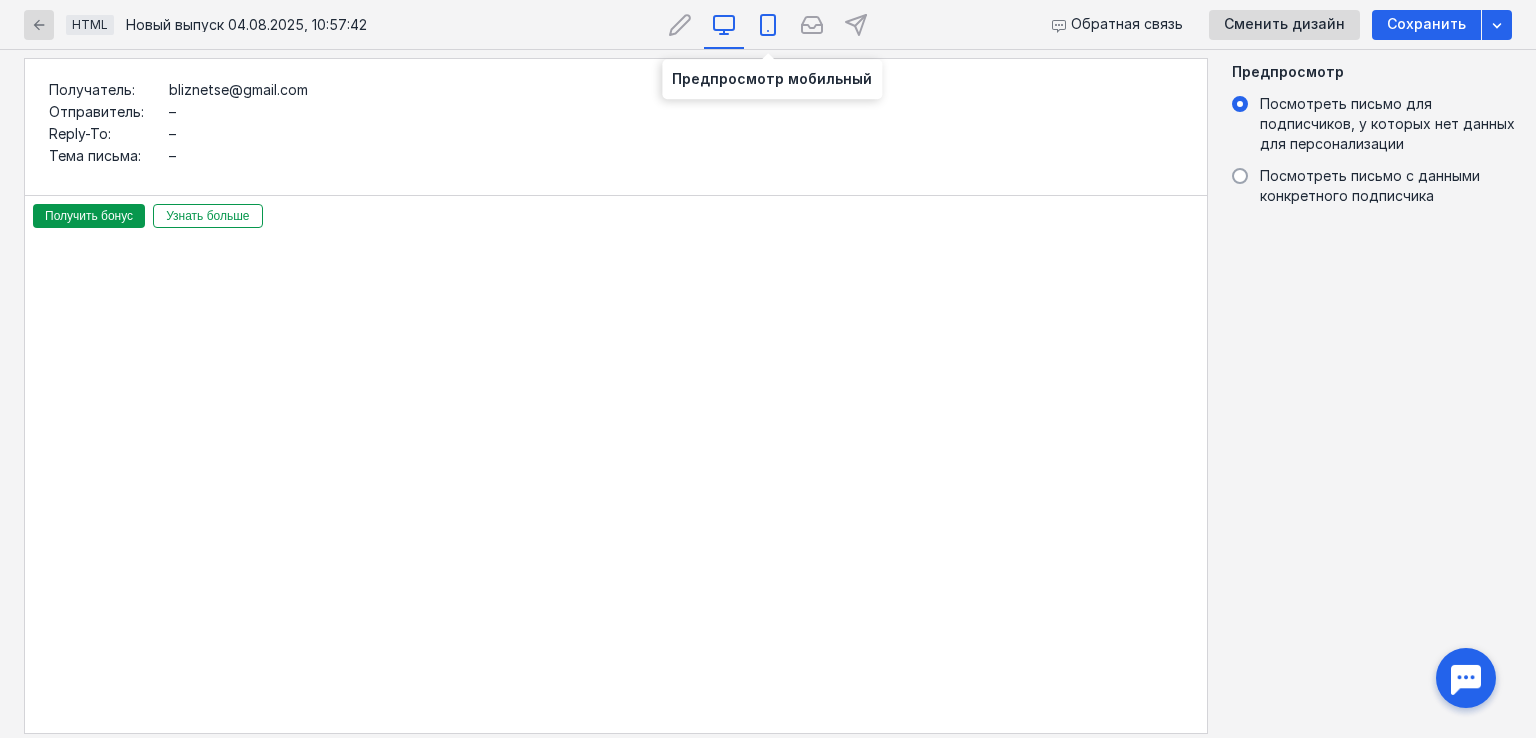 click 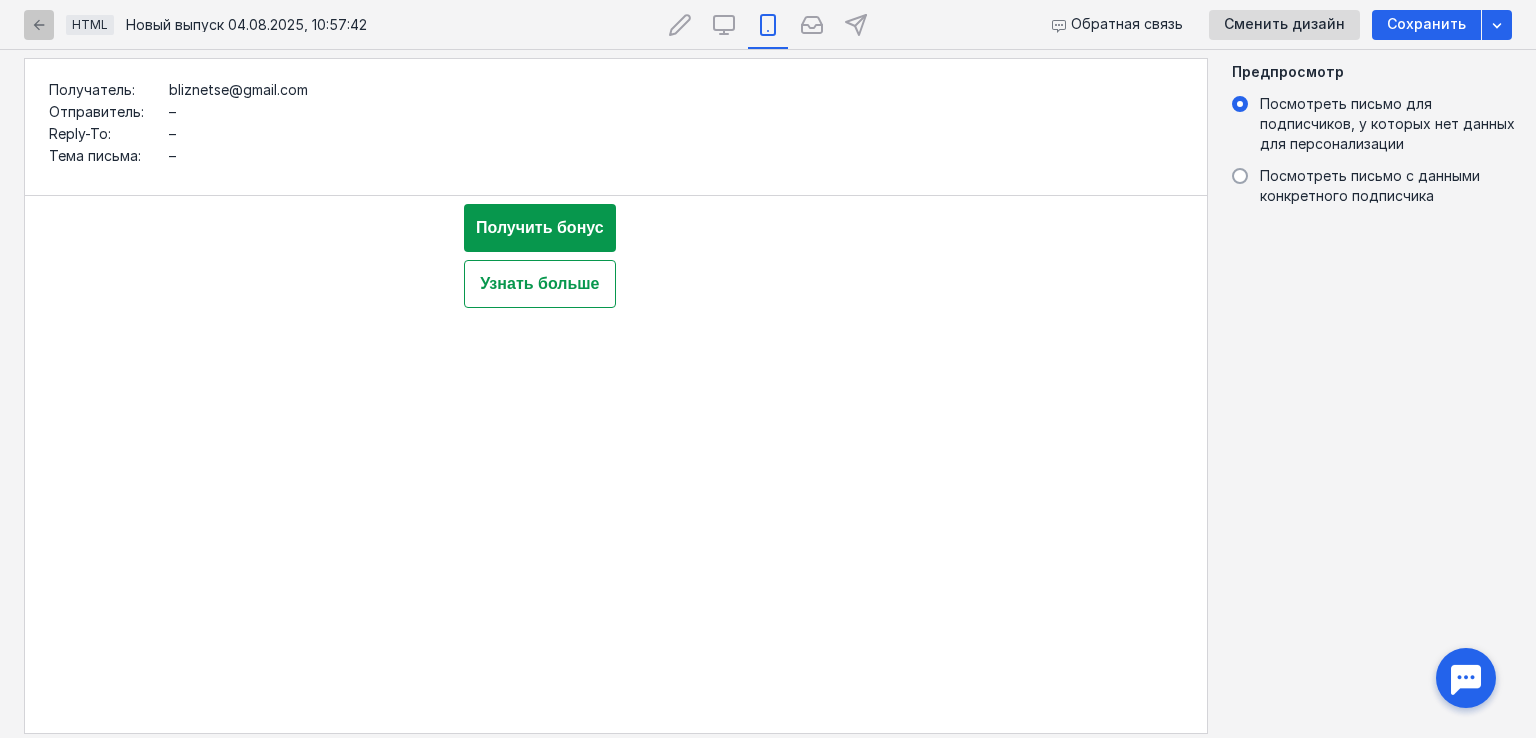 click at bounding box center [39, 25] 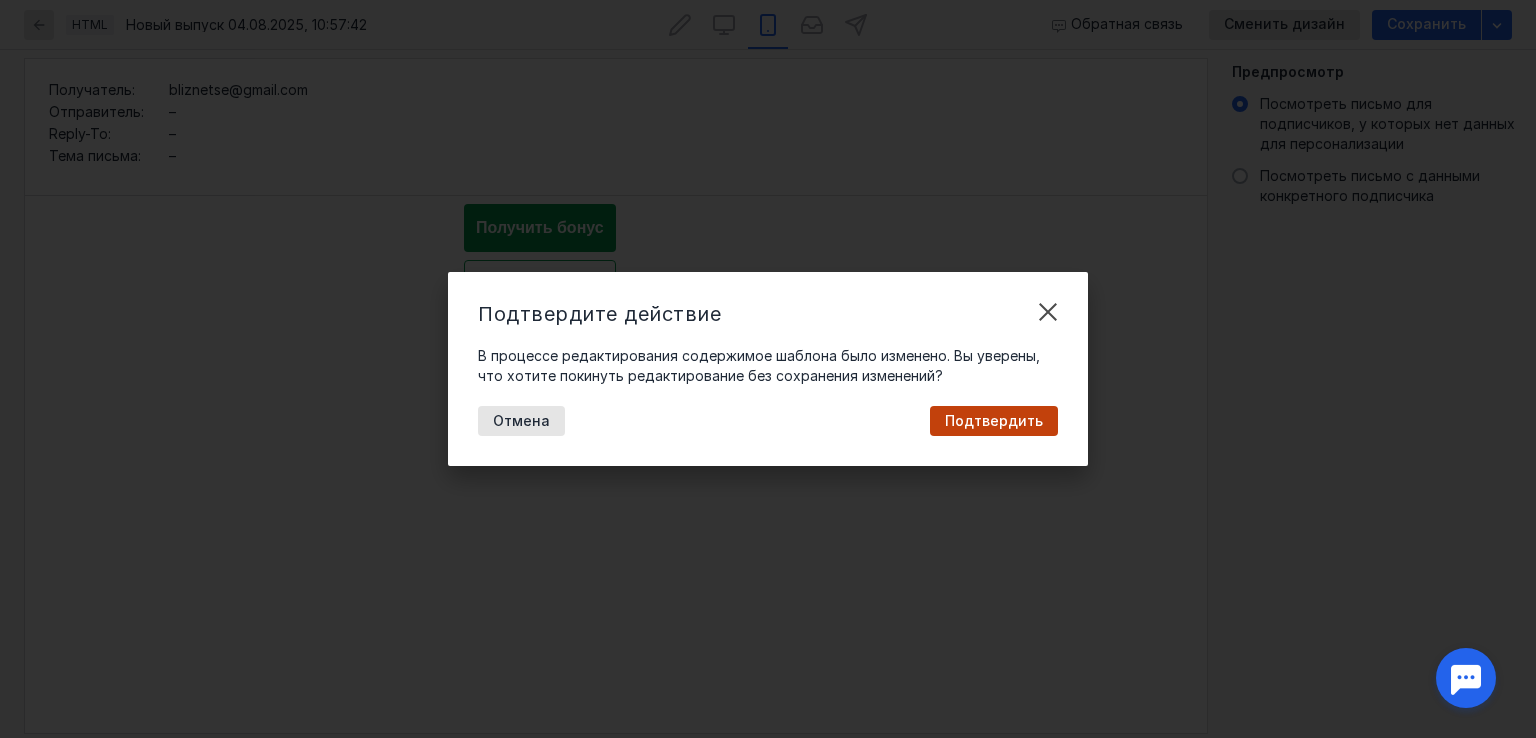 type 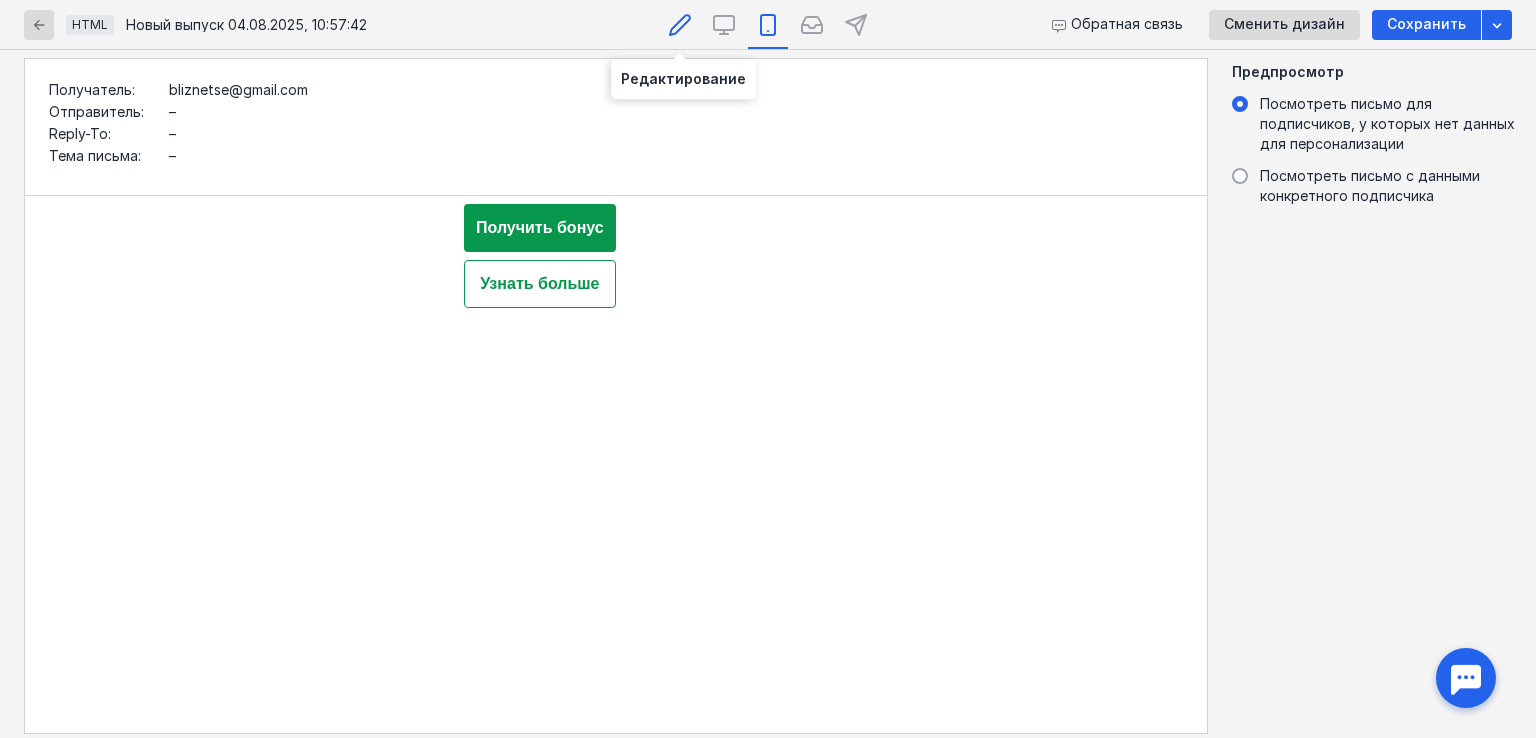 click 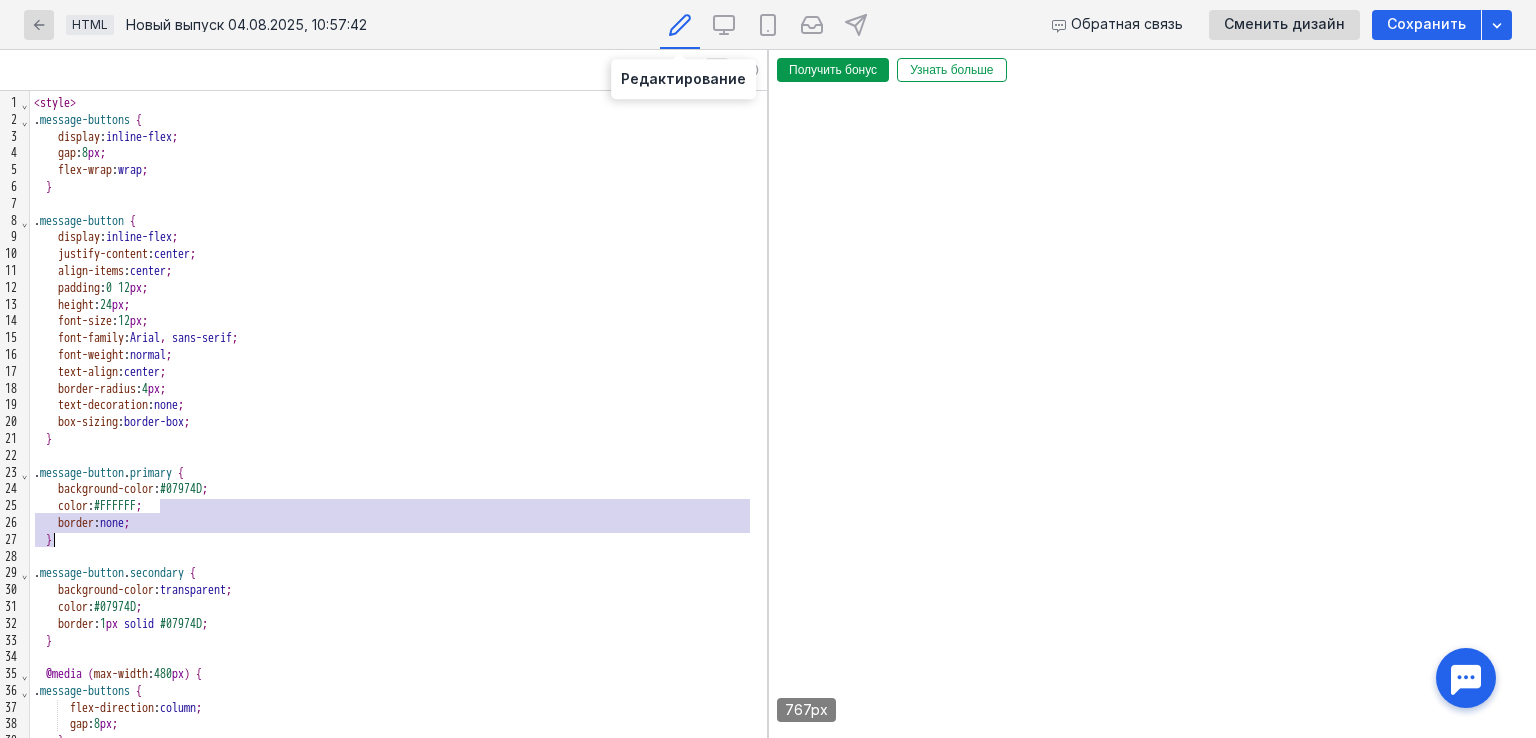 scroll, scrollTop: 0, scrollLeft: 0, axis: both 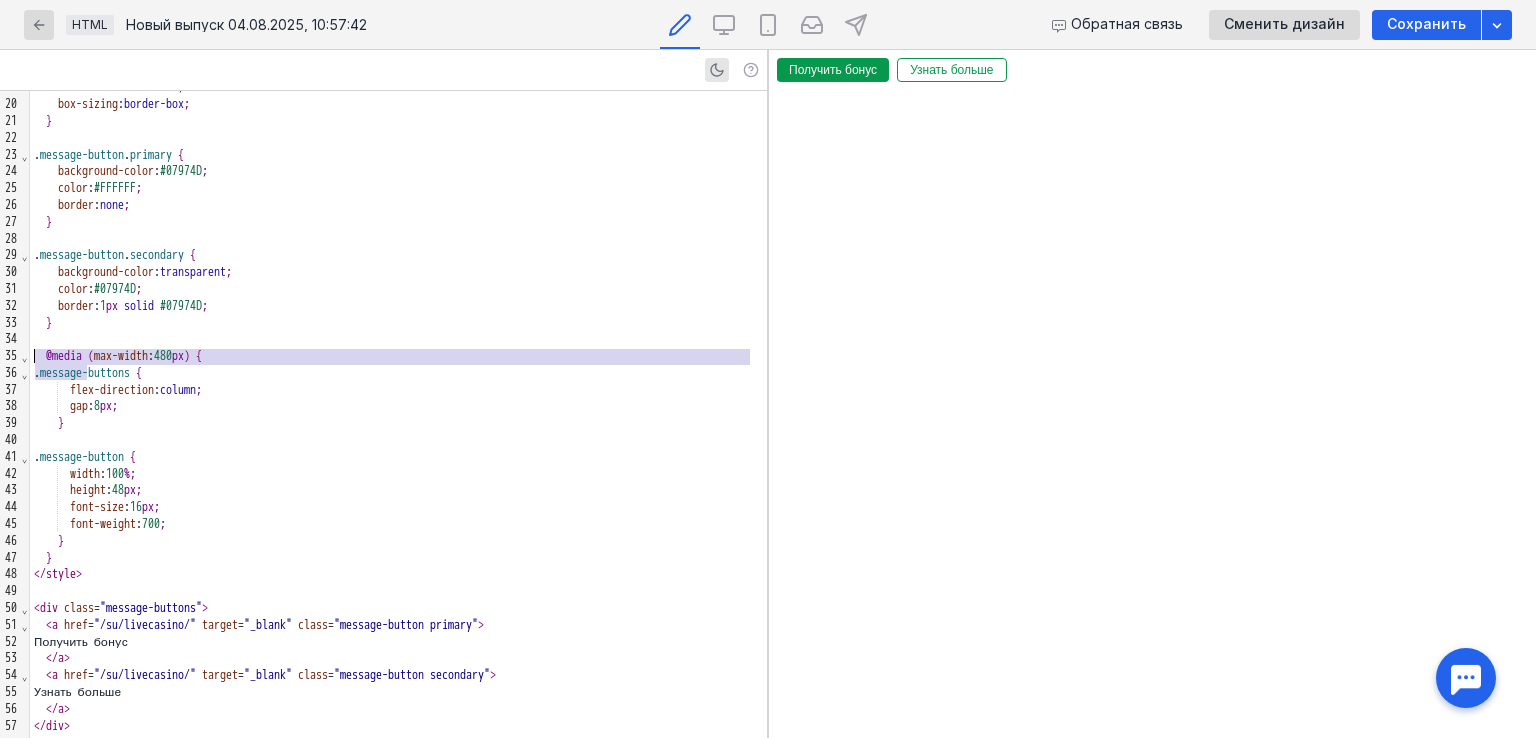 drag, startPoint x: 88, startPoint y: 364, endPoint x: 28, endPoint y: 361, distance: 60.074955 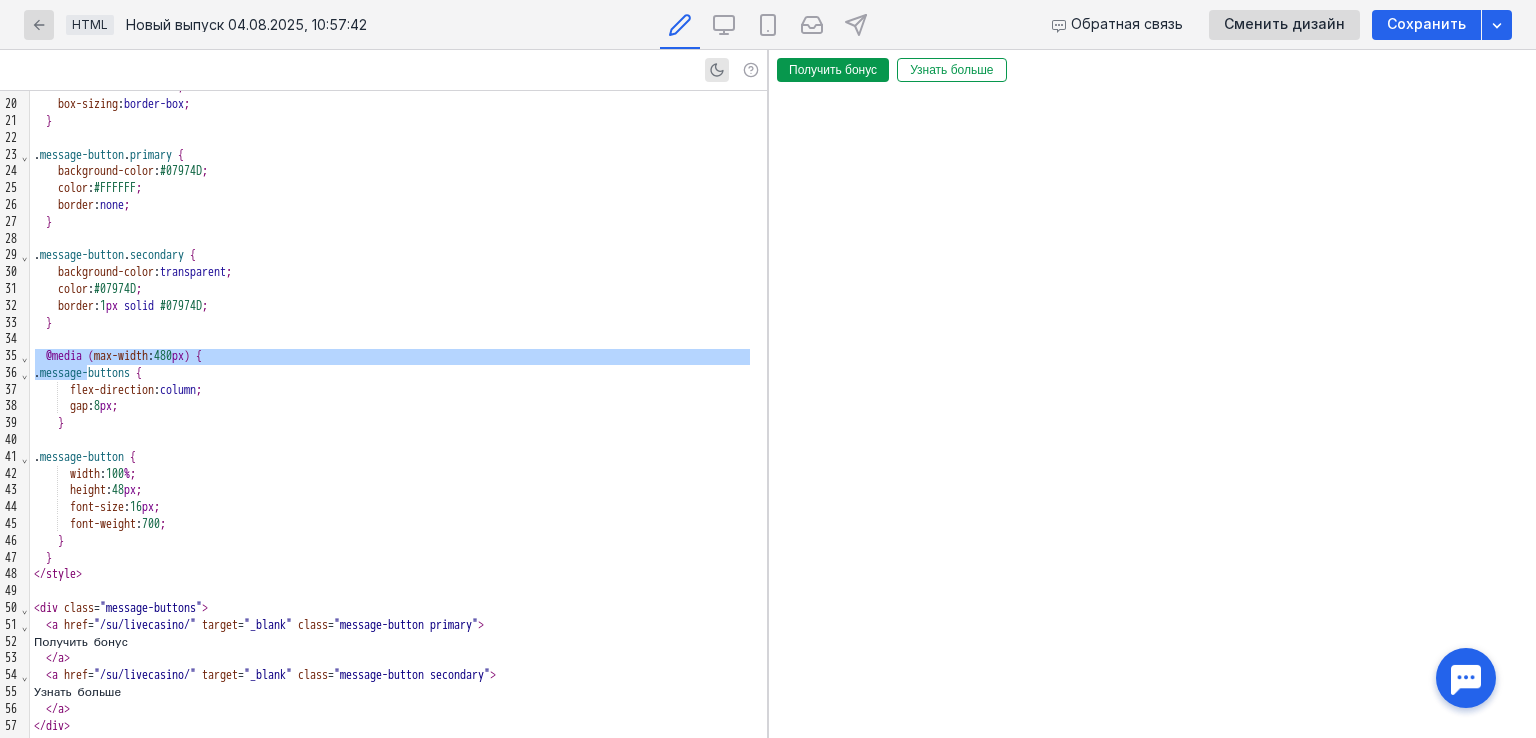 click on "99 1 2 3 4 5 6 7 8 9 10 11 12 13 14 15 16 17 18 19 20 21 22 23 24 25 26 27 28 29 30 31 32 33 34 35 36 37 38 39 40 41 42 43 44 45 46 47 48 49 50 51 52 53 54 55 56 57 › ⌄ ⌄ ⌄ ⌄ ⌄ ⌄ ⌄ ⌄ ⌄ ⌄ ⌄" at bounding box center [15, 256] 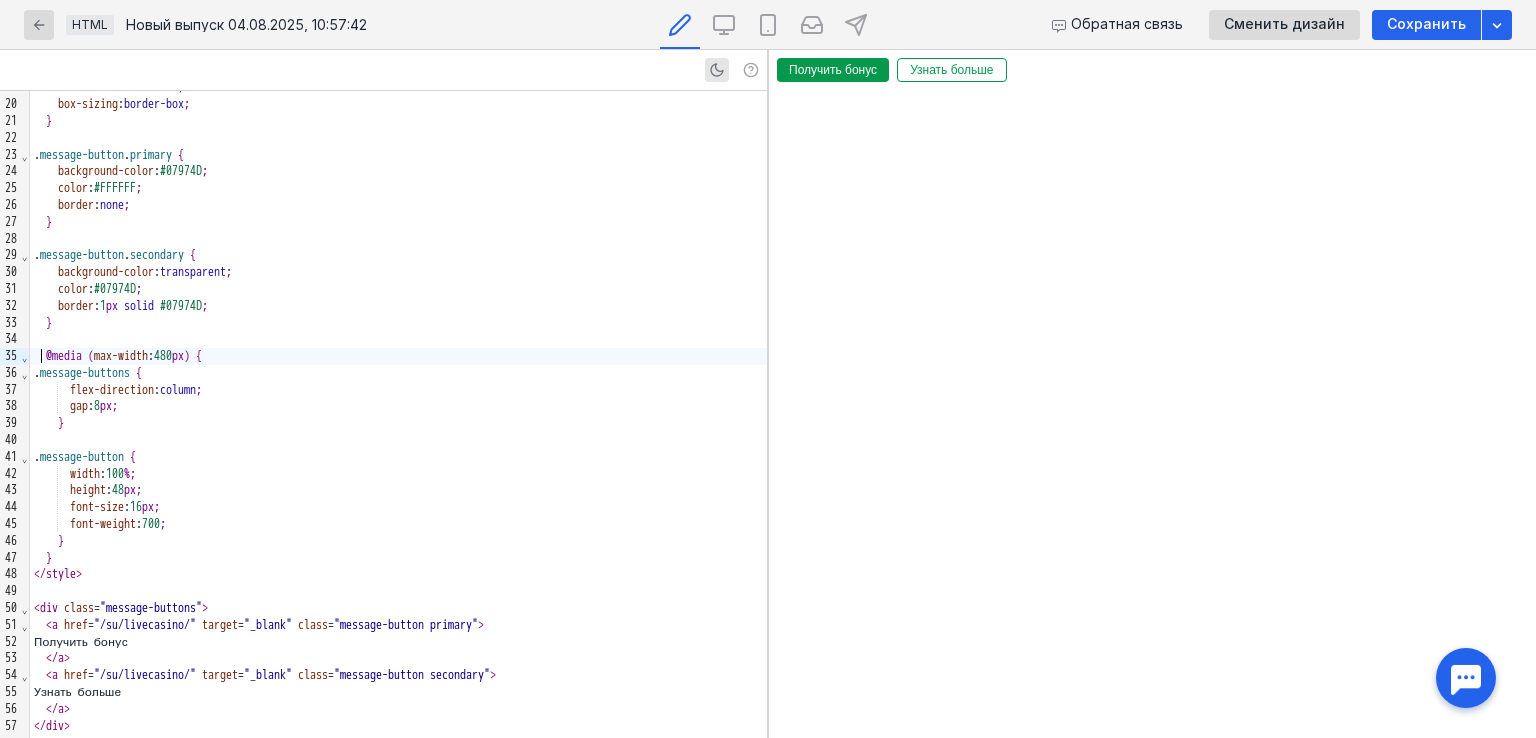 click on "@media   ( max-width :  480 px )   {" at bounding box center [398, 356] 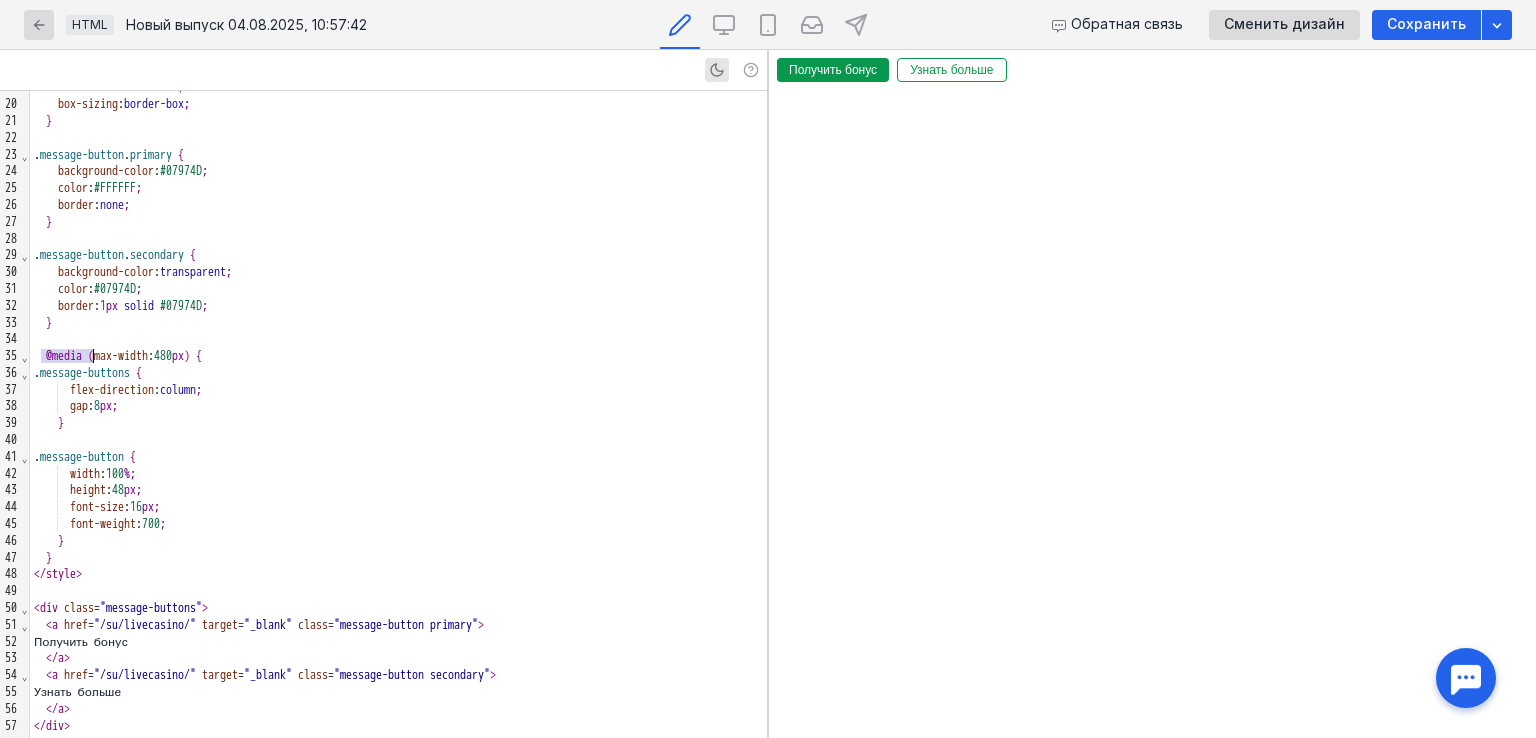 click on "@media   ( max-width :  480 px )   {" at bounding box center [398, 356] 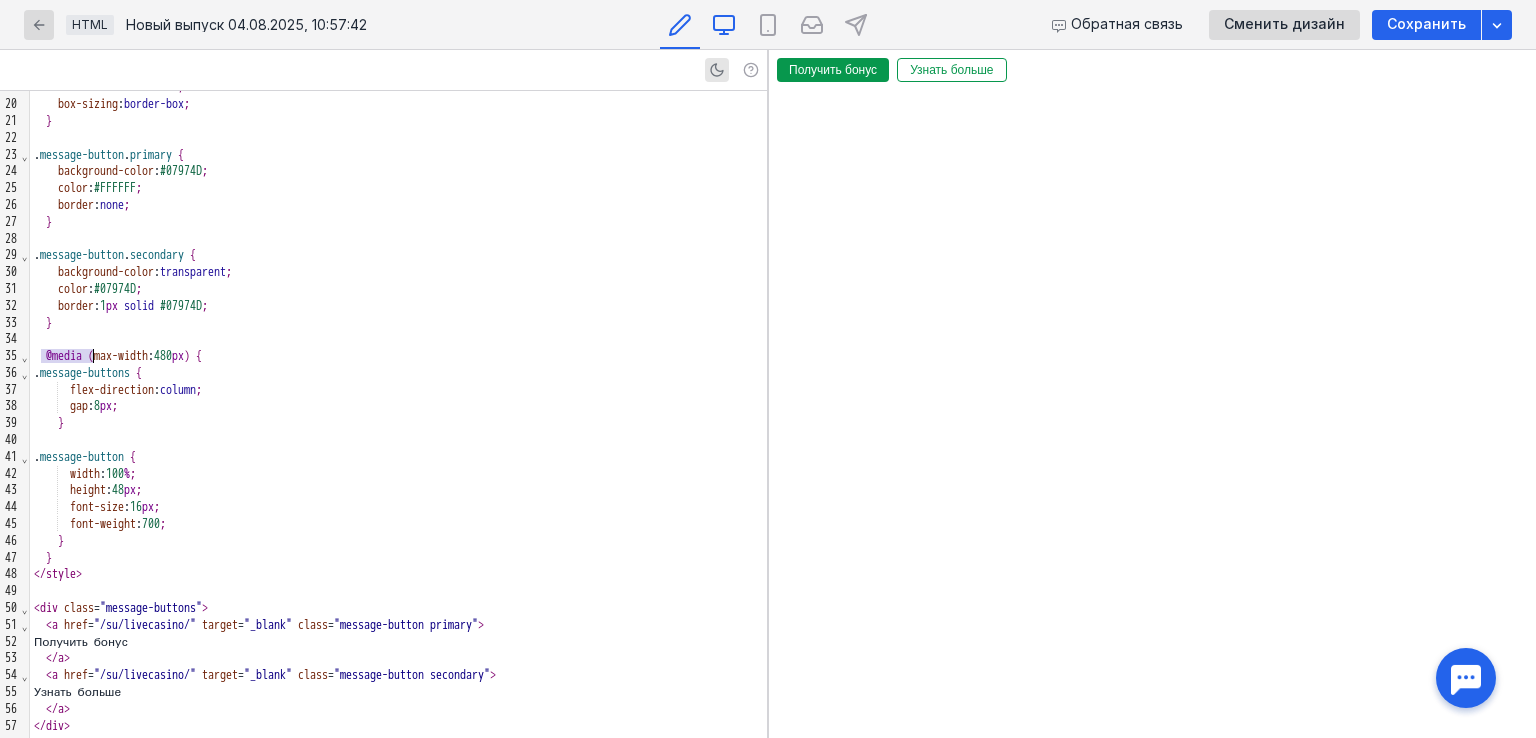 copy on "@media" 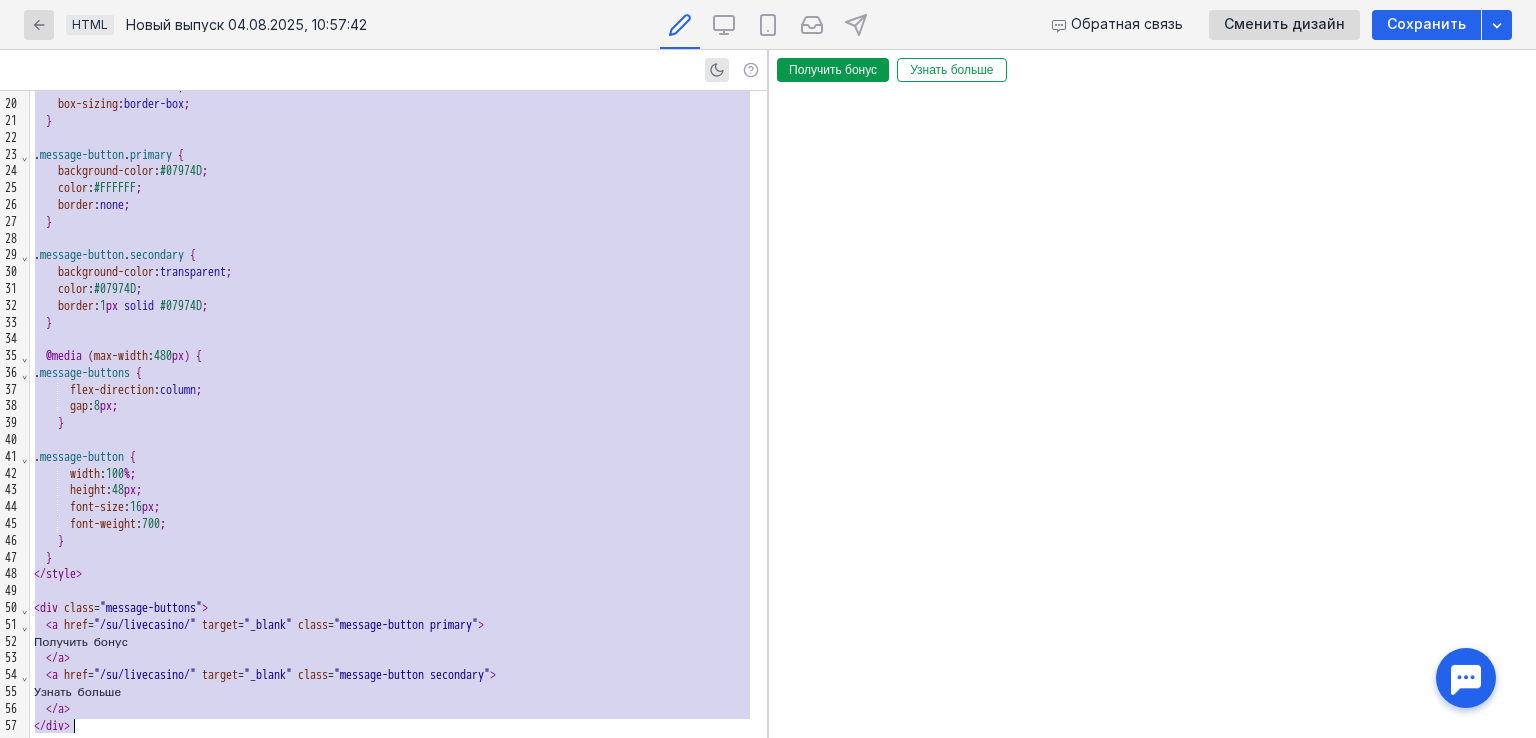 click on ". message-button   {" at bounding box center (398, 457) 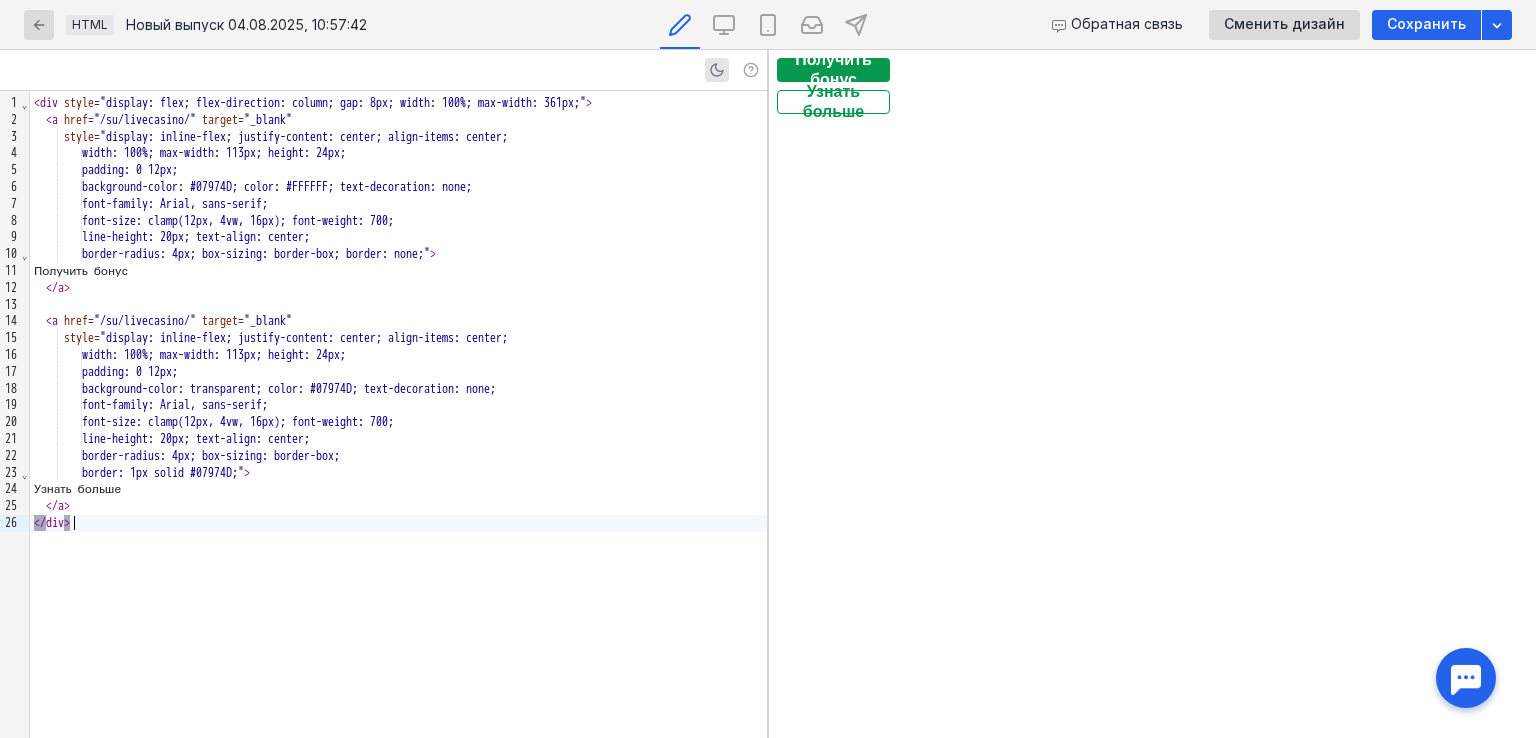 scroll, scrollTop: 0, scrollLeft: 0, axis: both 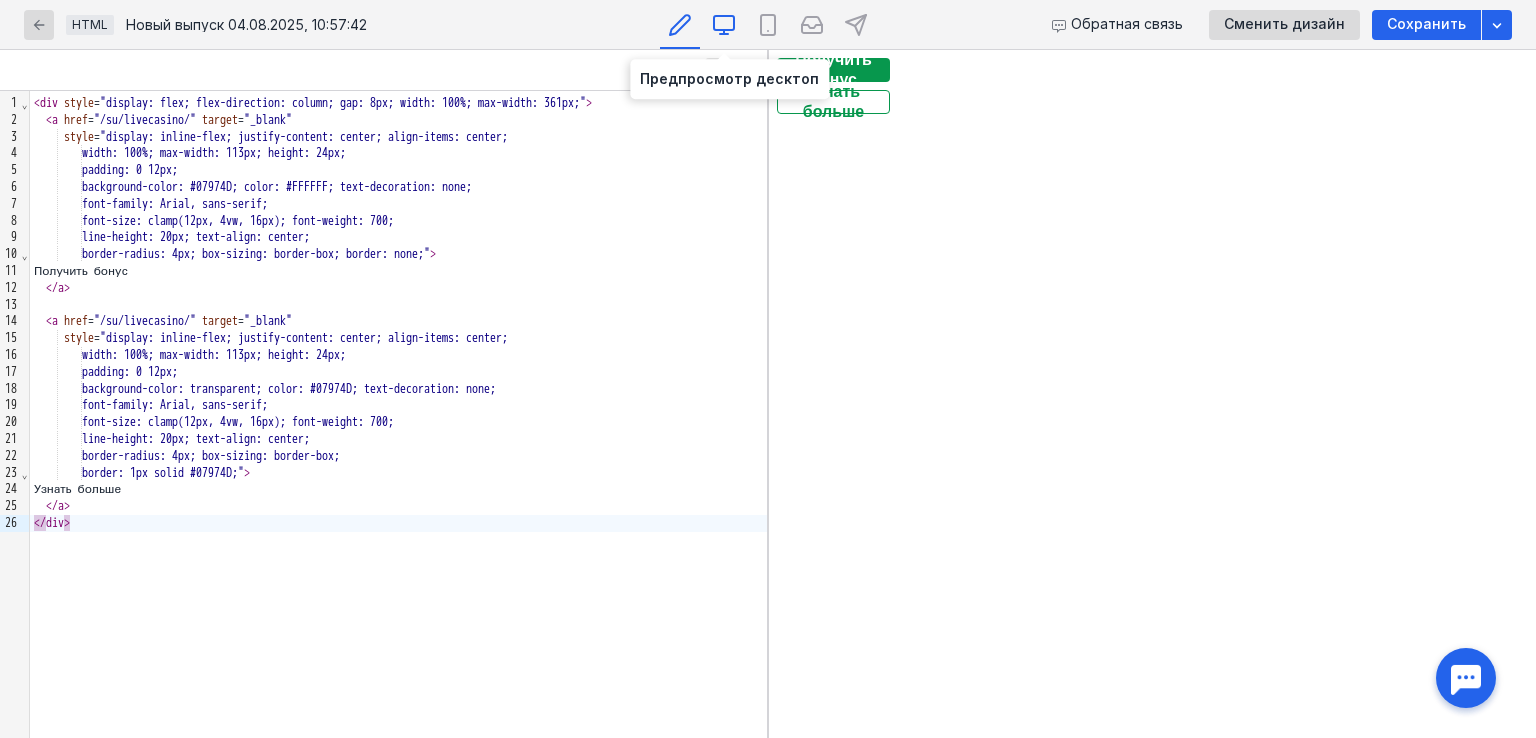 click 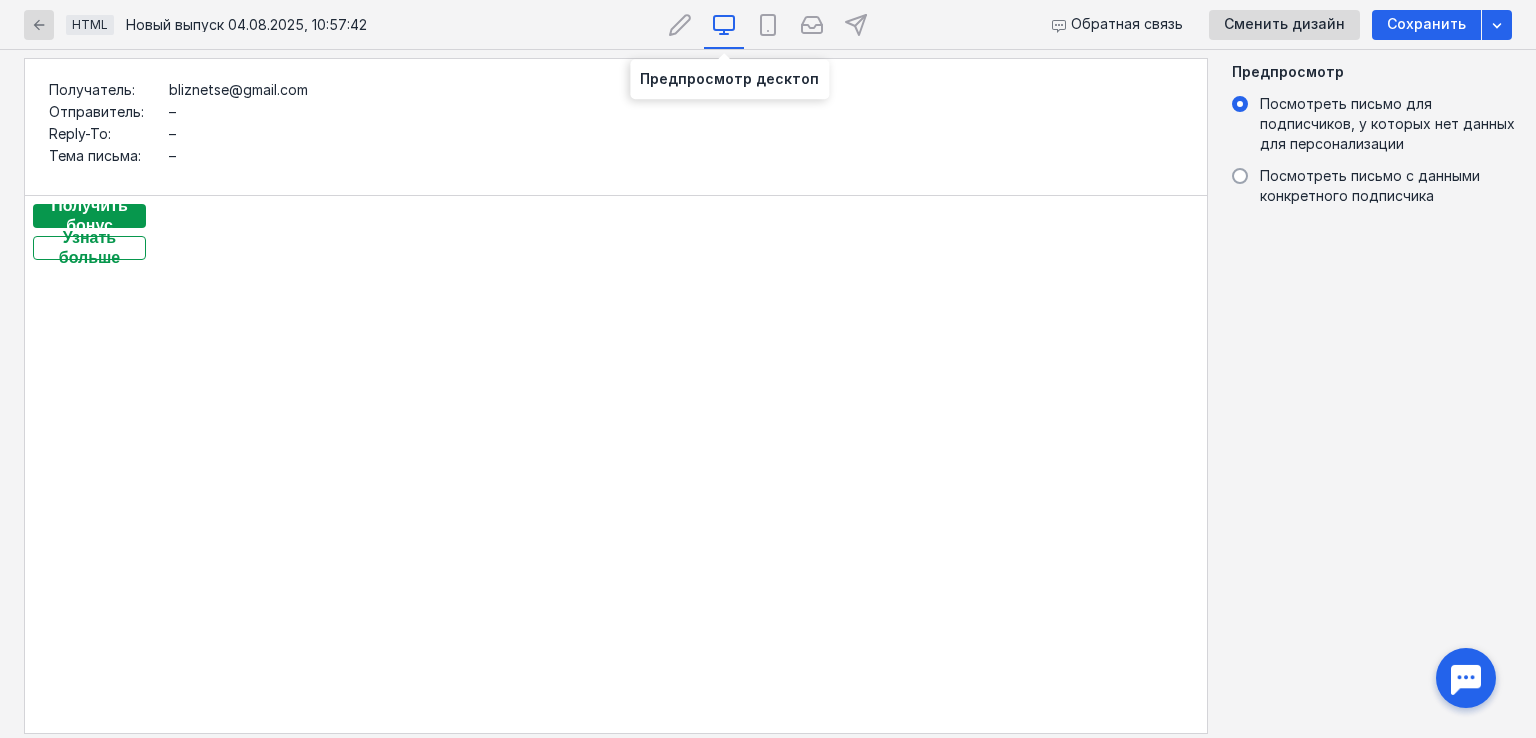 scroll, scrollTop: 0, scrollLeft: 0, axis: both 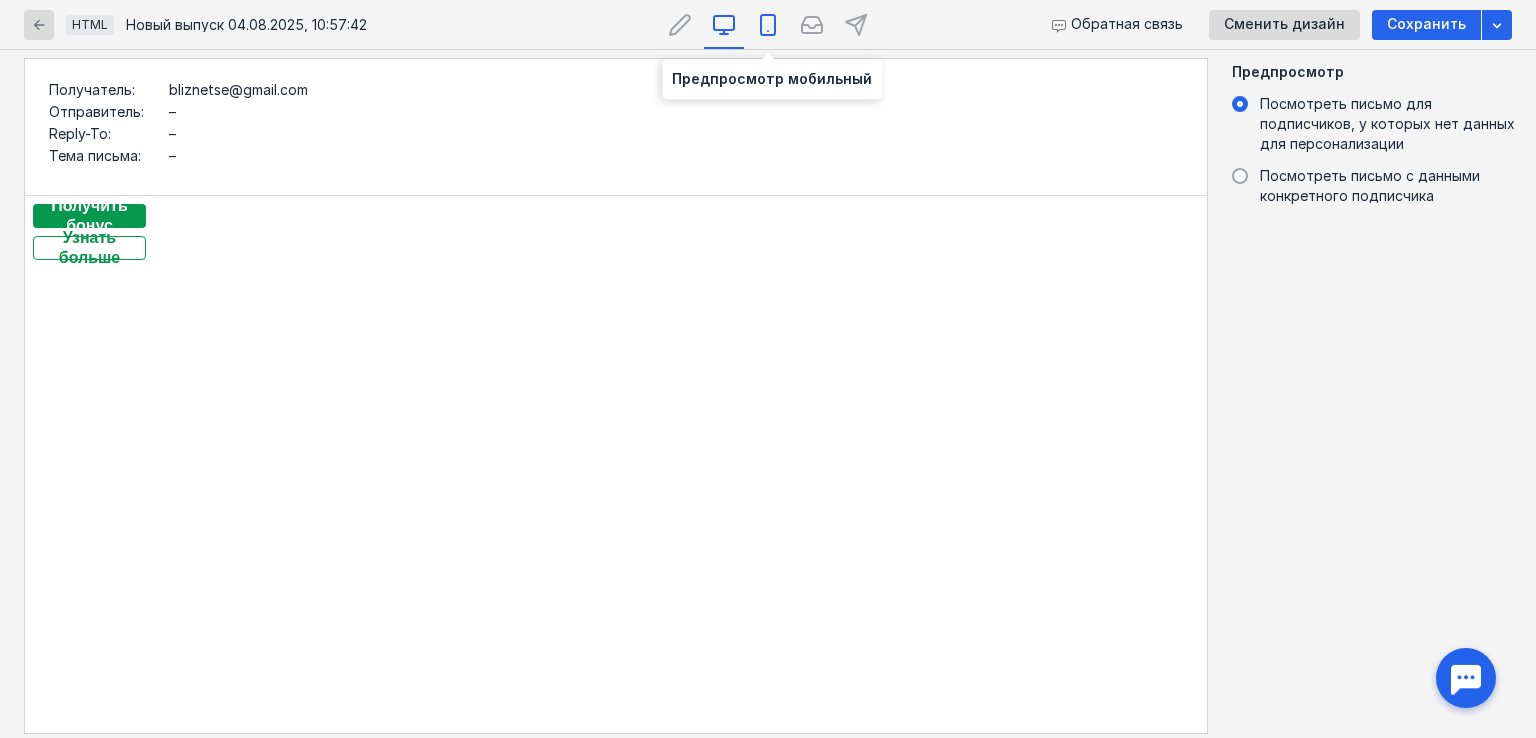 click 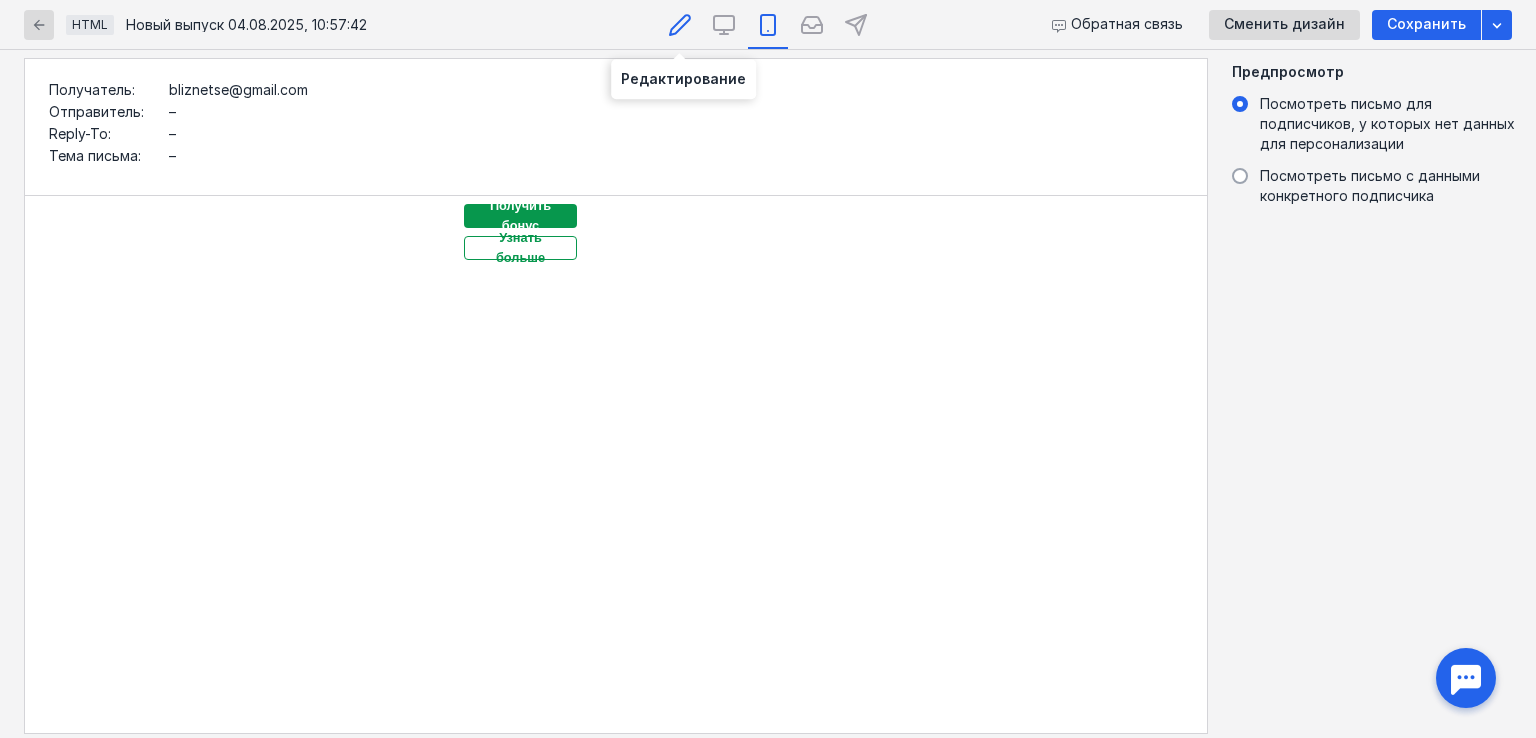 click 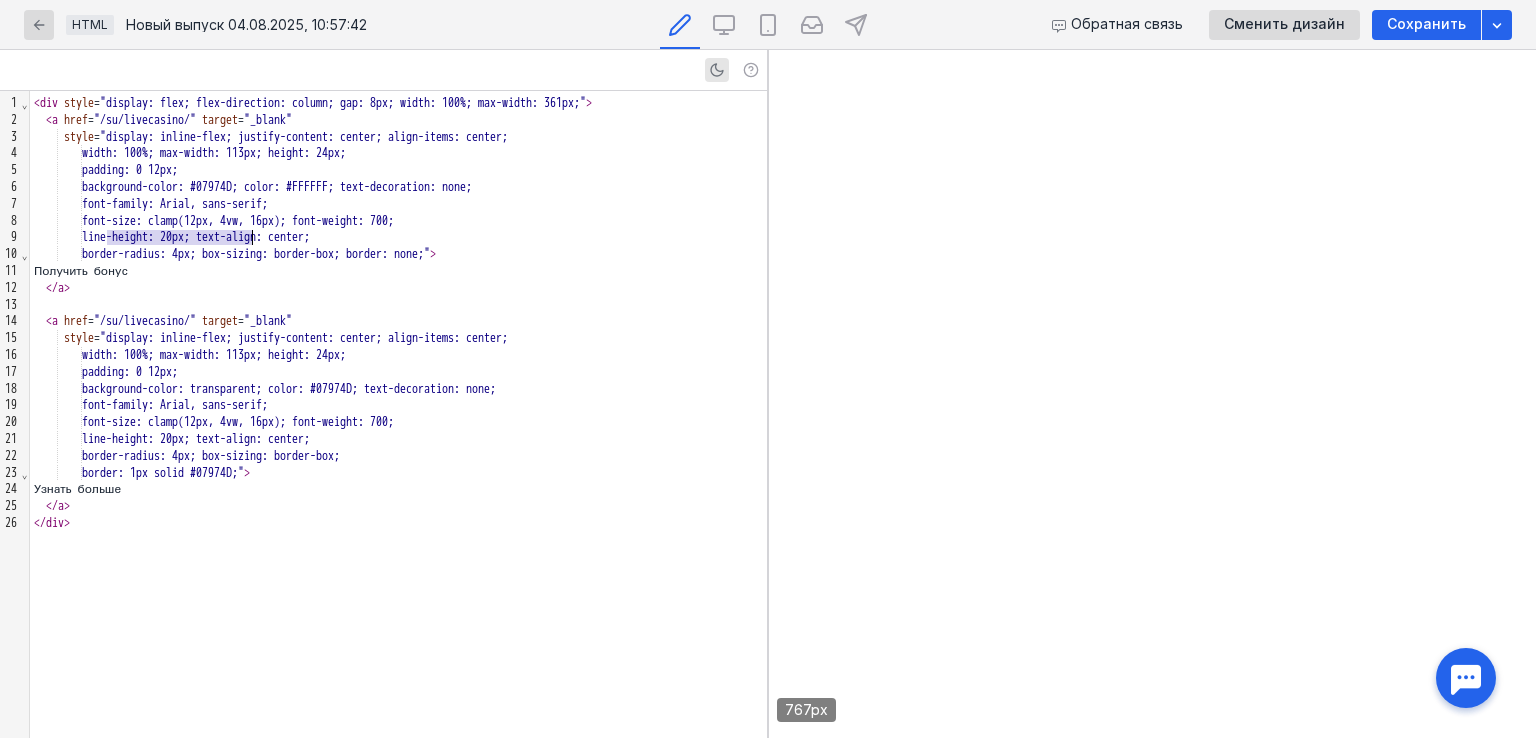 scroll, scrollTop: 368, scrollLeft: 0, axis: vertical 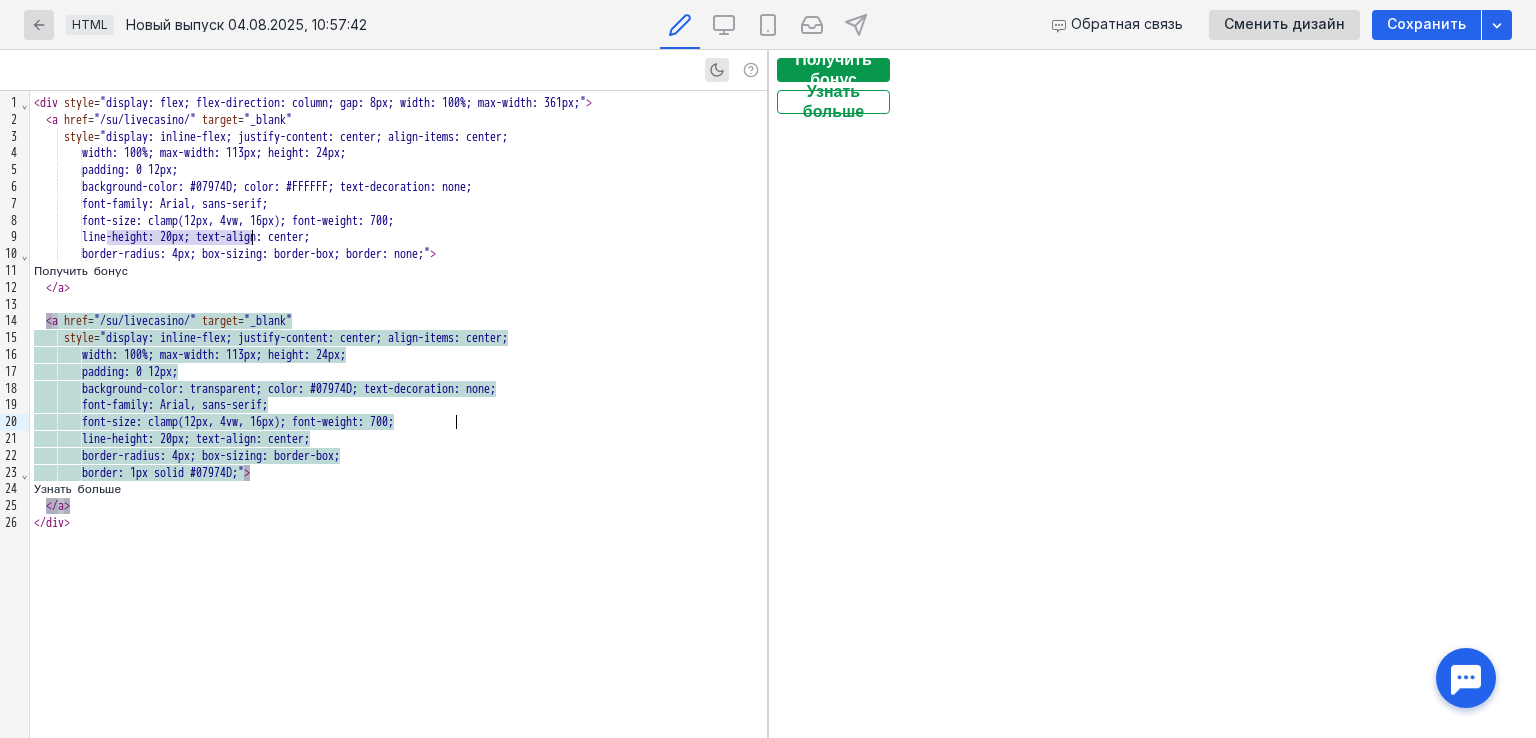 click on "line-height: 20px; text-align: center;" at bounding box center [398, 439] 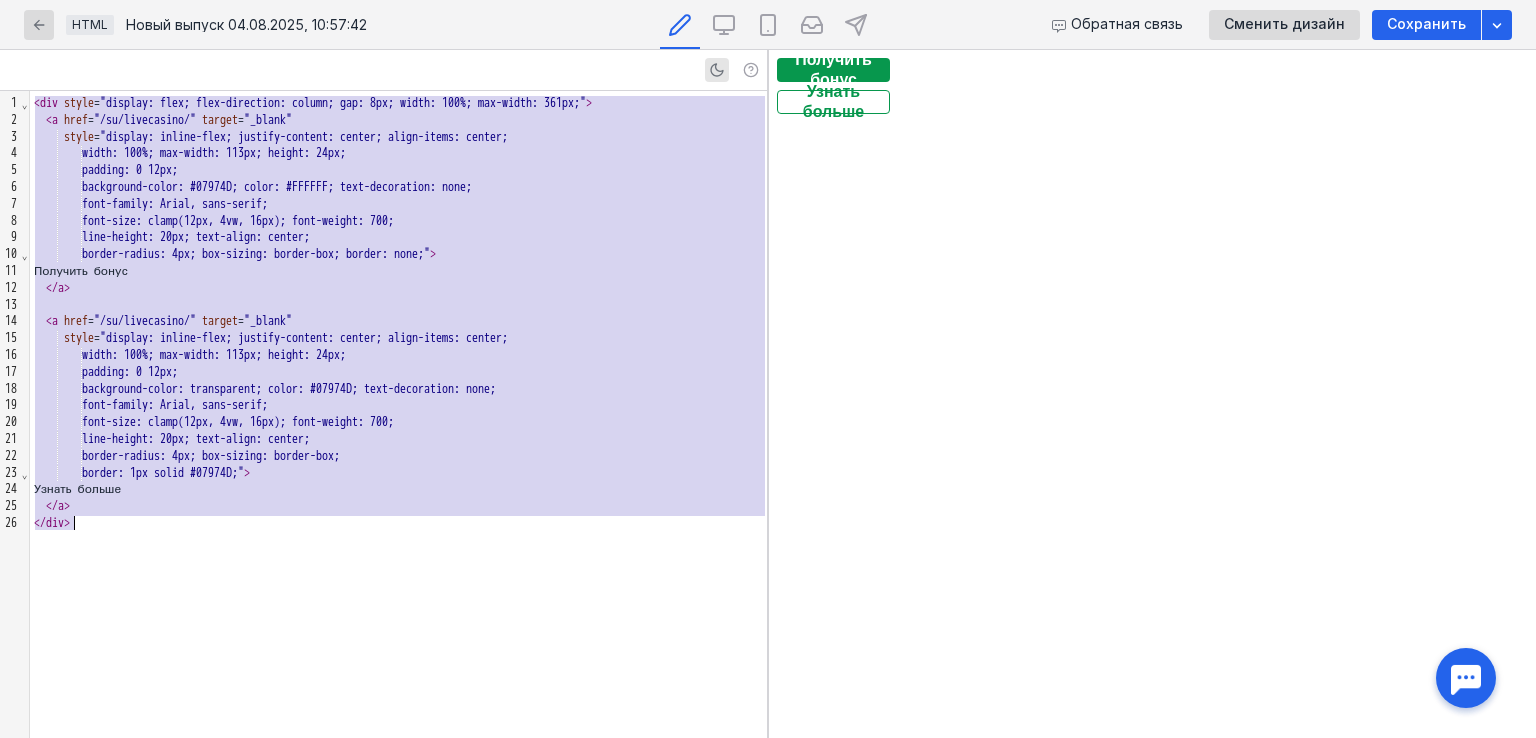 scroll, scrollTop: 352, scrollLeft: 0, axis: vertical 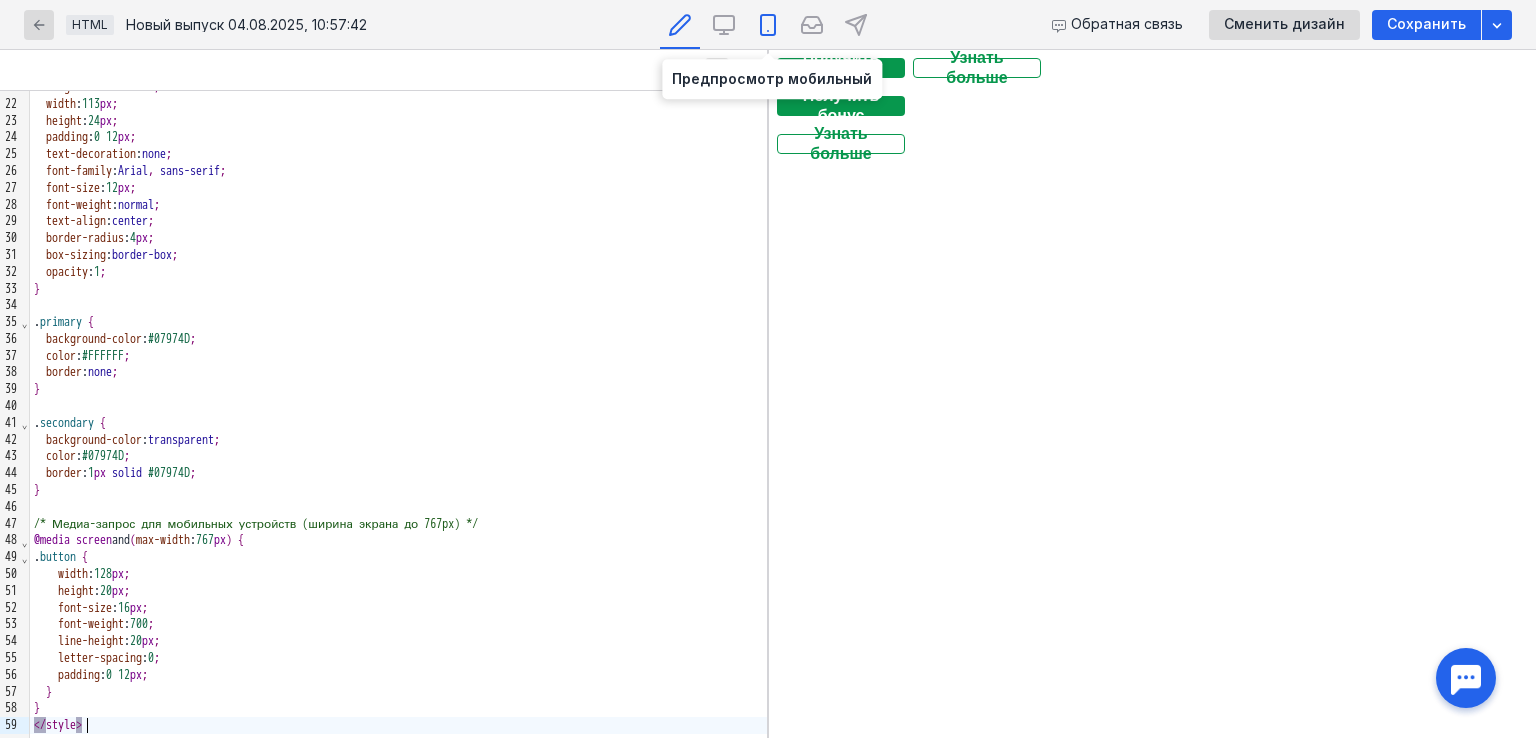 click 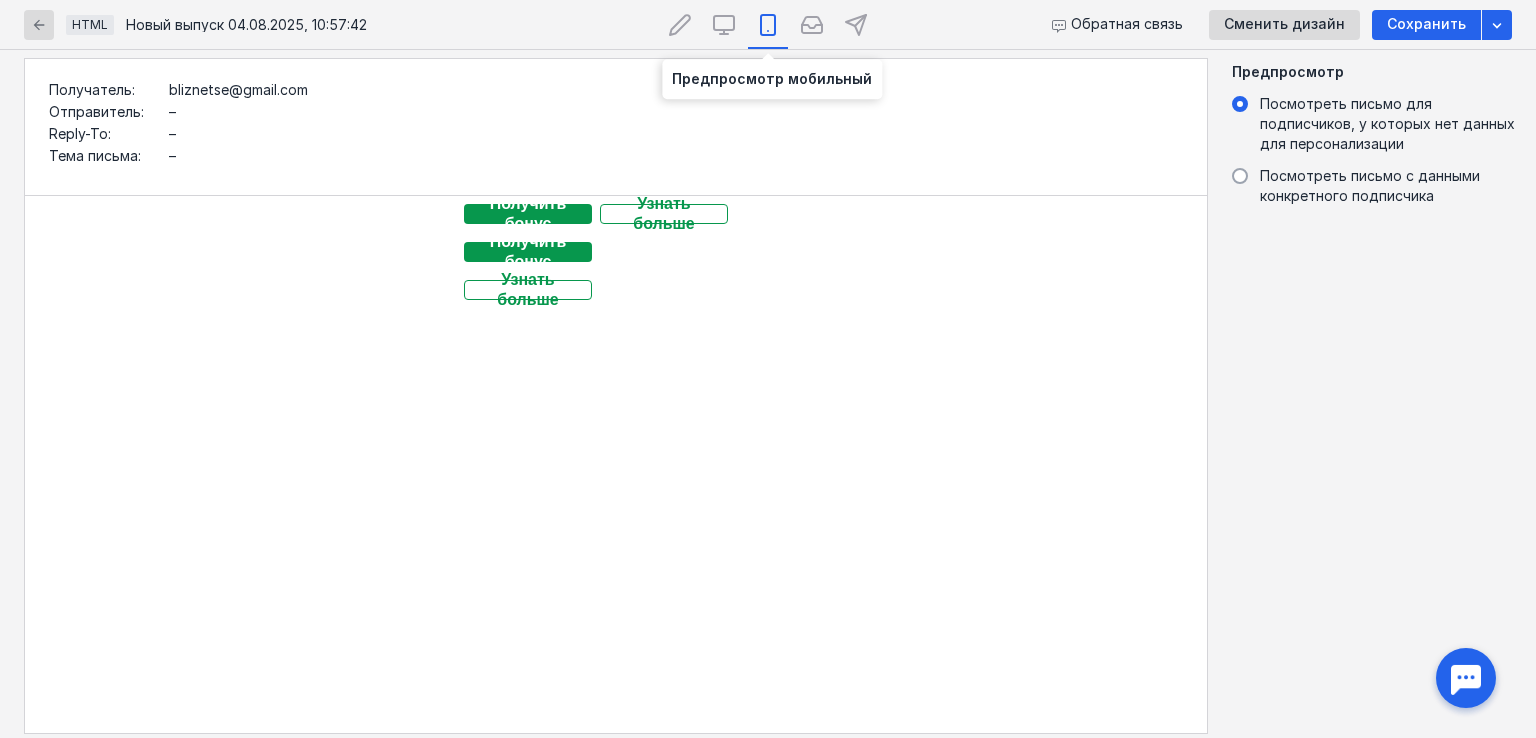 scroll, scrollTop: 0, scrollLeft: 0, axis: both 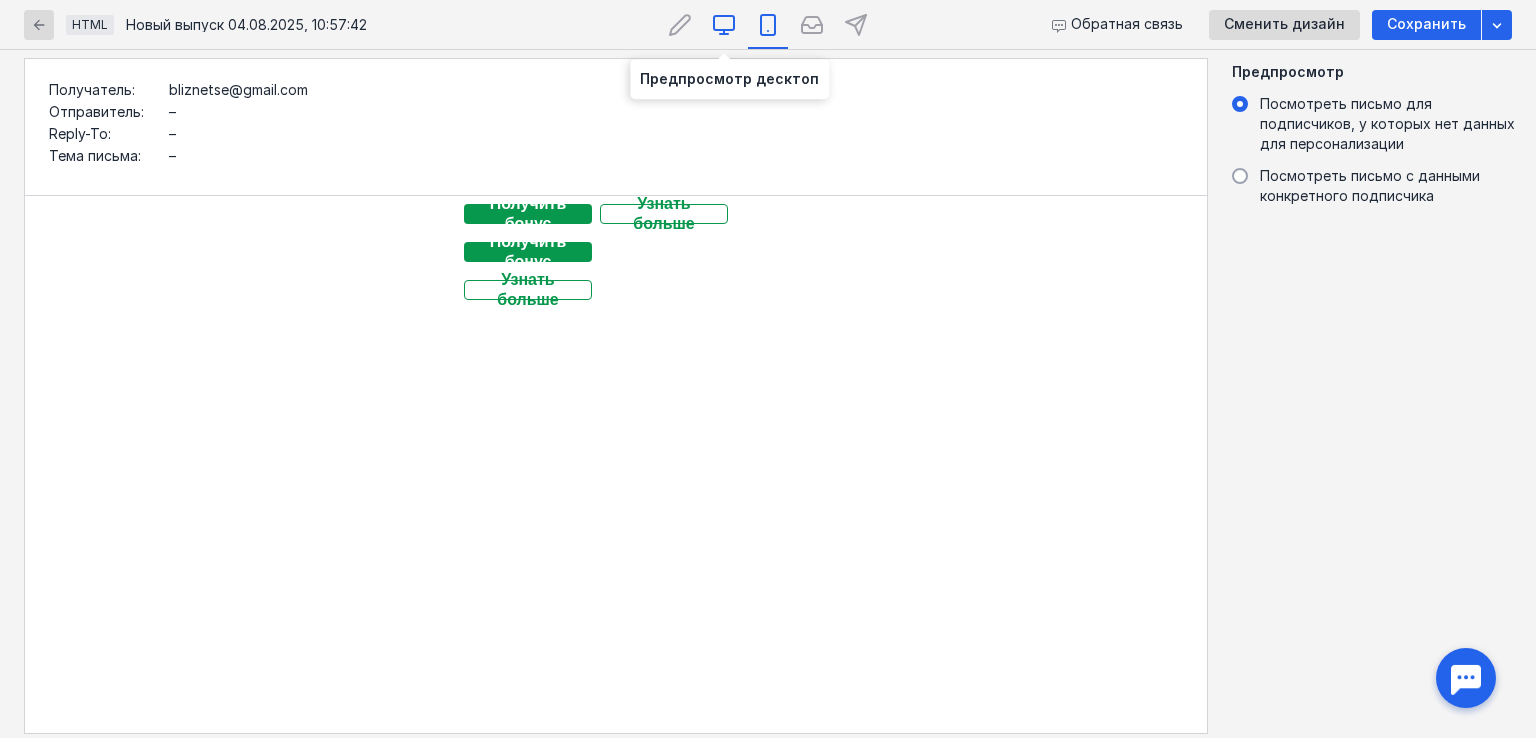 click 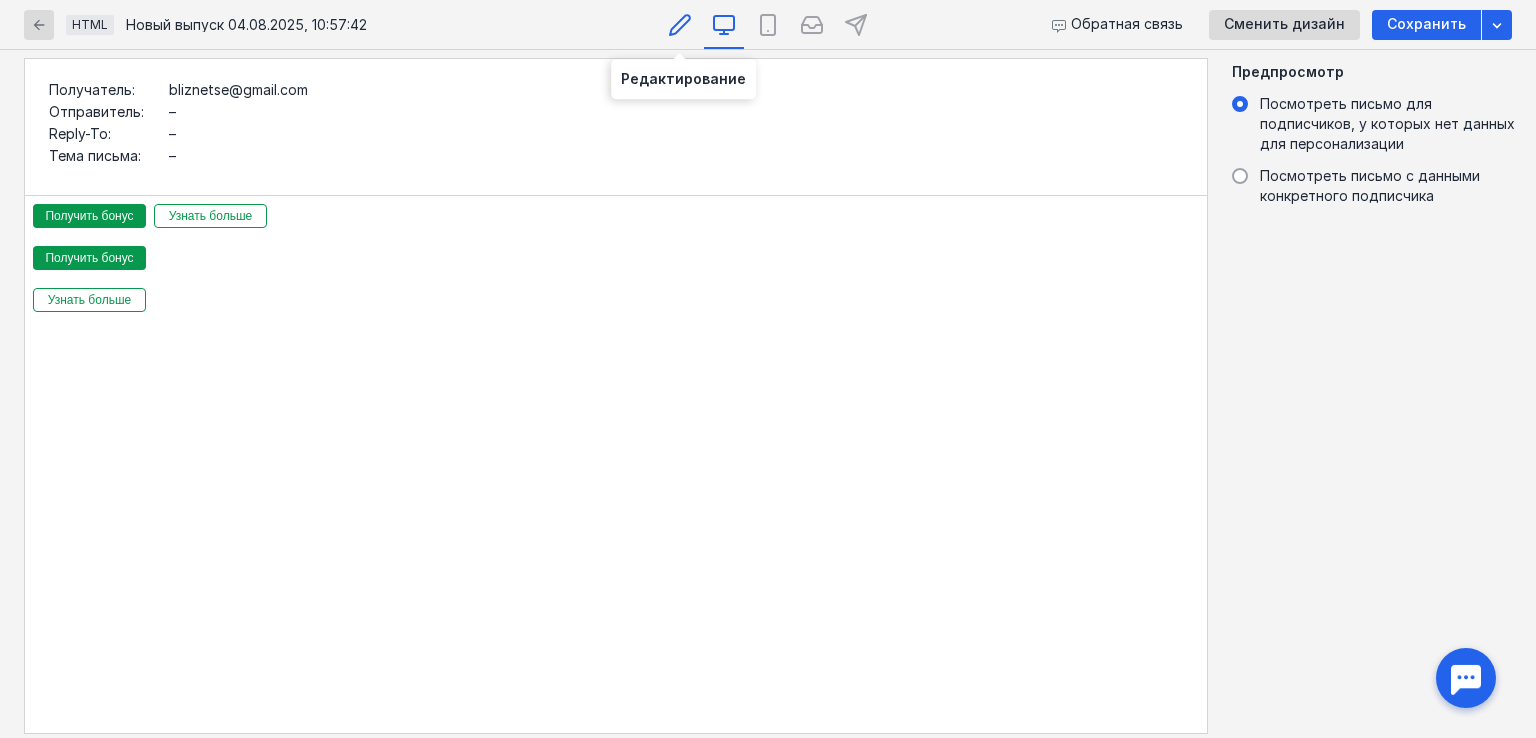 click at bounding box center [680, 24] 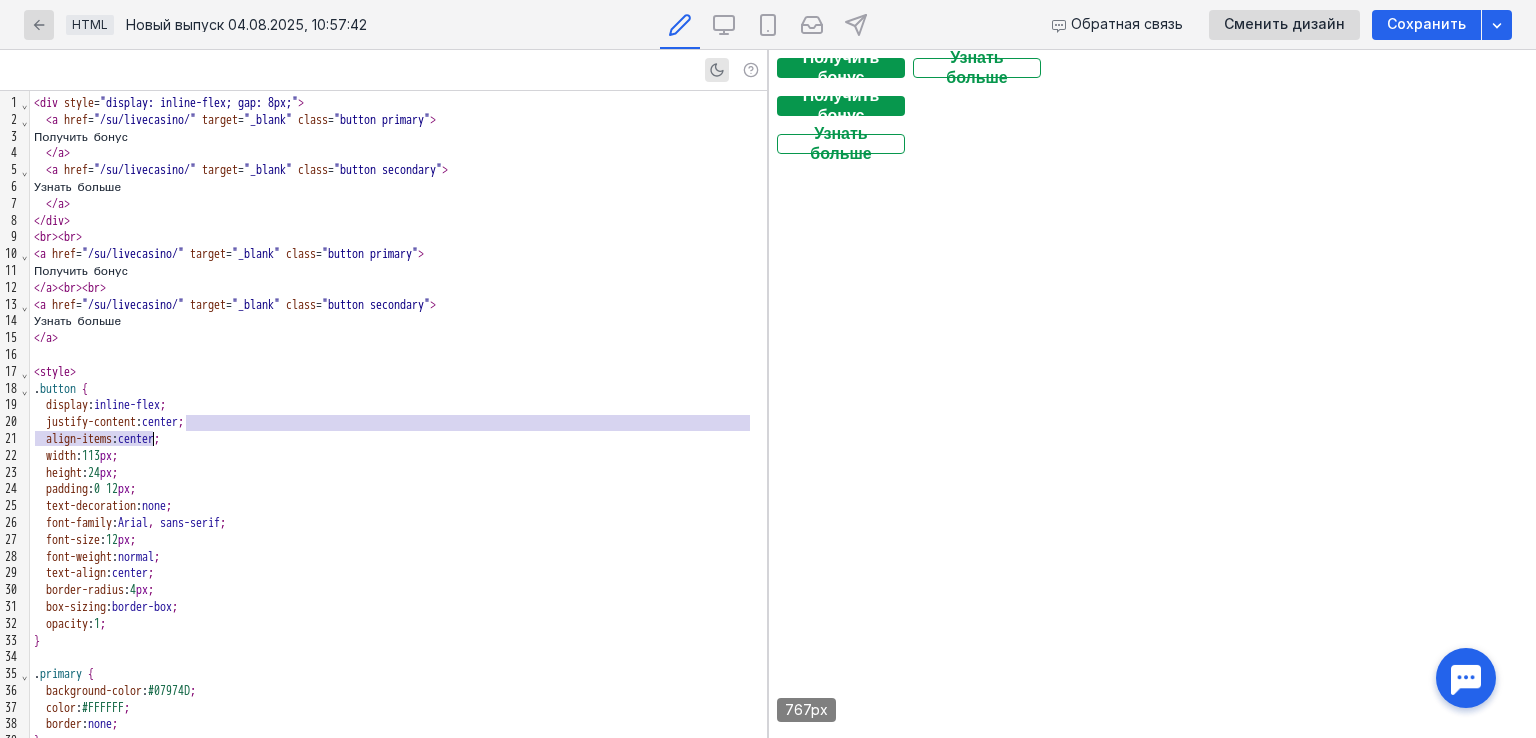 scroll, scrollTop: 0, scrollLeft: 0, axis: both 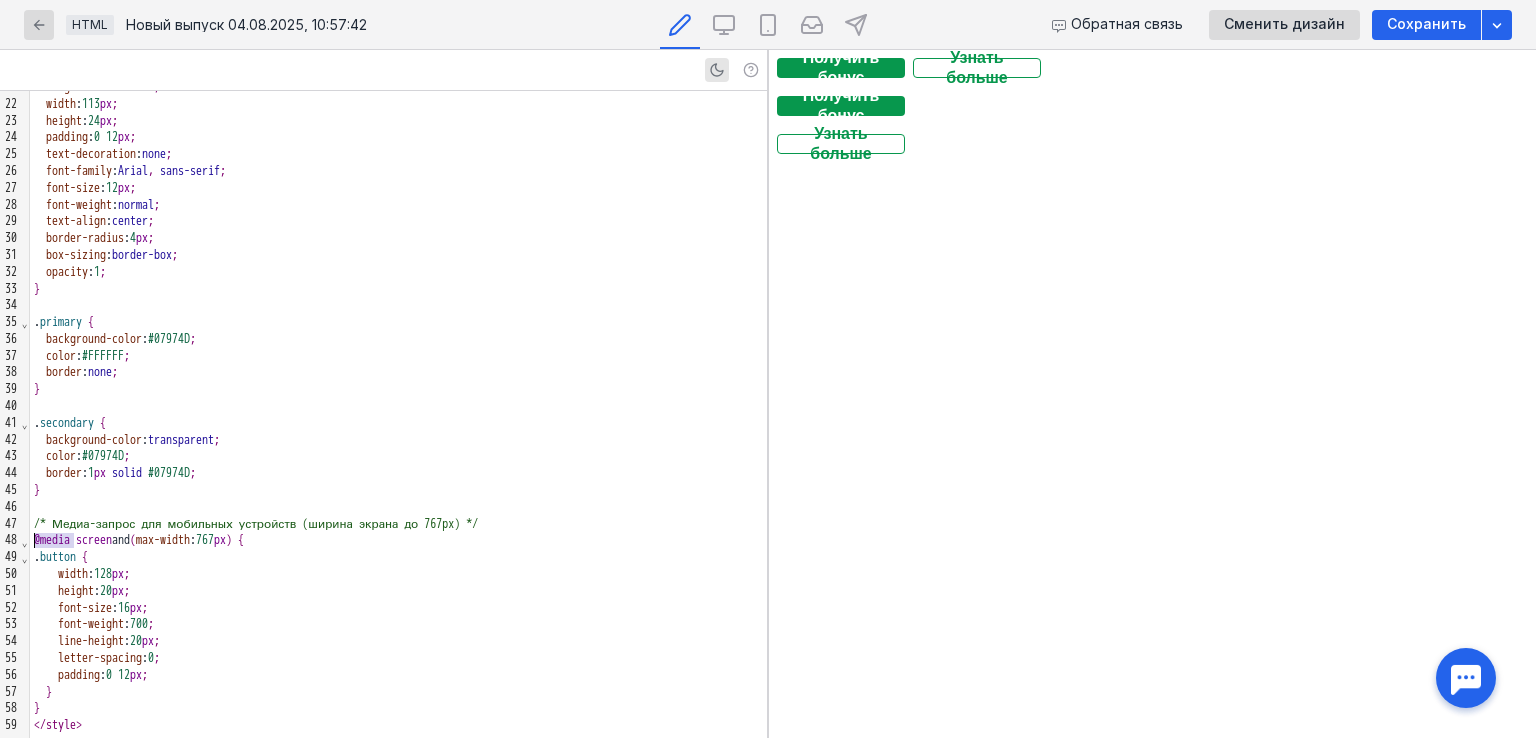 drag, startPoint x: 72, startPoint y: 539, endPoint x: 30, endPoint y: 546, distance: 42.579338 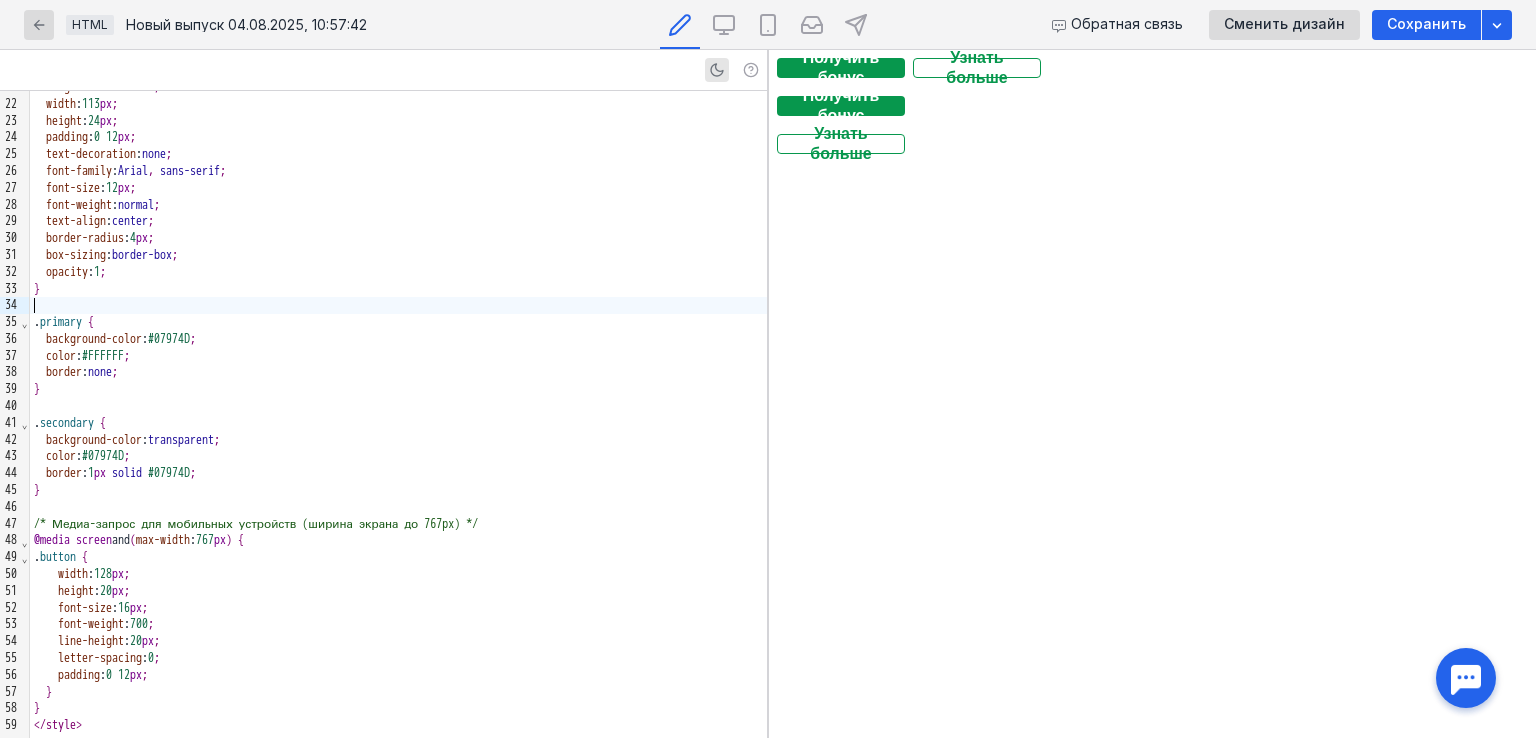 click on "}" at bounding box center (398, 490) 